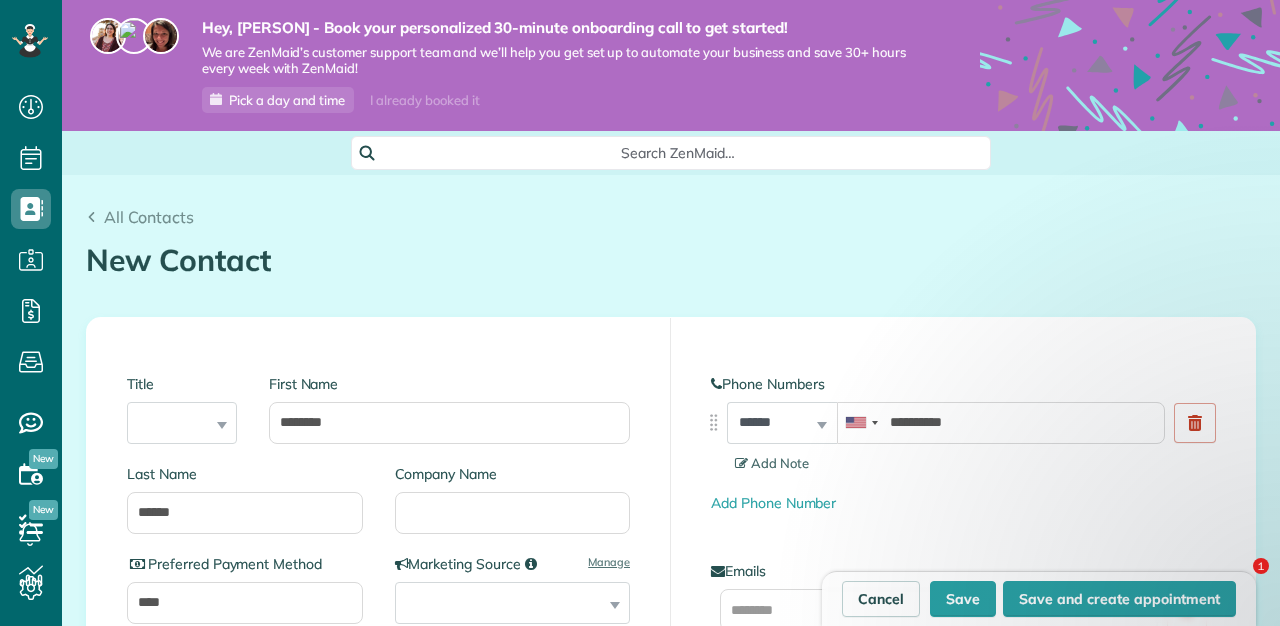 select on "*" 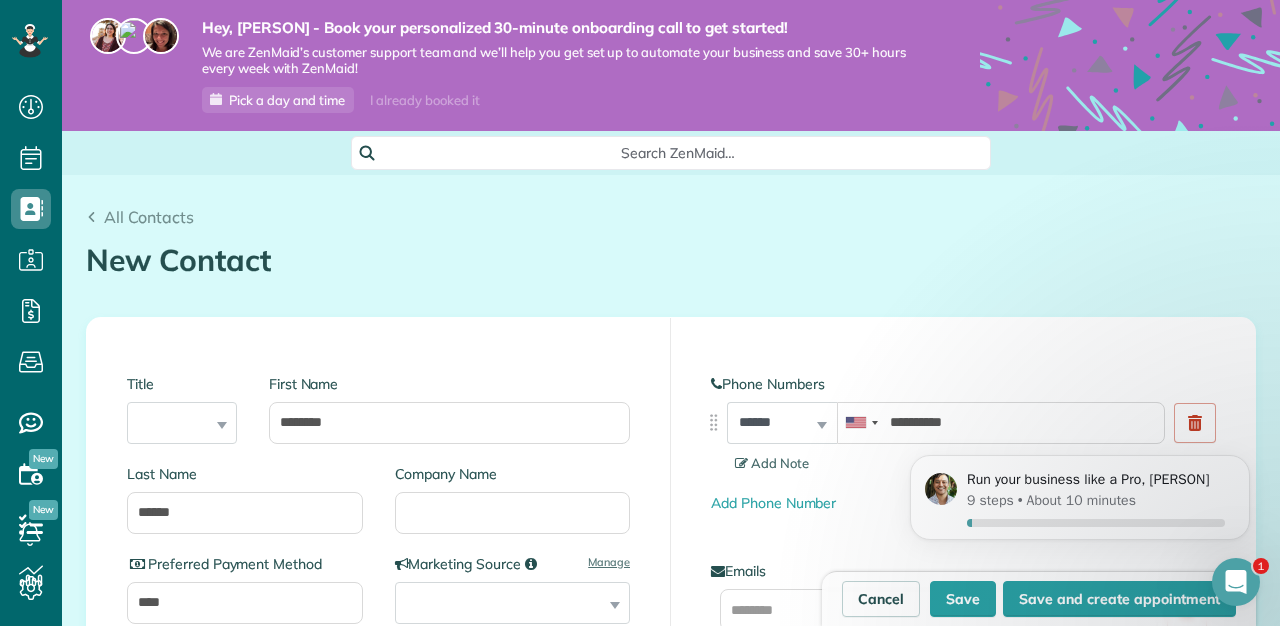 scroll, scrollTop: 0, scrollLeft: 0, axis: both 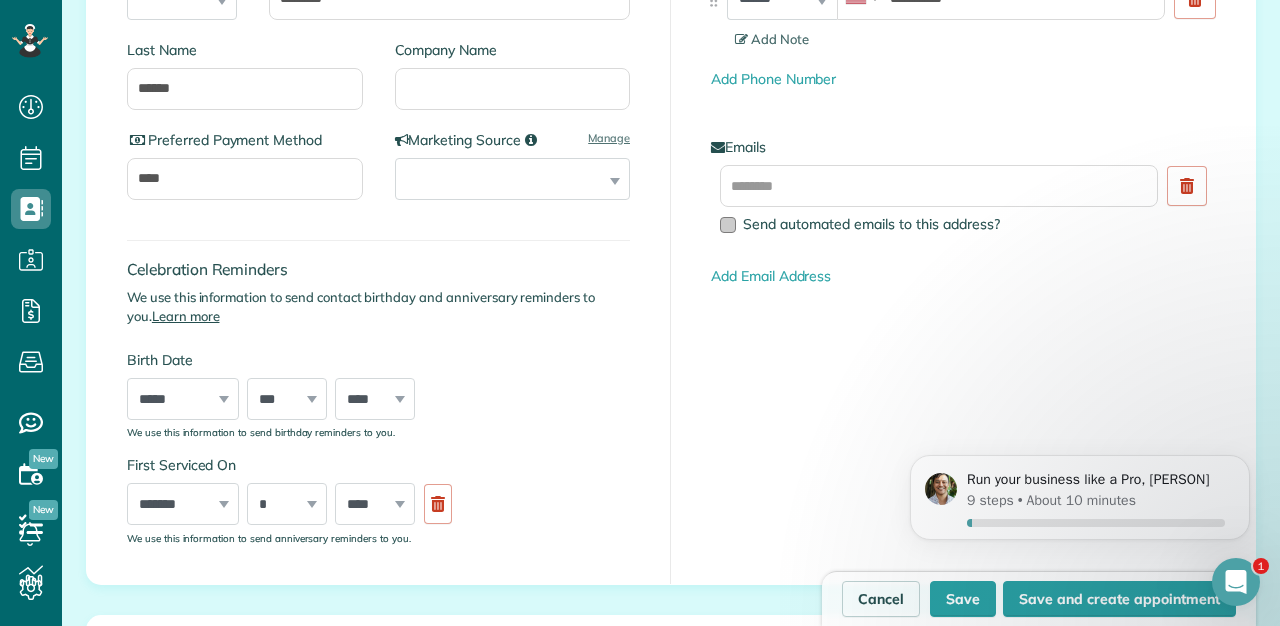 click at bounding box center [728, 225] 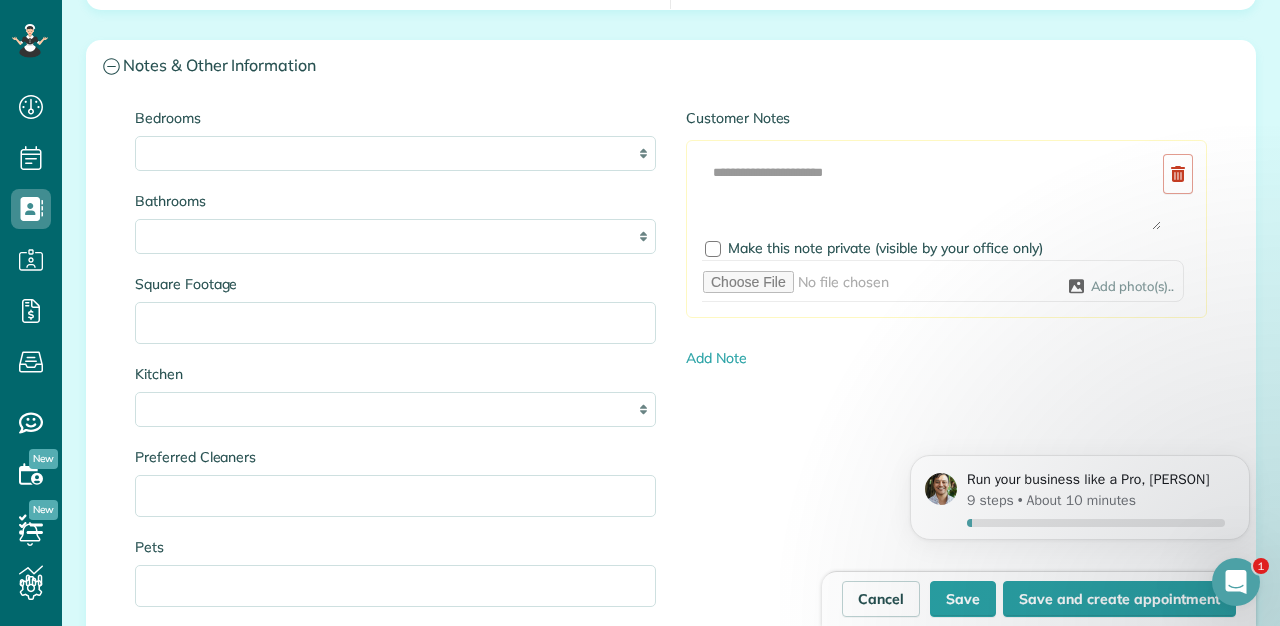 scroll, scrollTop: 2060, scrollLeft: 0, axis: vertical 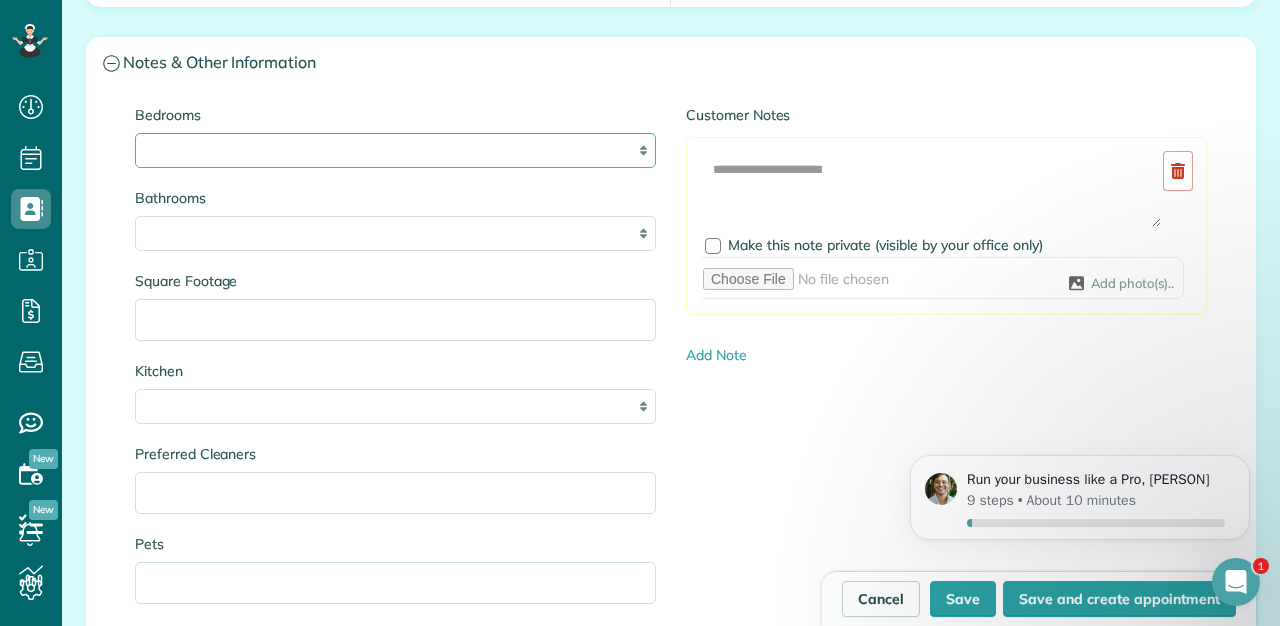 click on "*
*
*
*
**" at bounding box center (395, 150) 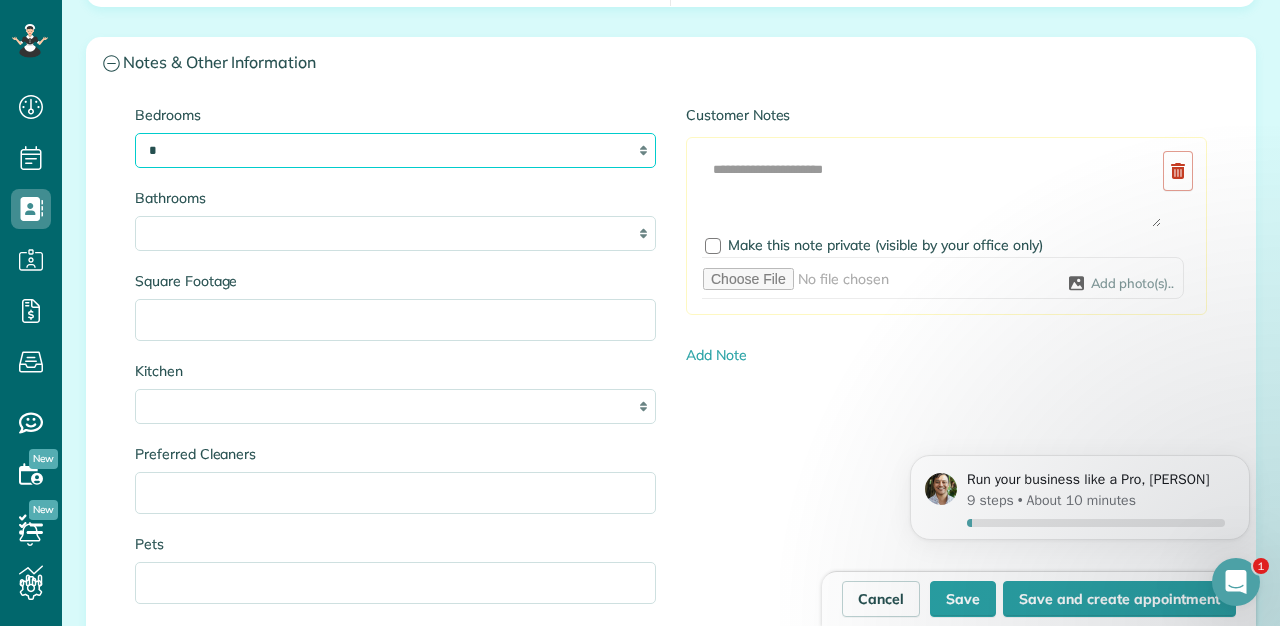 click on "*
*
*
*
**" at bounding box center (395, 150) 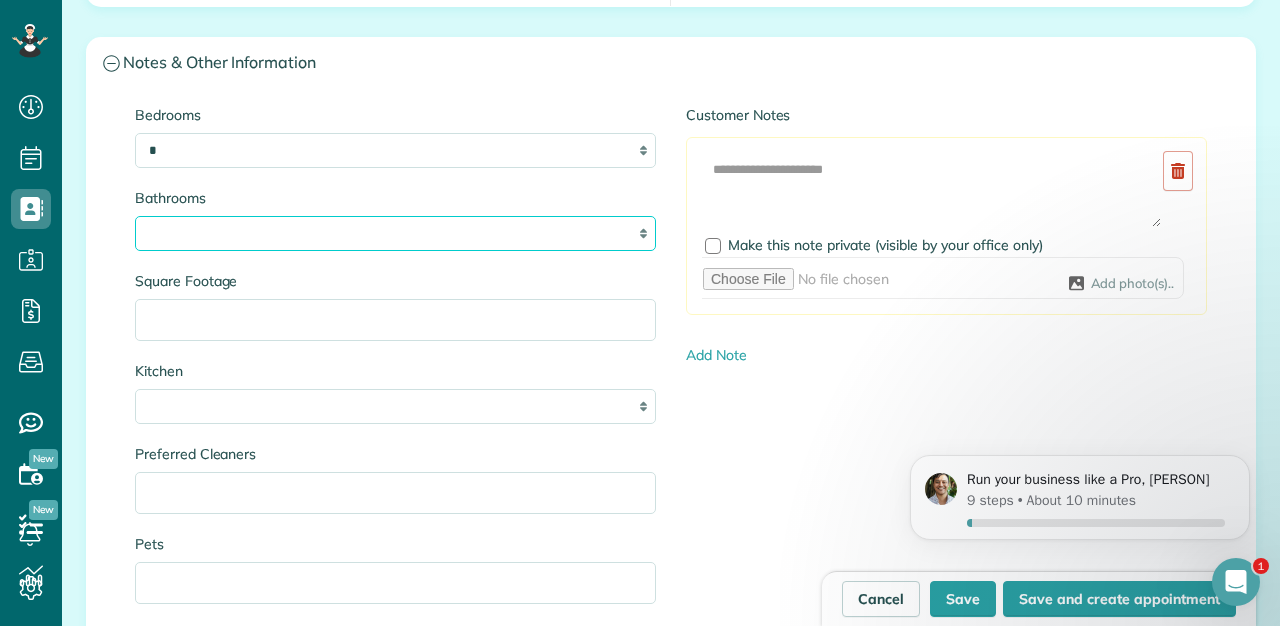 click on "*
***
*
***
*
***
*
***
**" at bounding box center [395, 233] 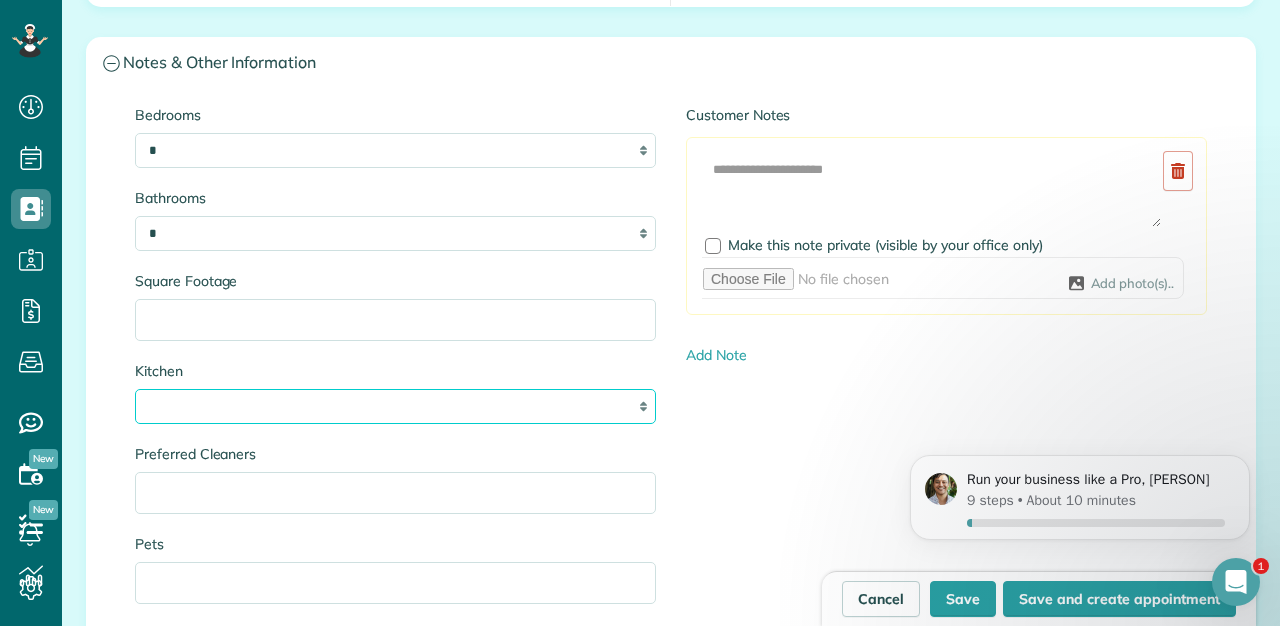 click on "*
*
*
*" at bounding box center [395, 406] 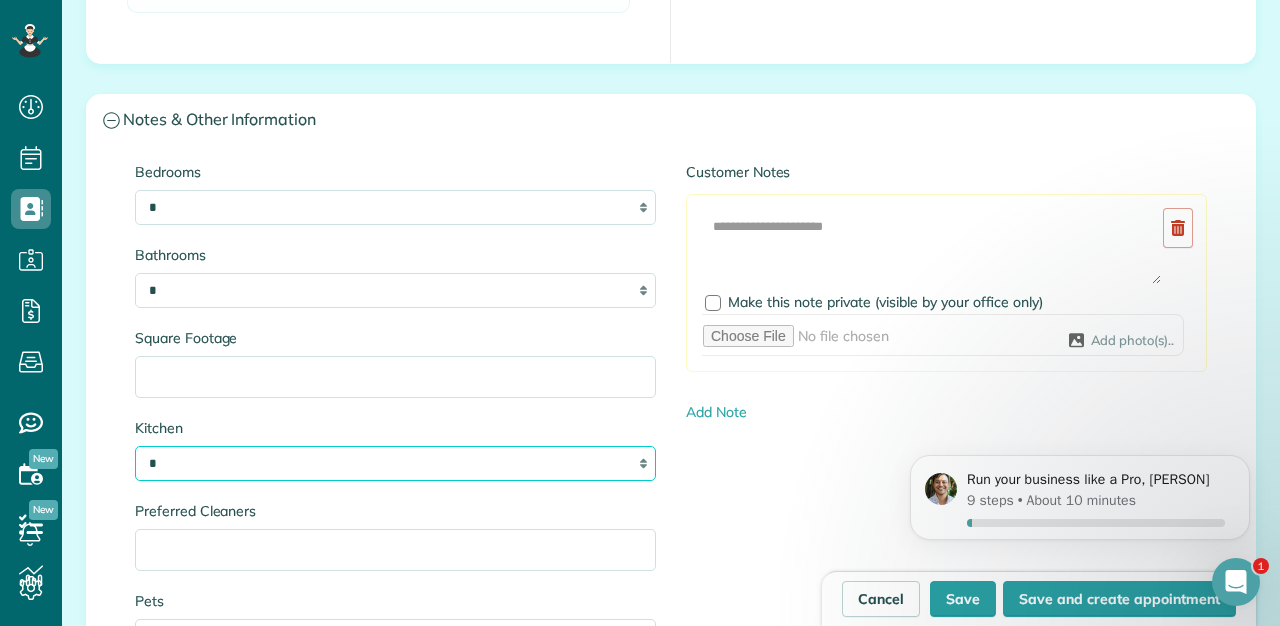 scroll, scrollTop: 1987, scrollLeft: 0, axis: vertical 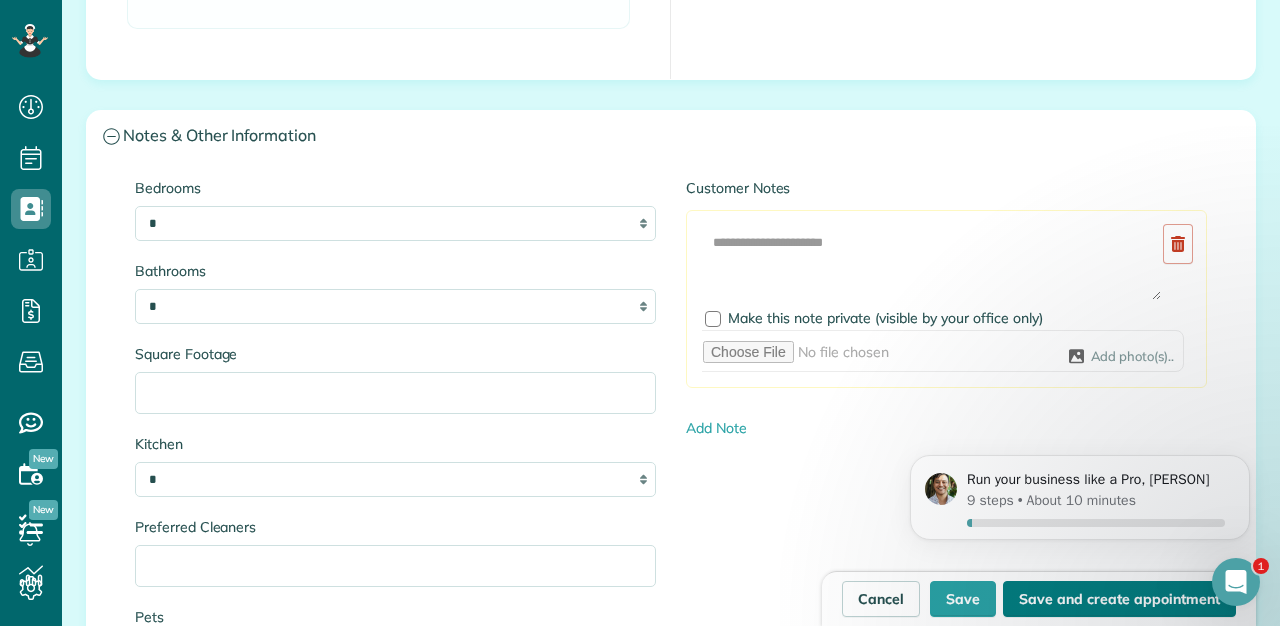 click on "Save and create appointment" at bounding box center (1119, 599) 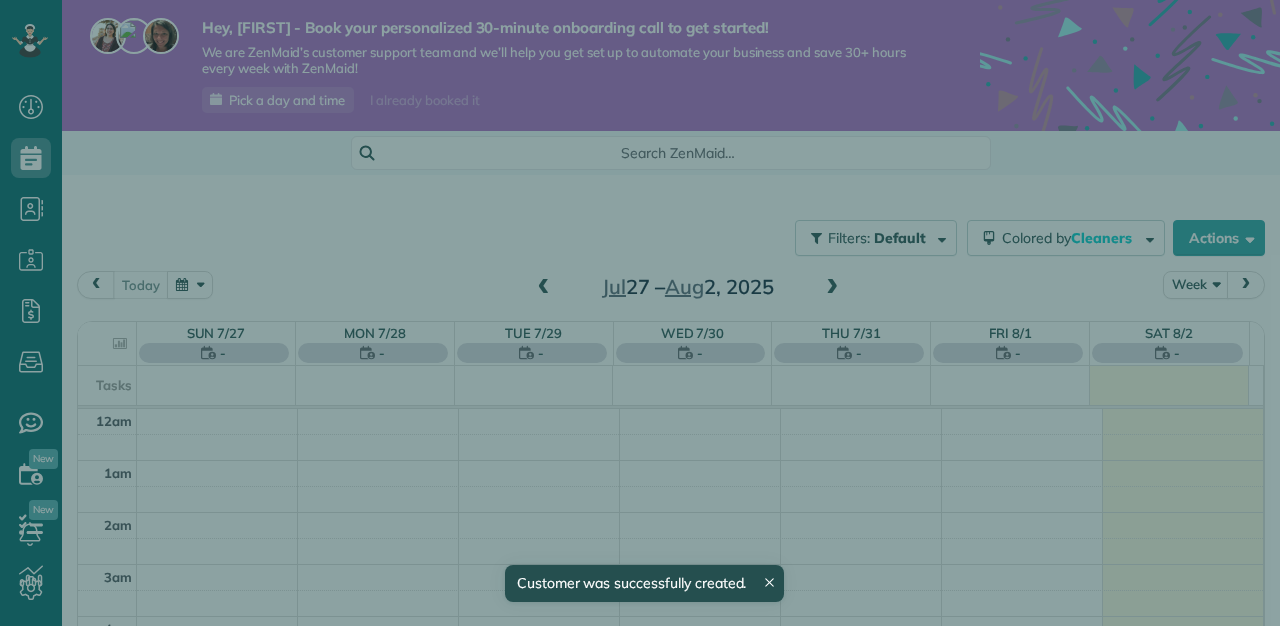 scroll, scrollTop: 0, scrollLeft: 0, axis: both 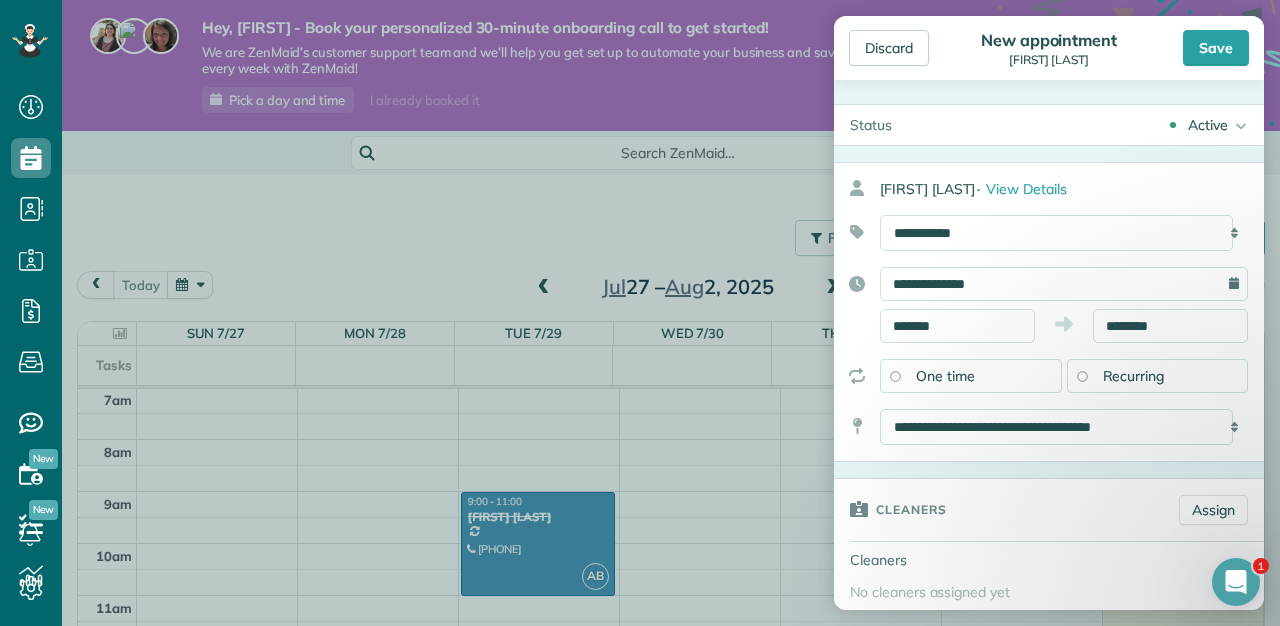 click on "**********" at bounding box center (1064, 284) 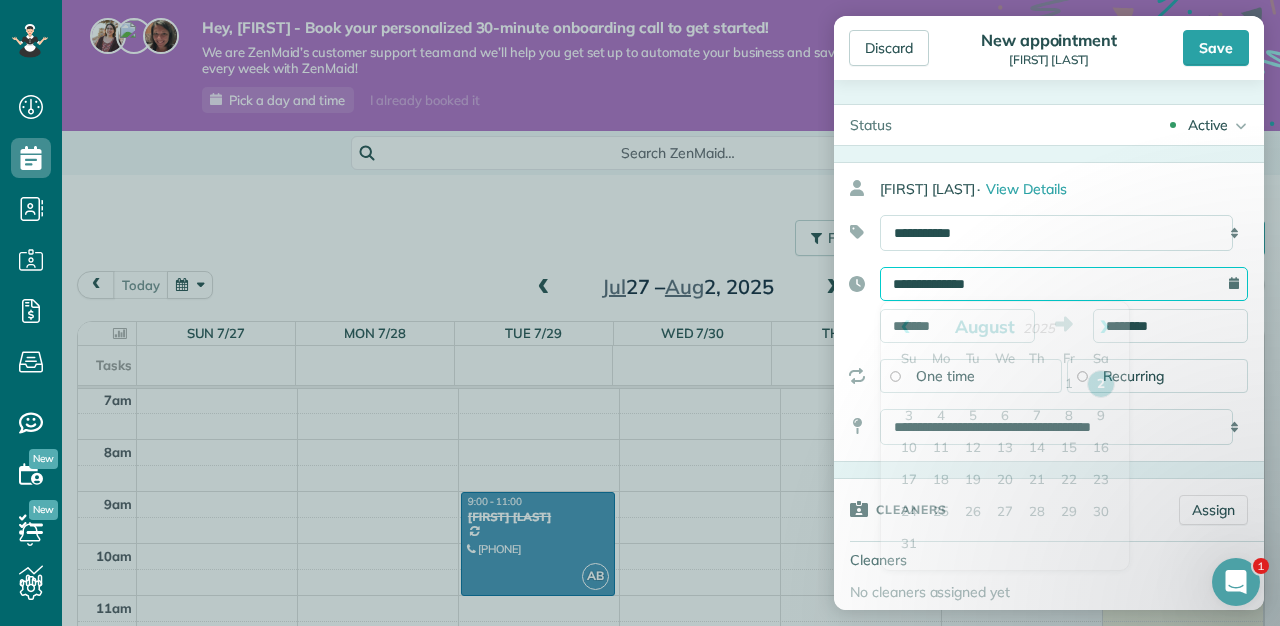 click on "**********" at bounding box center [1064, 284] 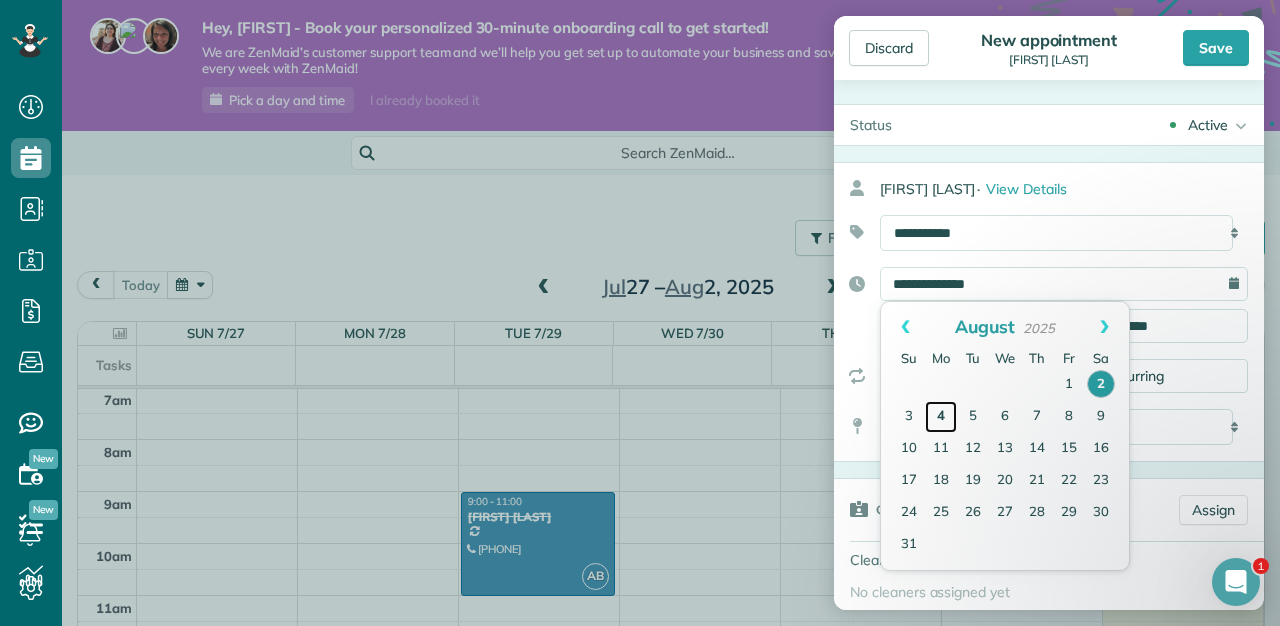 click on "4" at bounding box center [941, 417] 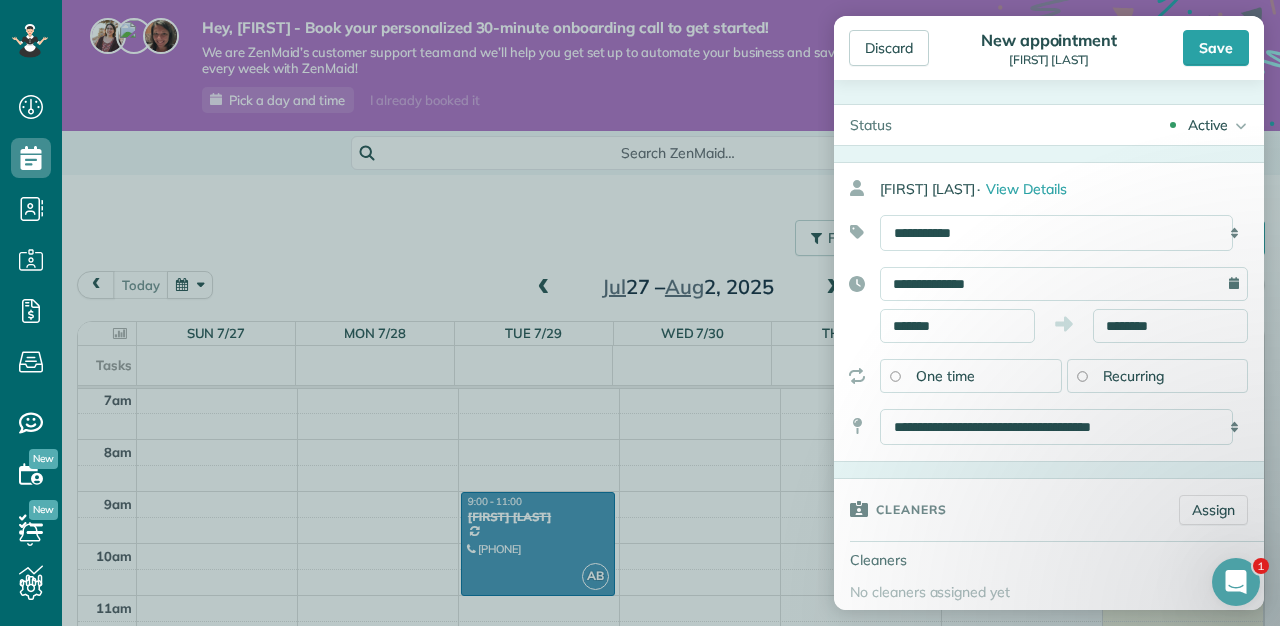 click on "Recurring" at bounding box center [1134, 376] 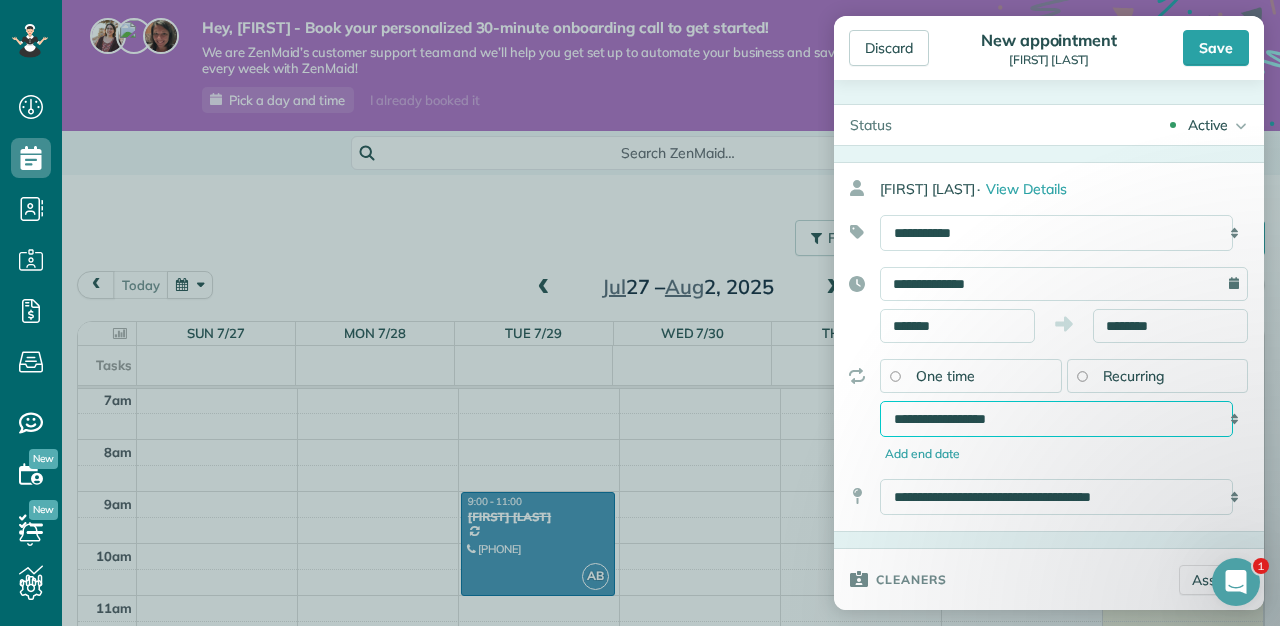 click on "**********" at bounding box center [1056, 419] 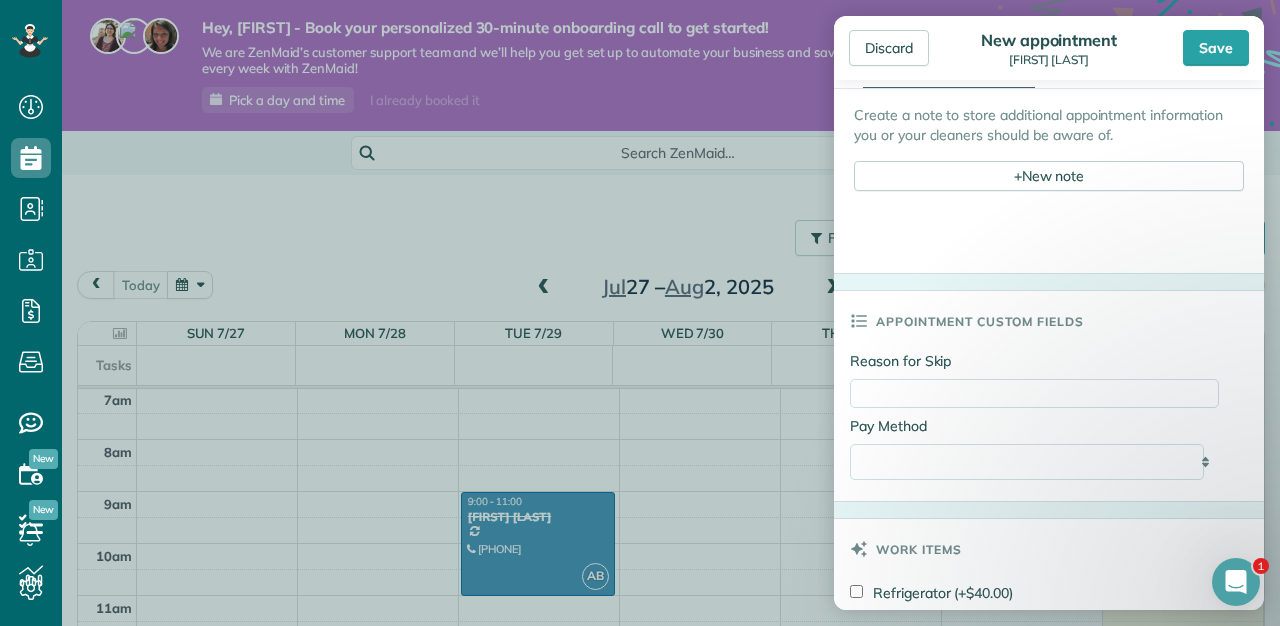 scroll, scrollTop: 945, scrollLeft: 0, axis: vertical 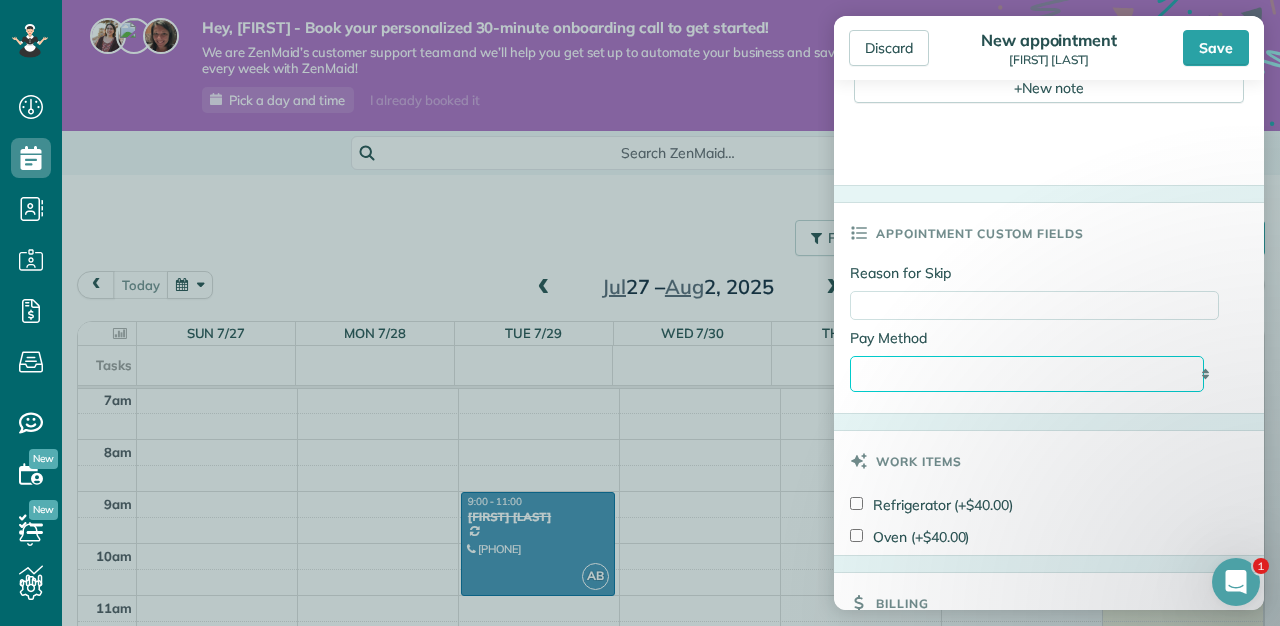 click on "**********" at bounding box center (1027, 374) 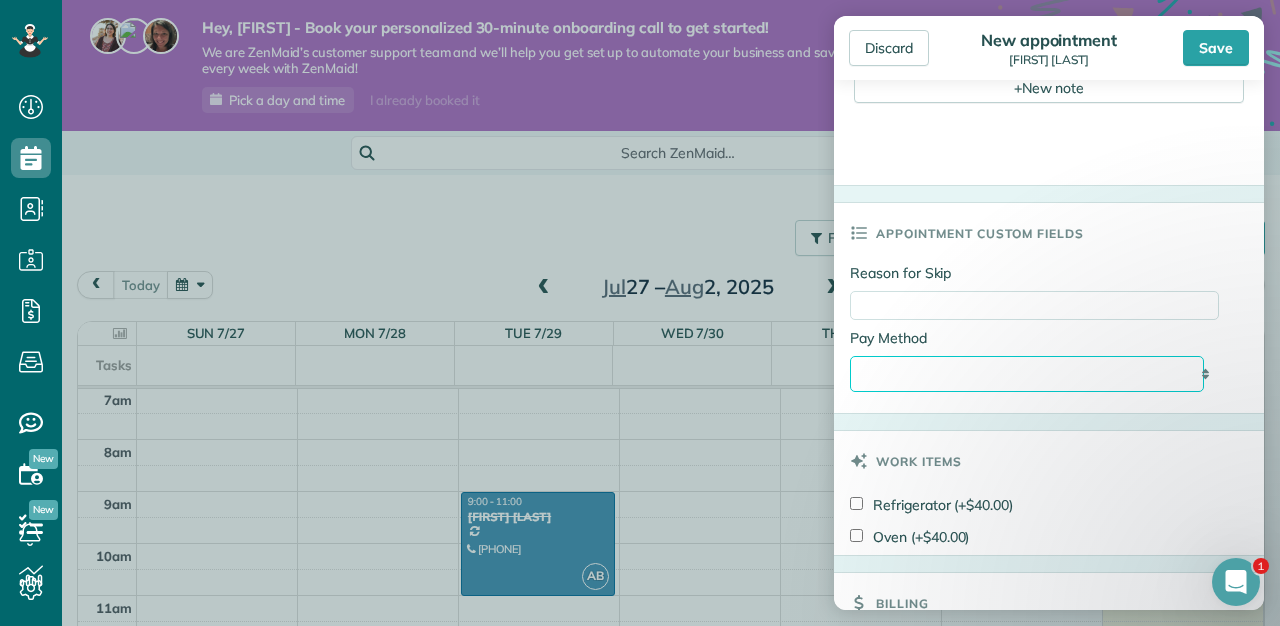 select on "****" 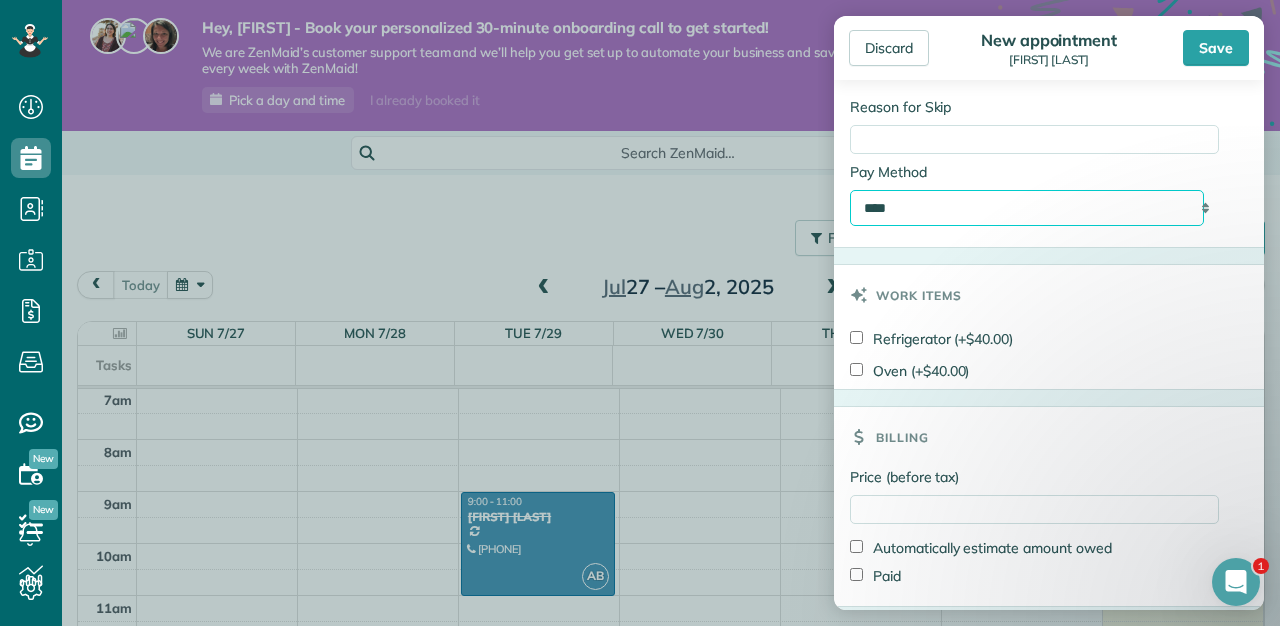 scroll, scrollTop: 1181, scrollLeft: 0, axis: vertical 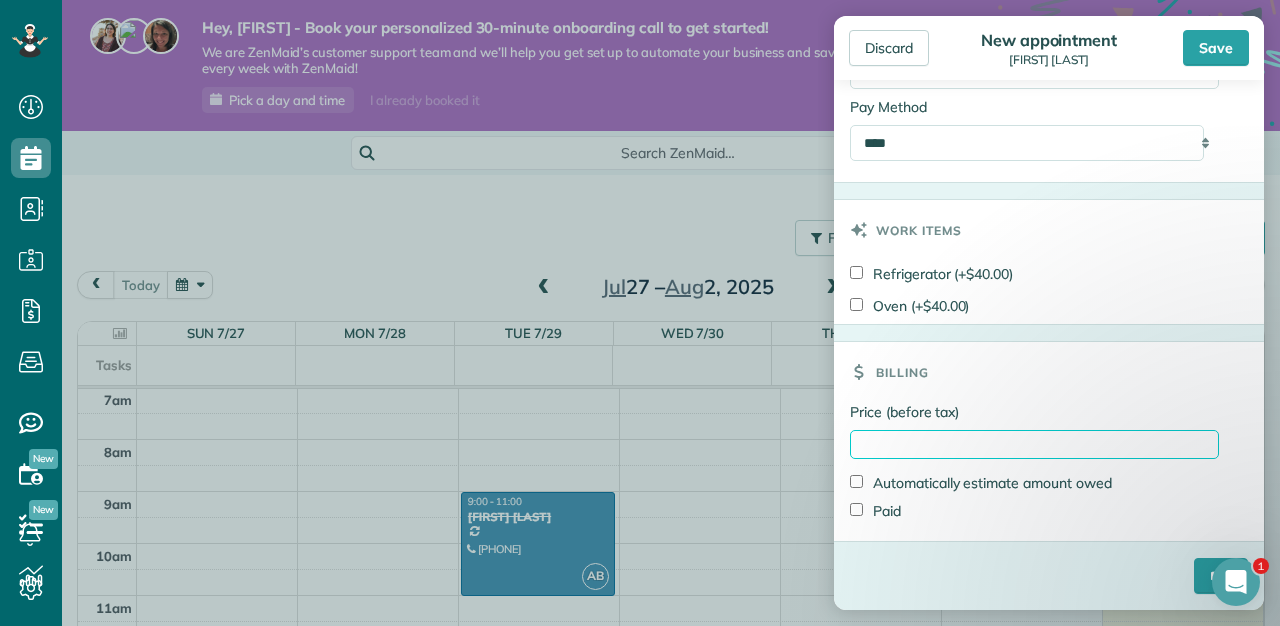 click on "Price (before tax)" at bounding box center [1034, 444] 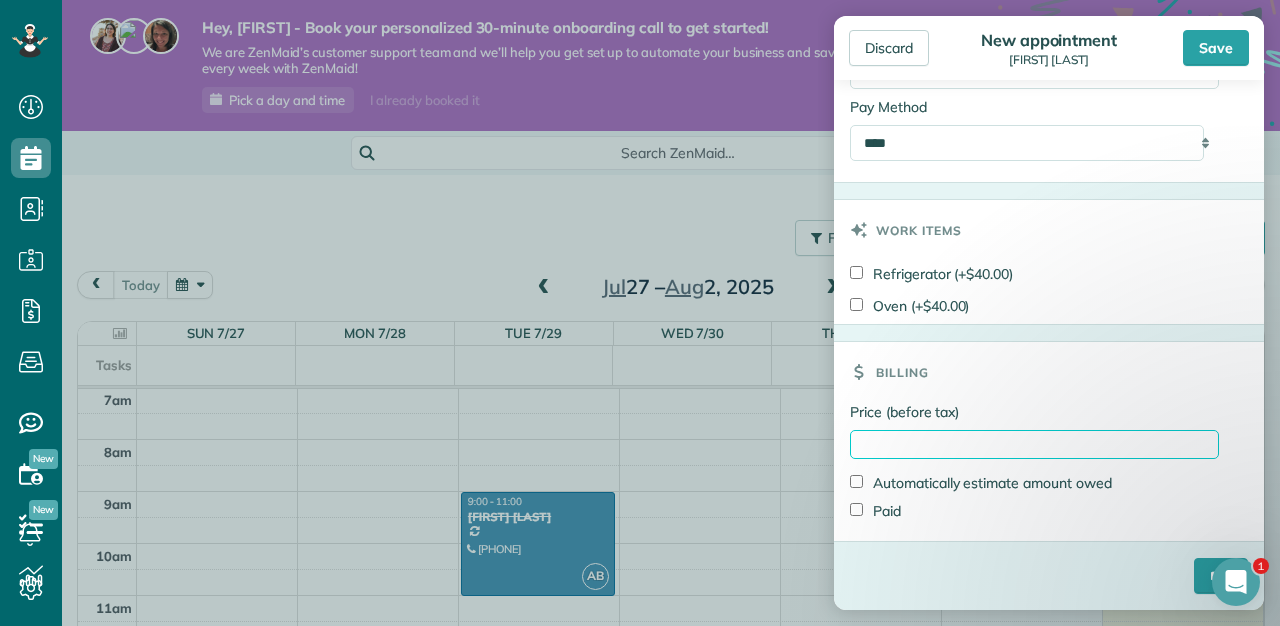 type on "******" 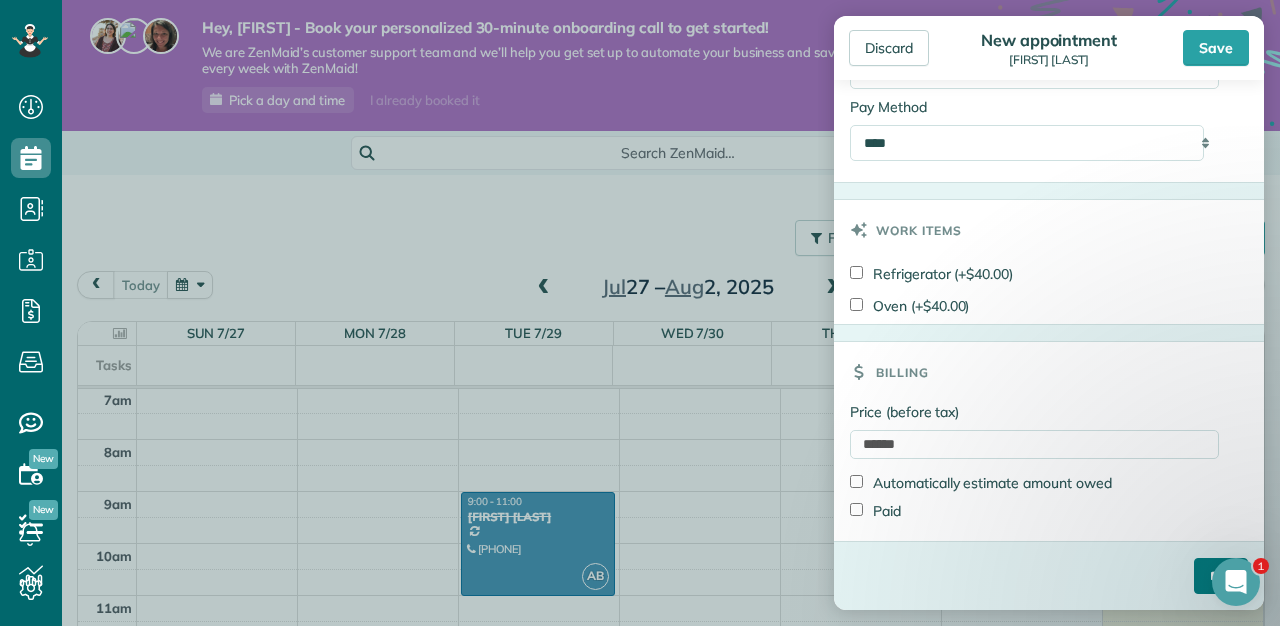 click on "****" at bounding box center (1221, 576) 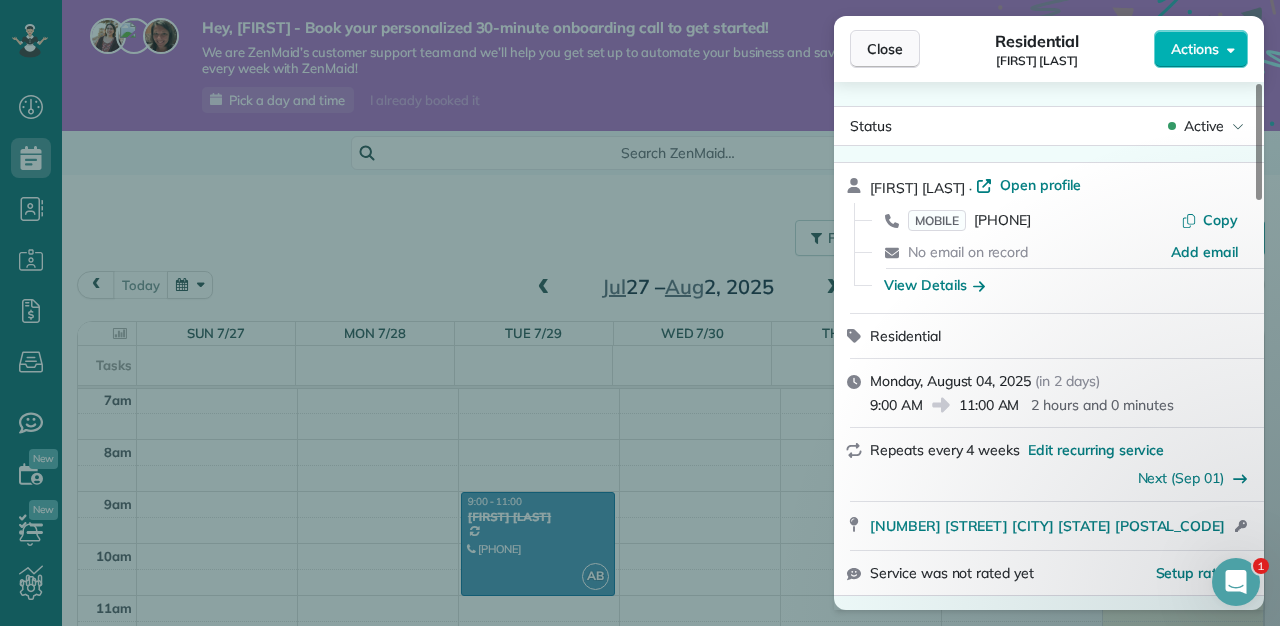 click on "Close" at bounding box center [885, 49] 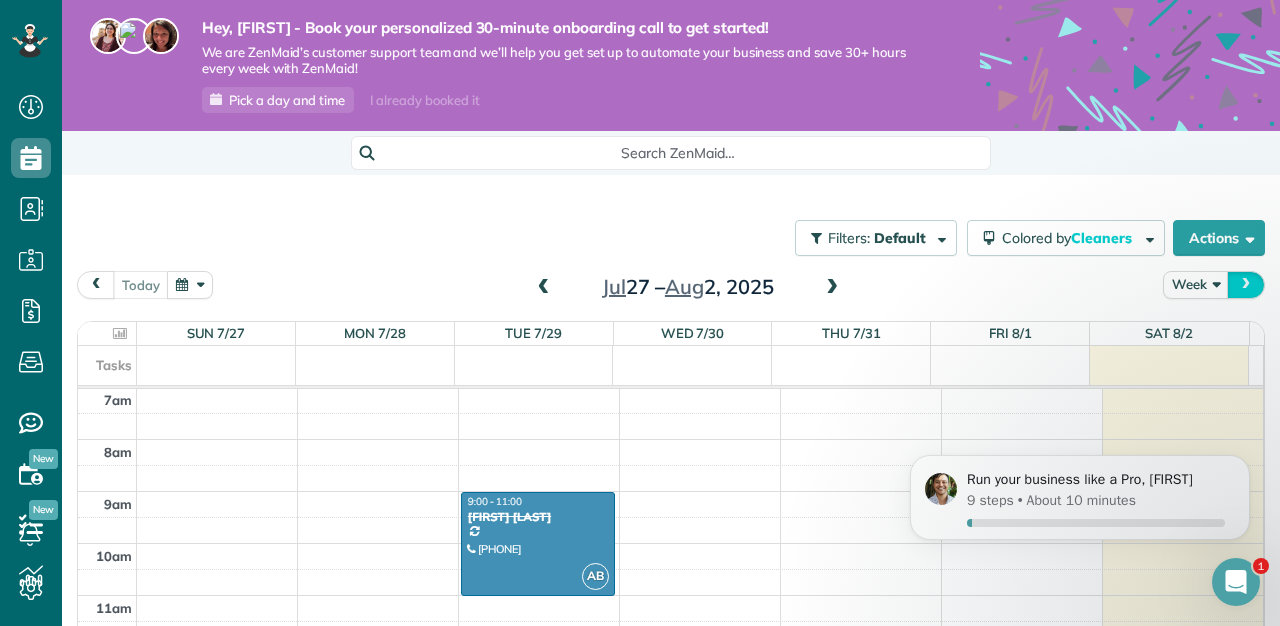 click at bounding box center [1246, 284] 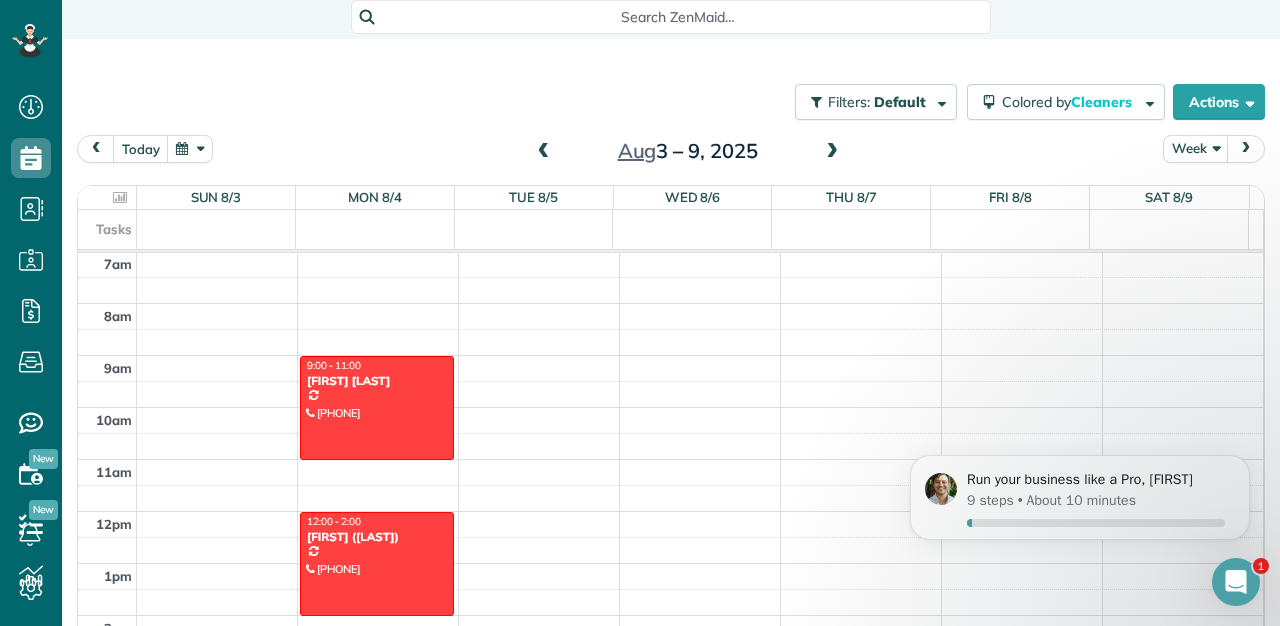 scroll, scrollTop: 166, scrollLeft: 0, axis: vertical 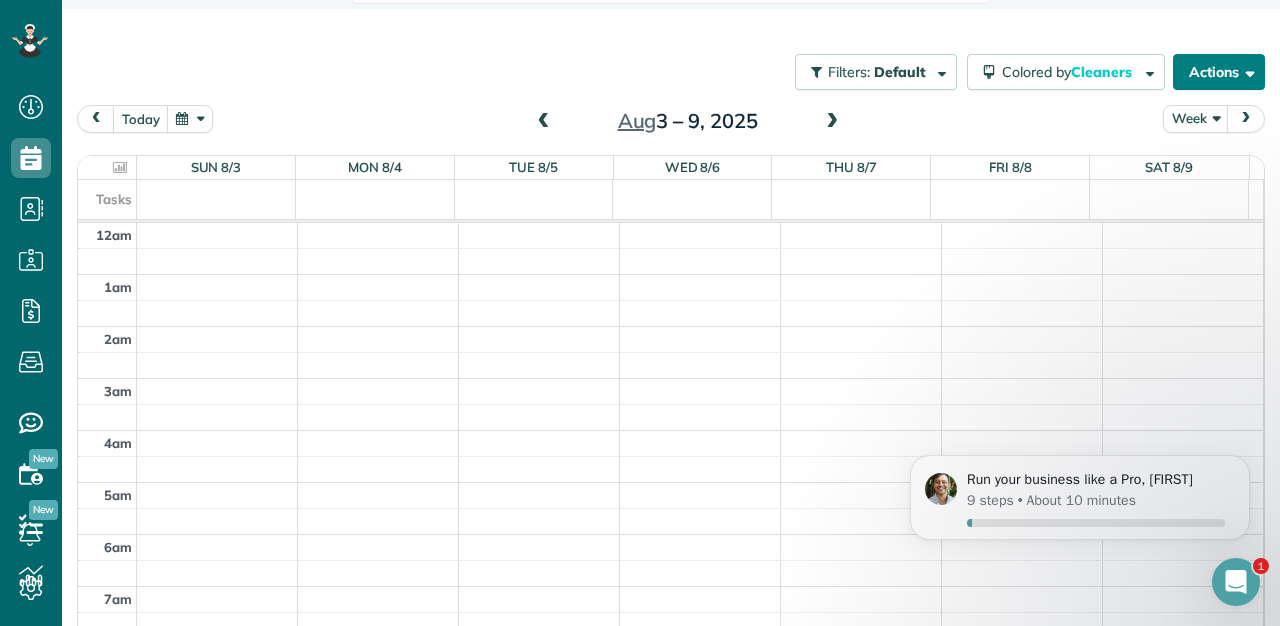 click on "Actions" at bounding box center [1219, 72] 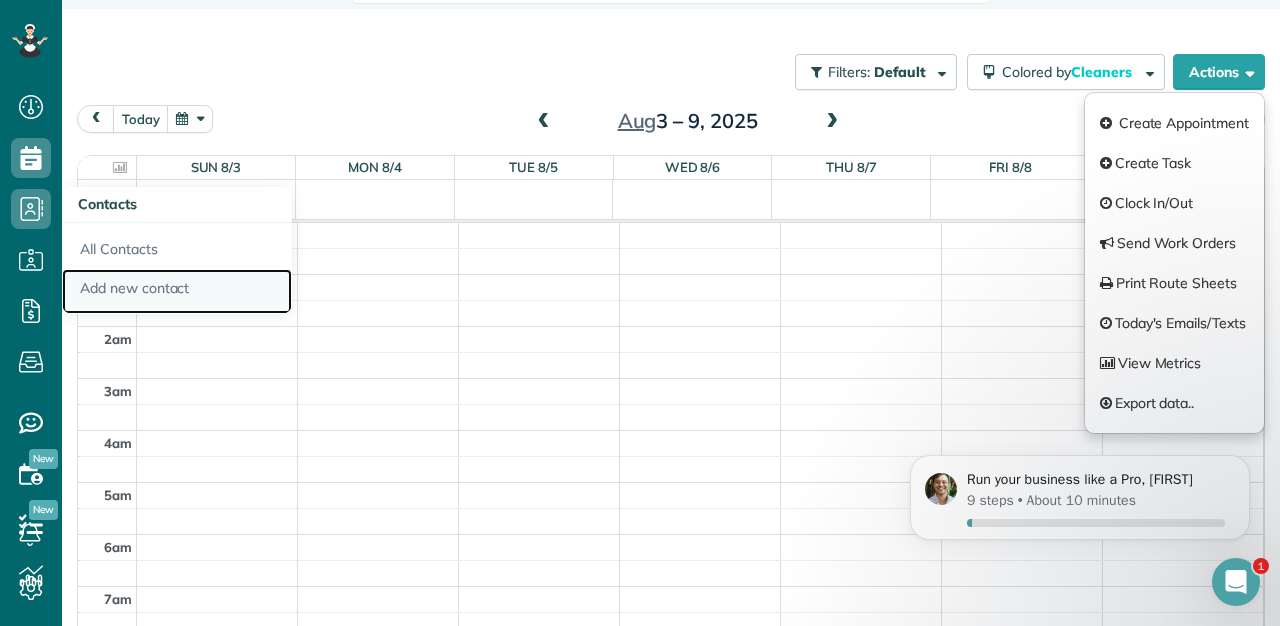click on "Add new contact" at bounding box center [177, 292] 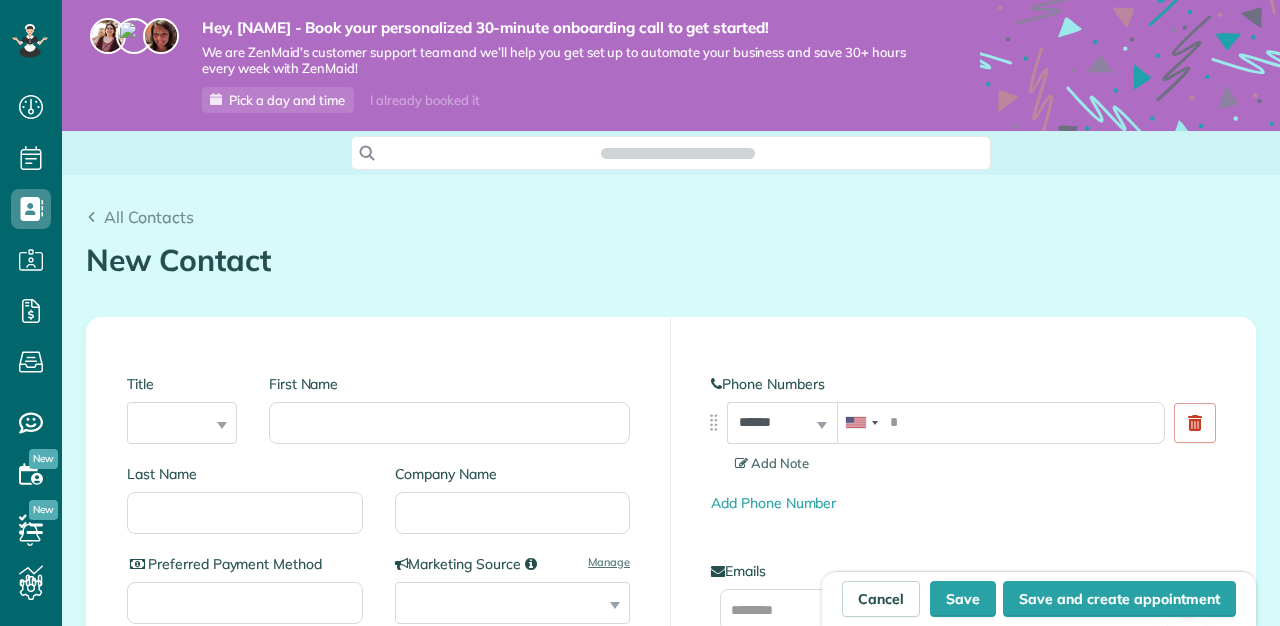 scroll, scrollTop: 0, scrollLeft: 0, axis: both 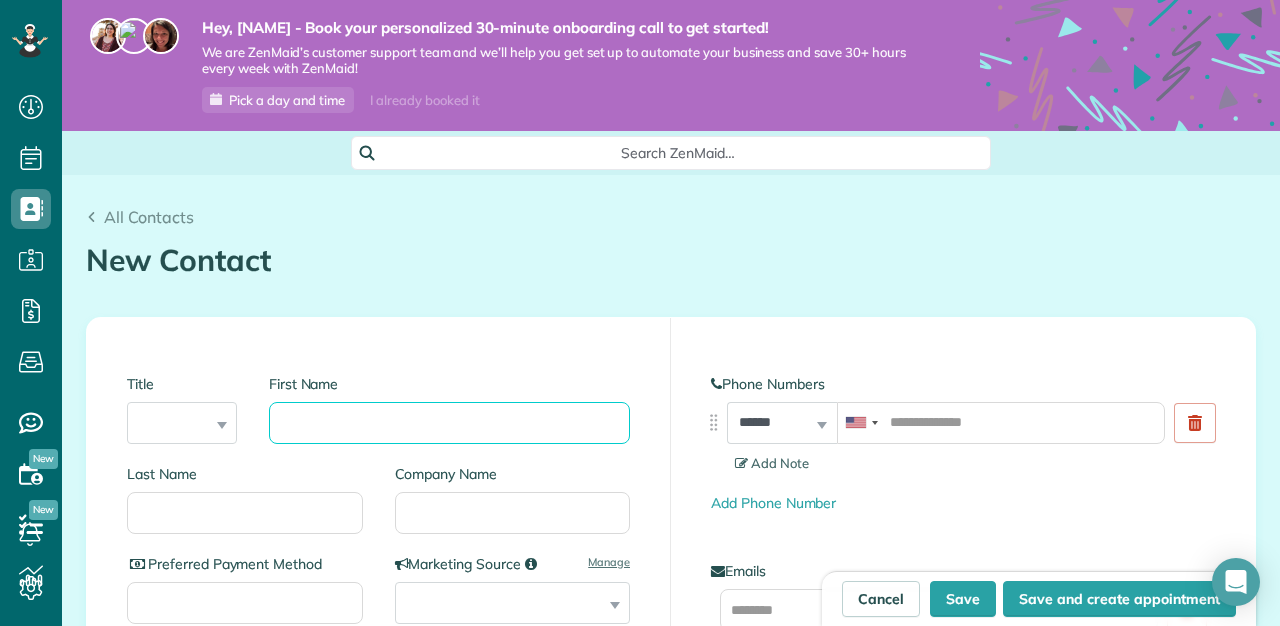 click on "First Name" at bounding box center [449, 423] 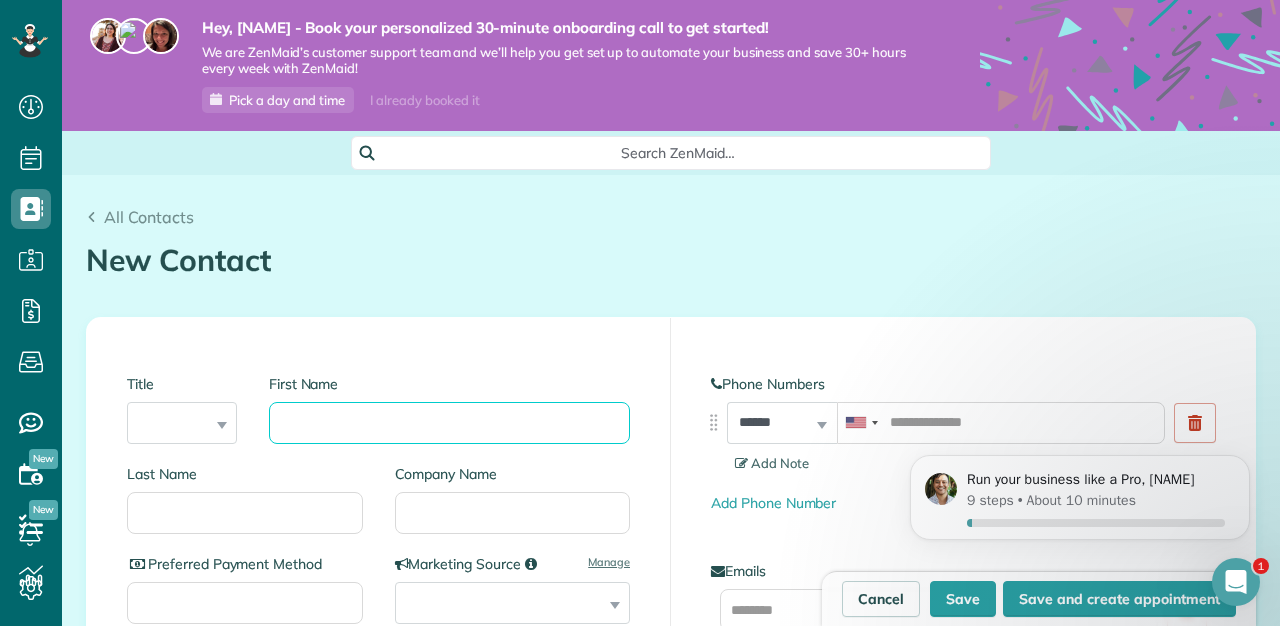 scroll, scrollTop: 0, scrollLeft: 0, axis: both 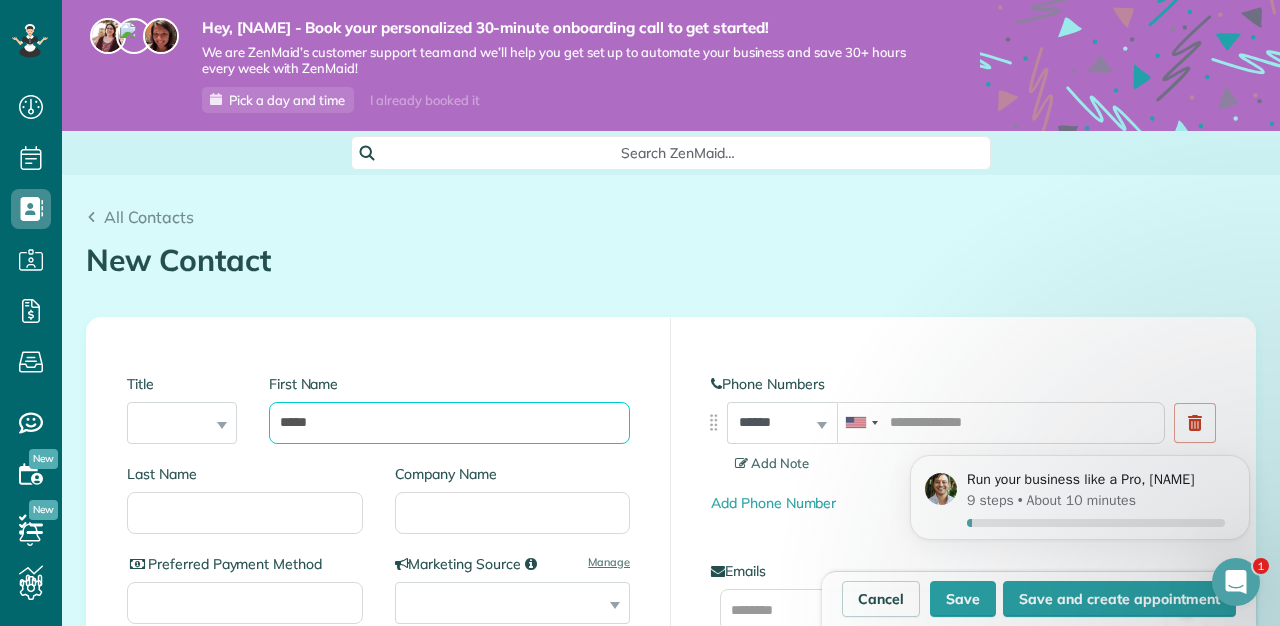 type on "*****" 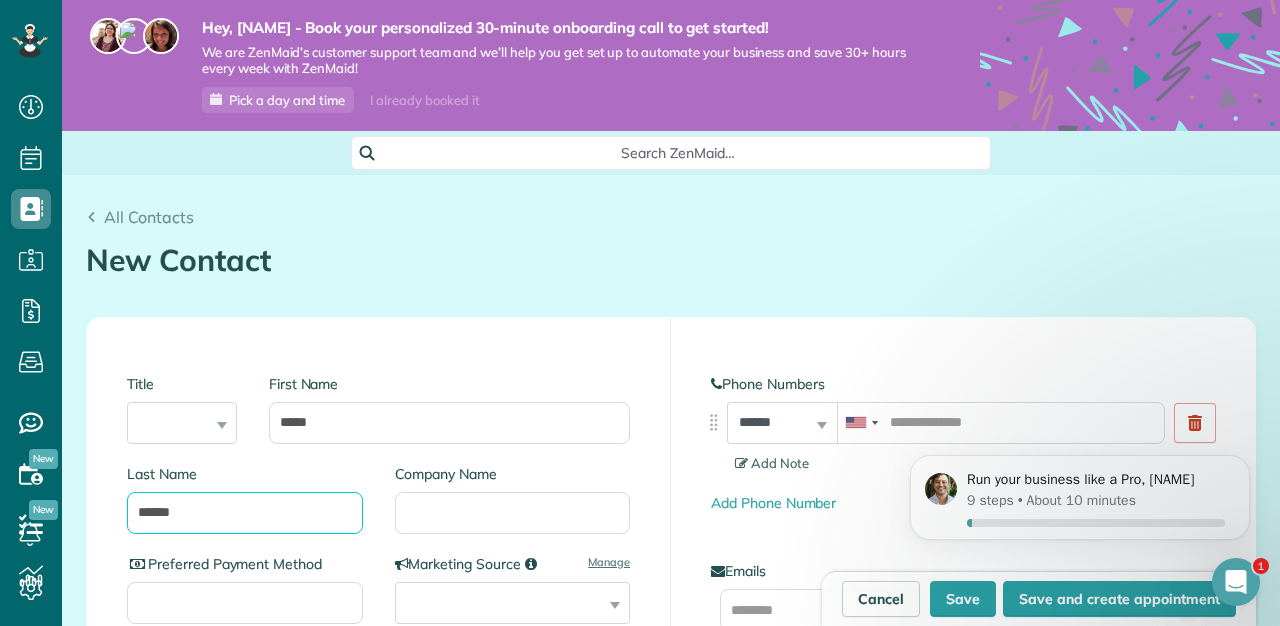 type on "******" 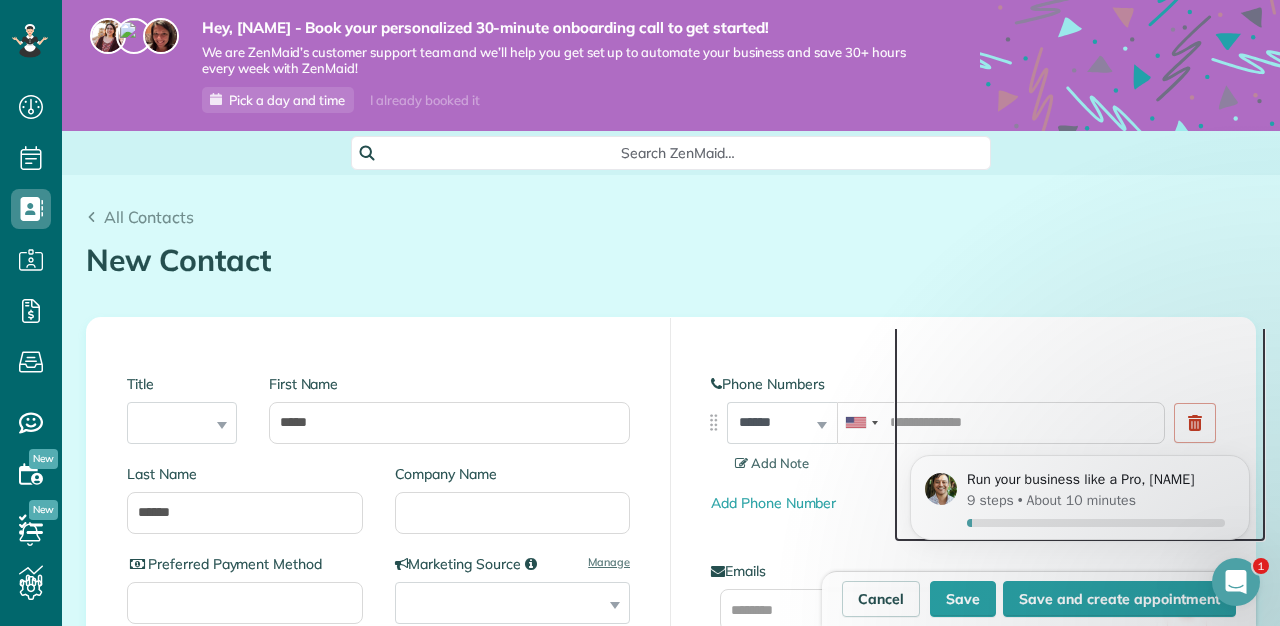 click on "Run your business like a Pro, Adriana 9 steps • About 10 minutes" at bounding box center [1080, 415] 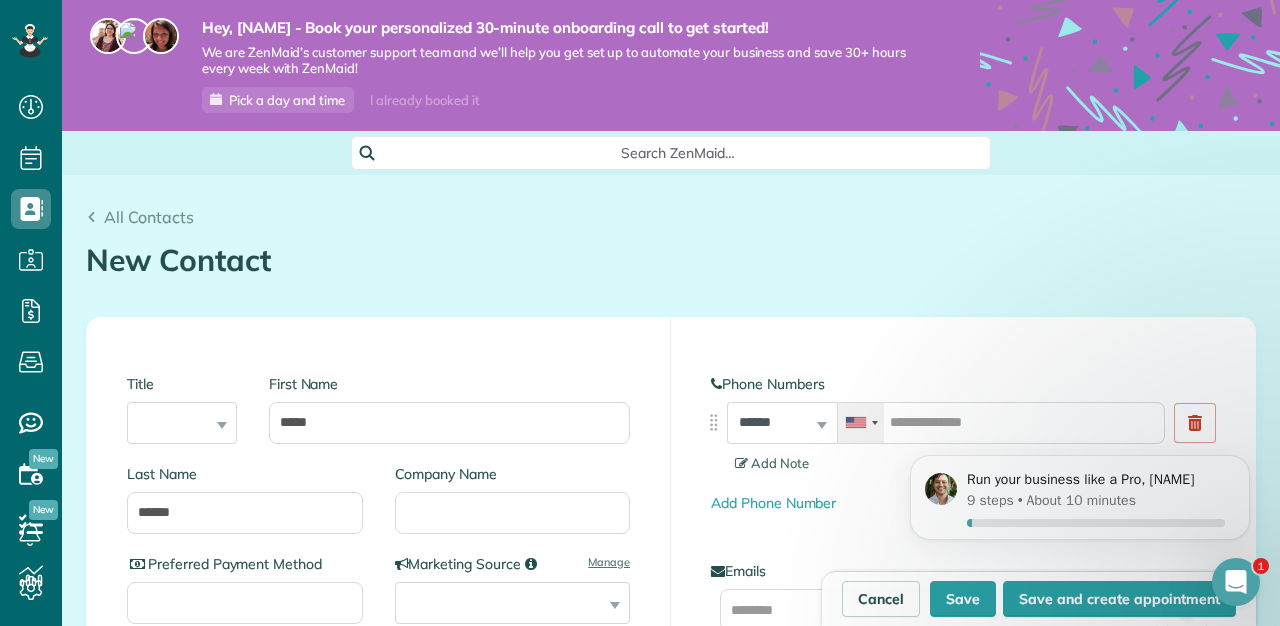 click at bounding box center [861, 423] 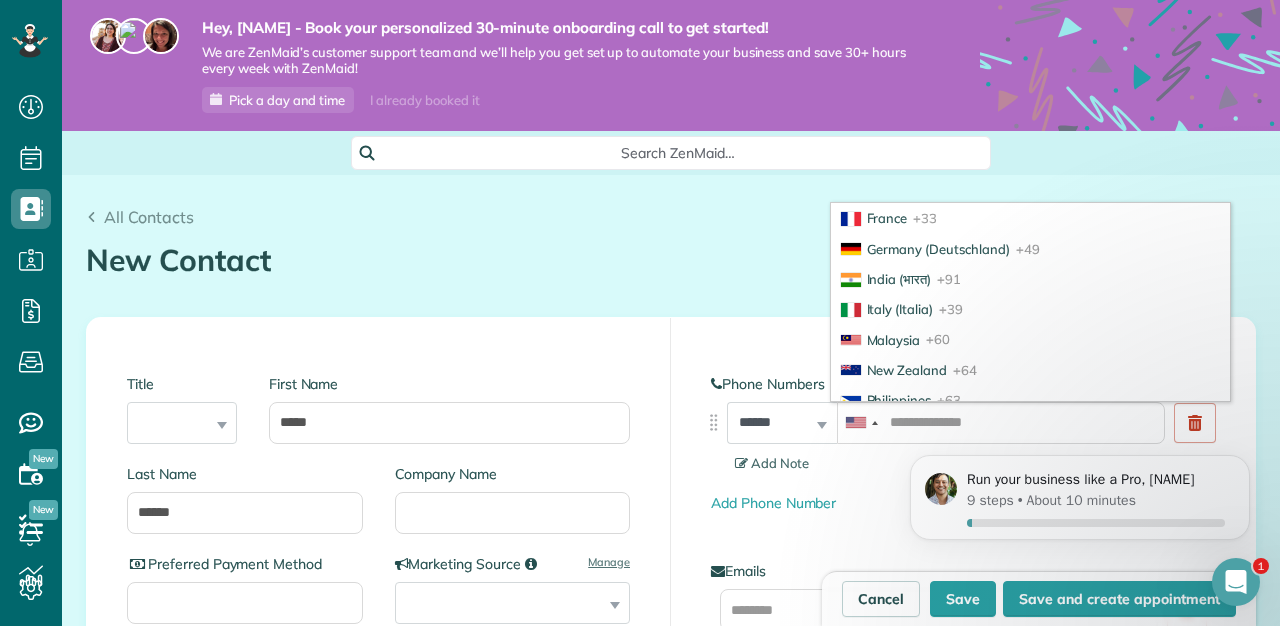scroll, scrollTop: 279, scrollLeft: 0, axis: vertical 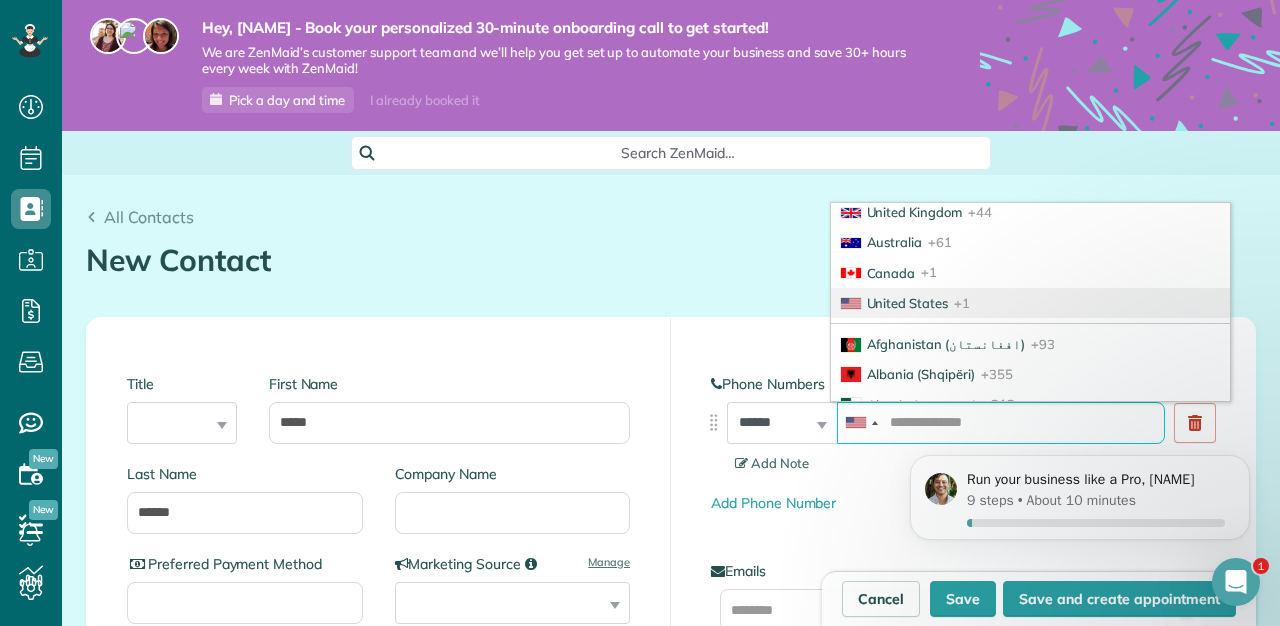 click at bounding box center (1001, 423) 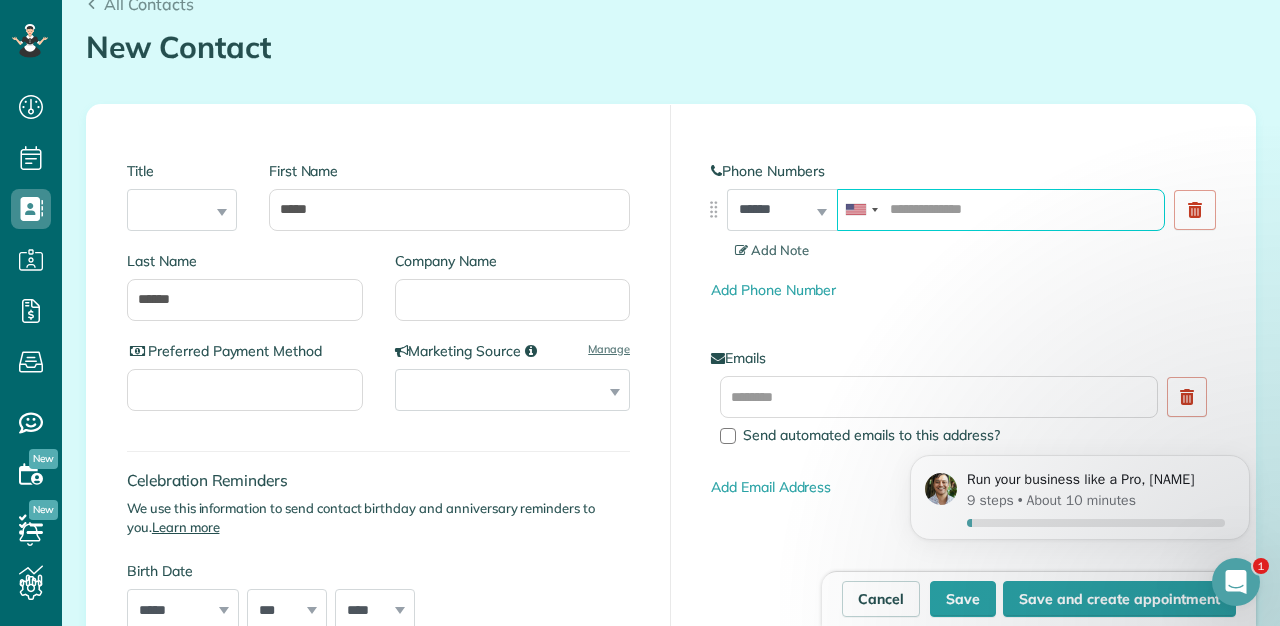 scroll, scrollTop: 239, scrollLeft: 0, axis: vertical 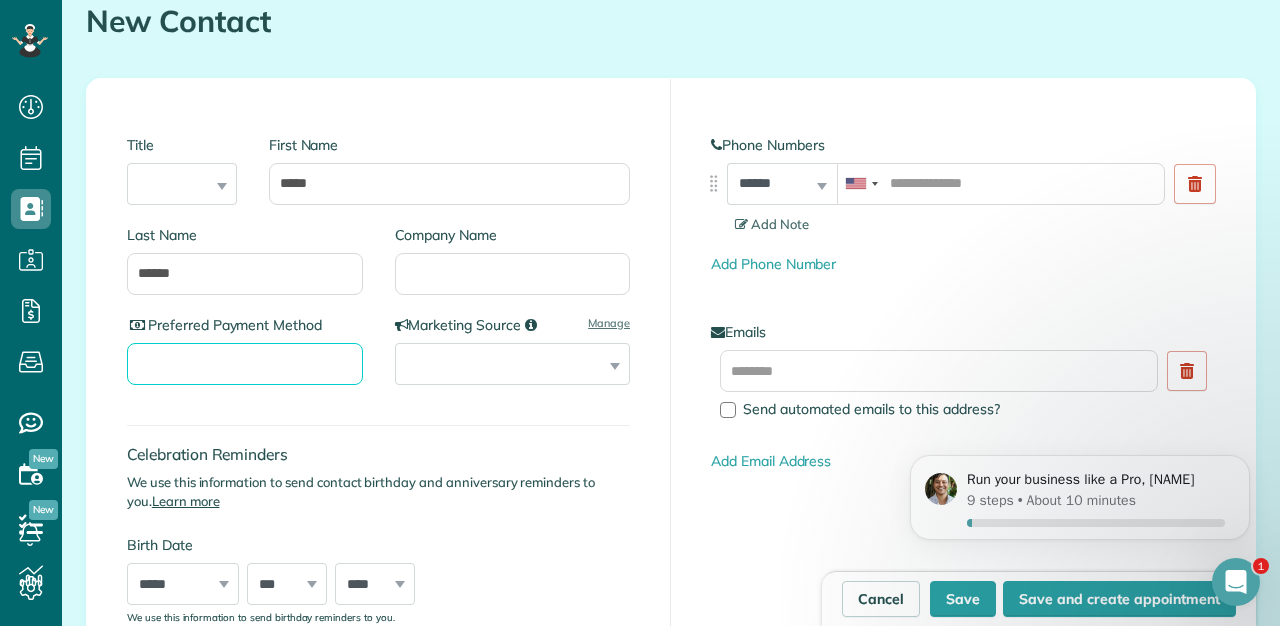 click on "Preferred Payment Method" at bounding box center (245, 364) 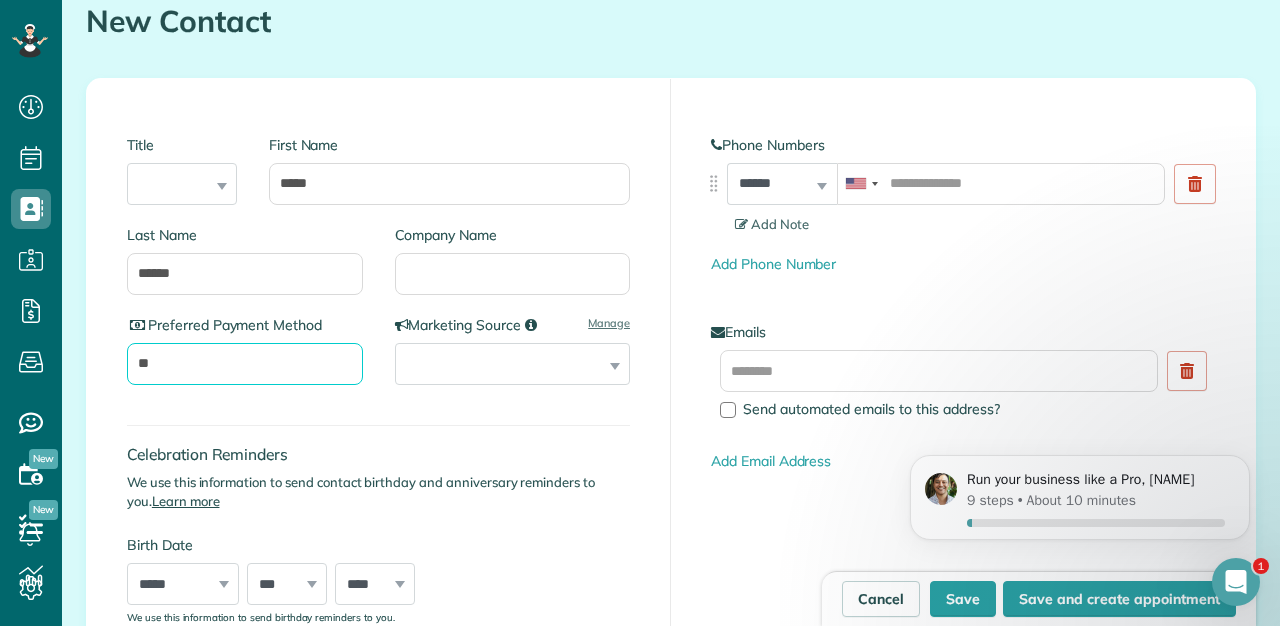 type on "*" 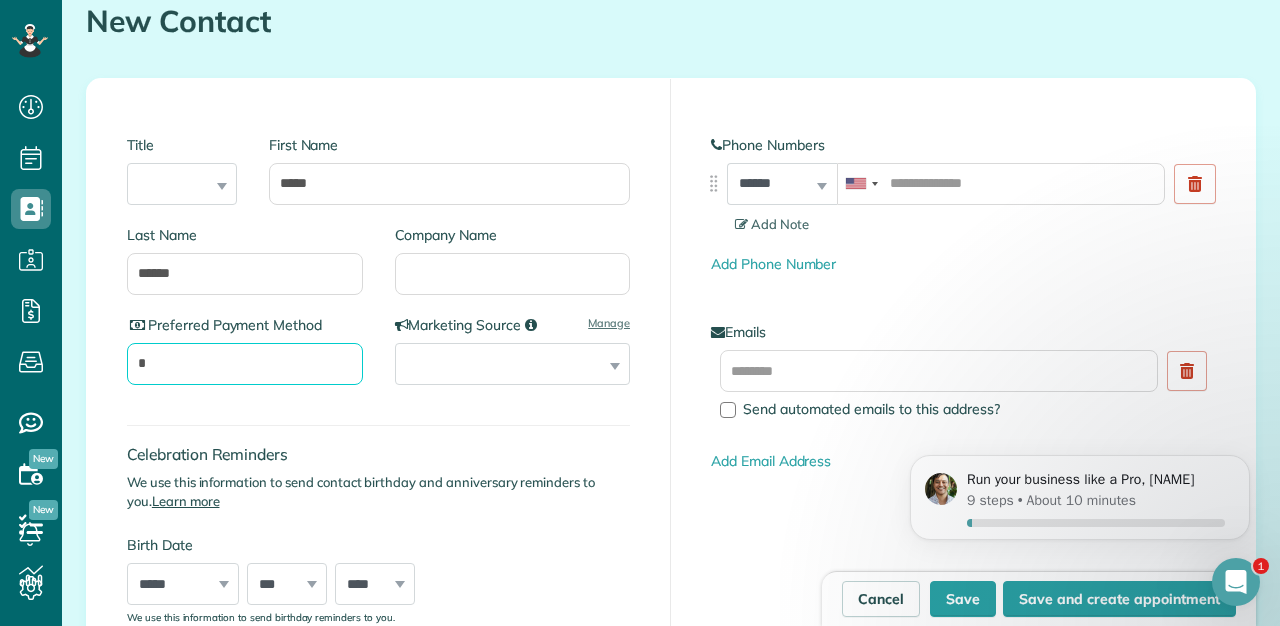 type 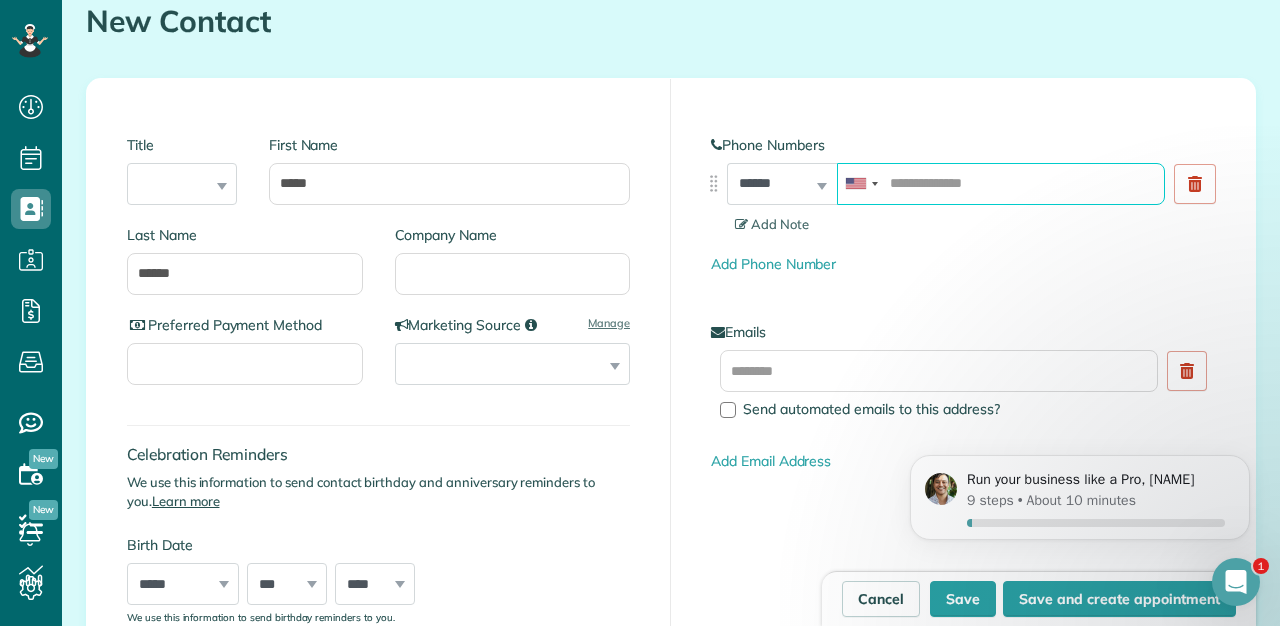 click at bounding box center [1001, 184] 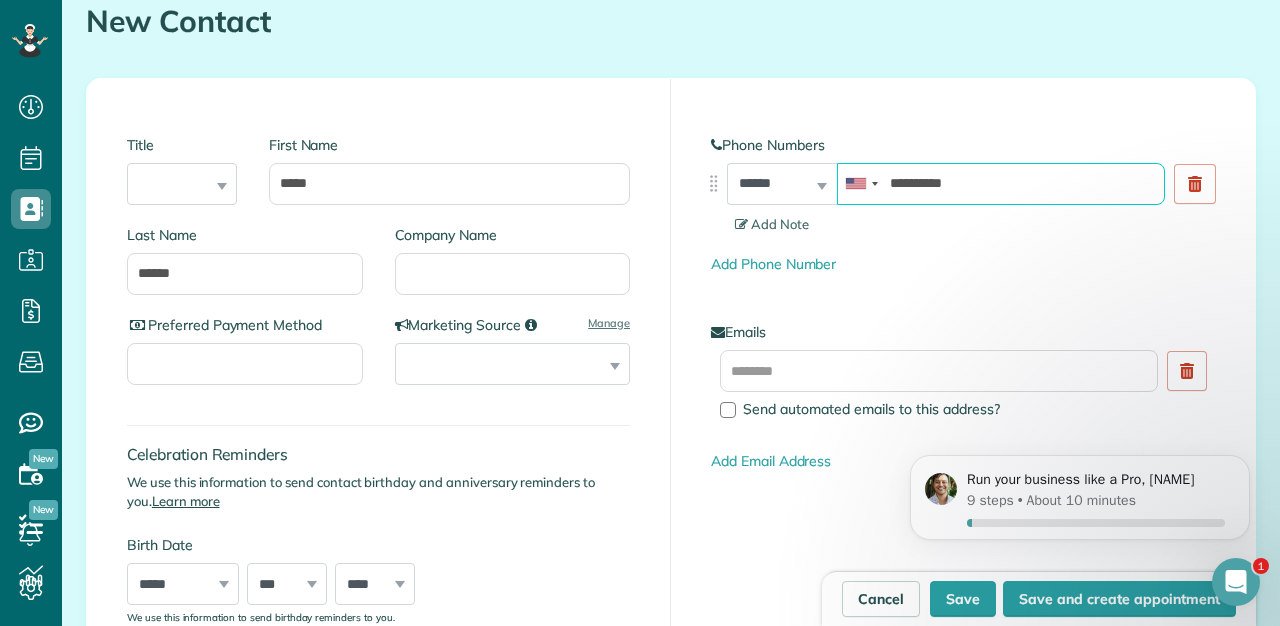 type on "**********" 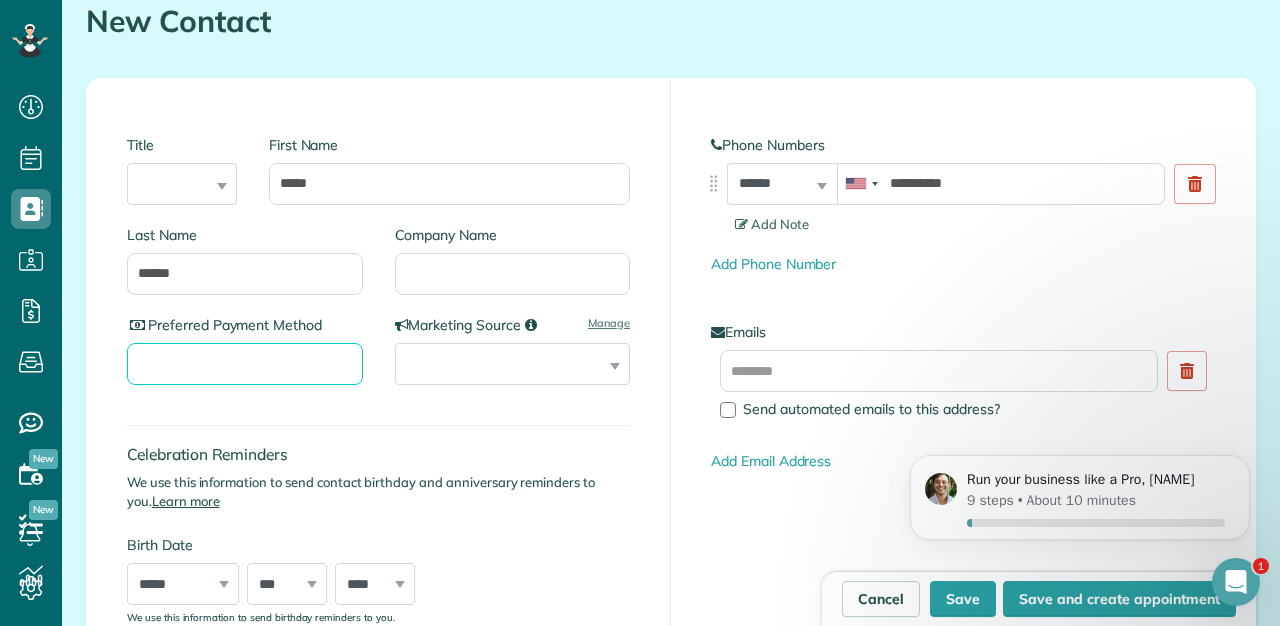 click on "Preferred Payment Method" at bounding box center (245, 364) 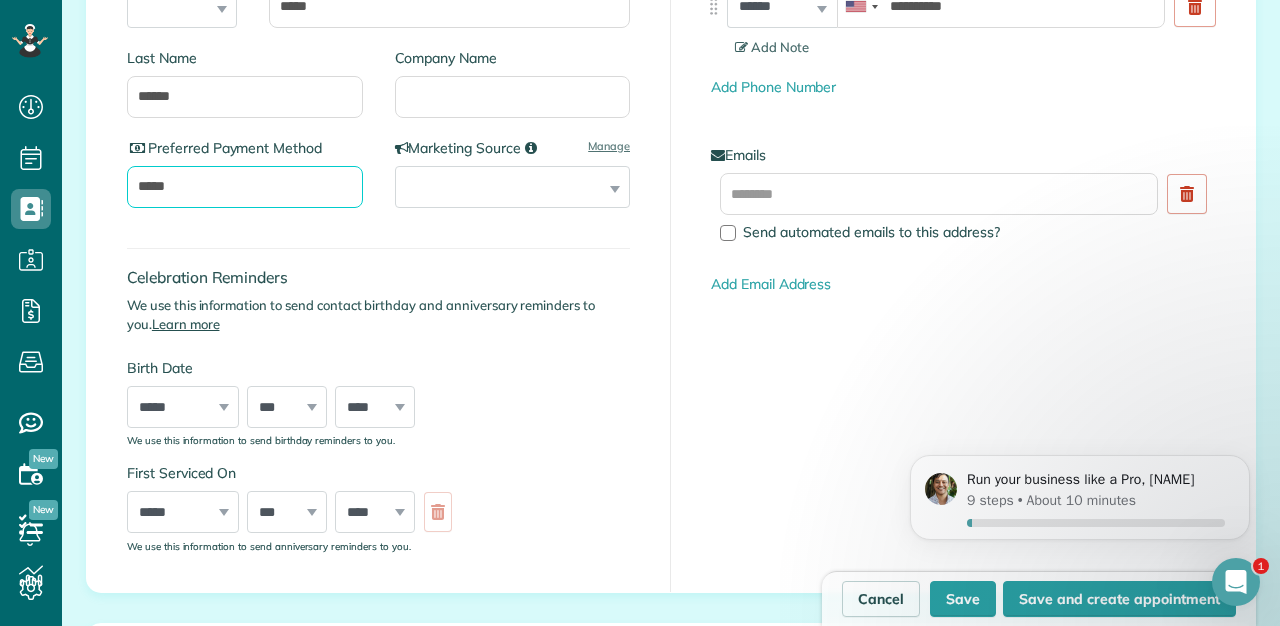 scroll, scrollTop: 417, scrollLeft: 0, axis: vertical 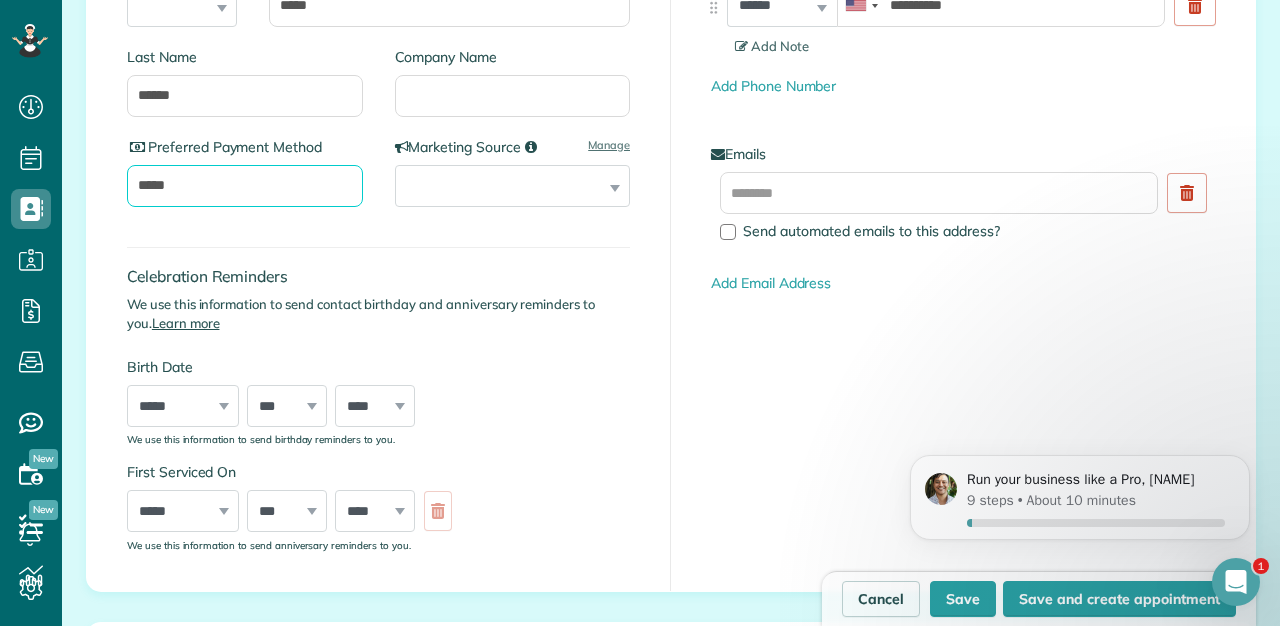 type on "*****" 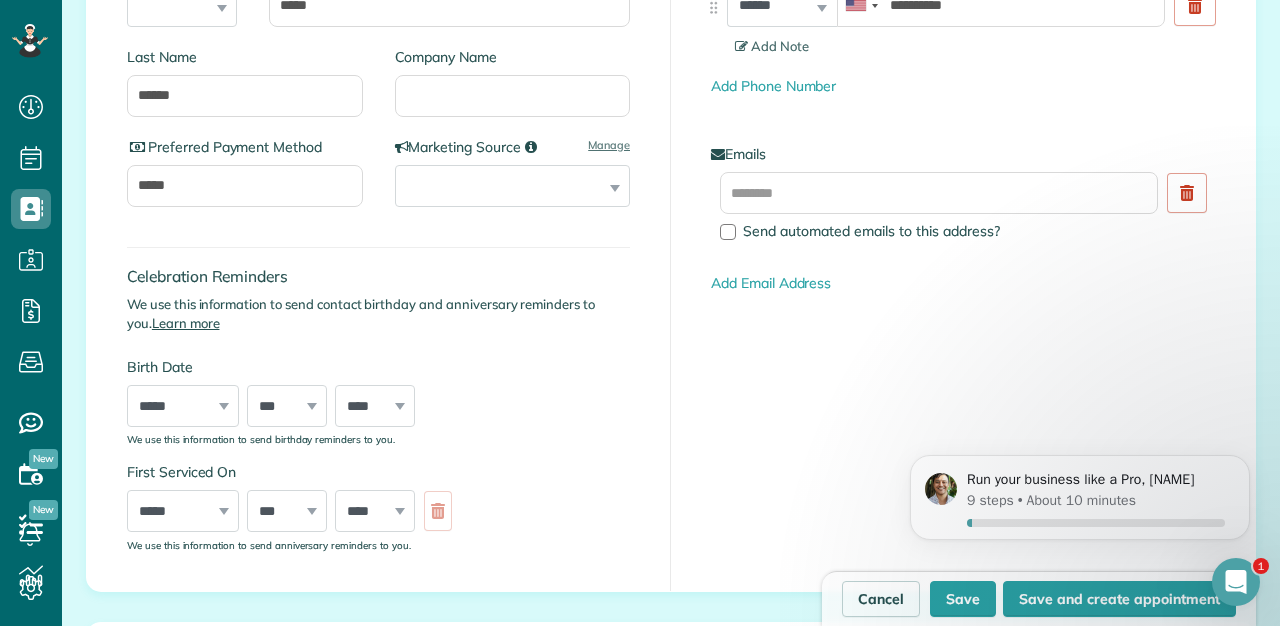 click on "*****
*******
********
*****
*****
***
****
****
******
*********
*******
********
********" at bounding box center (183, 406) 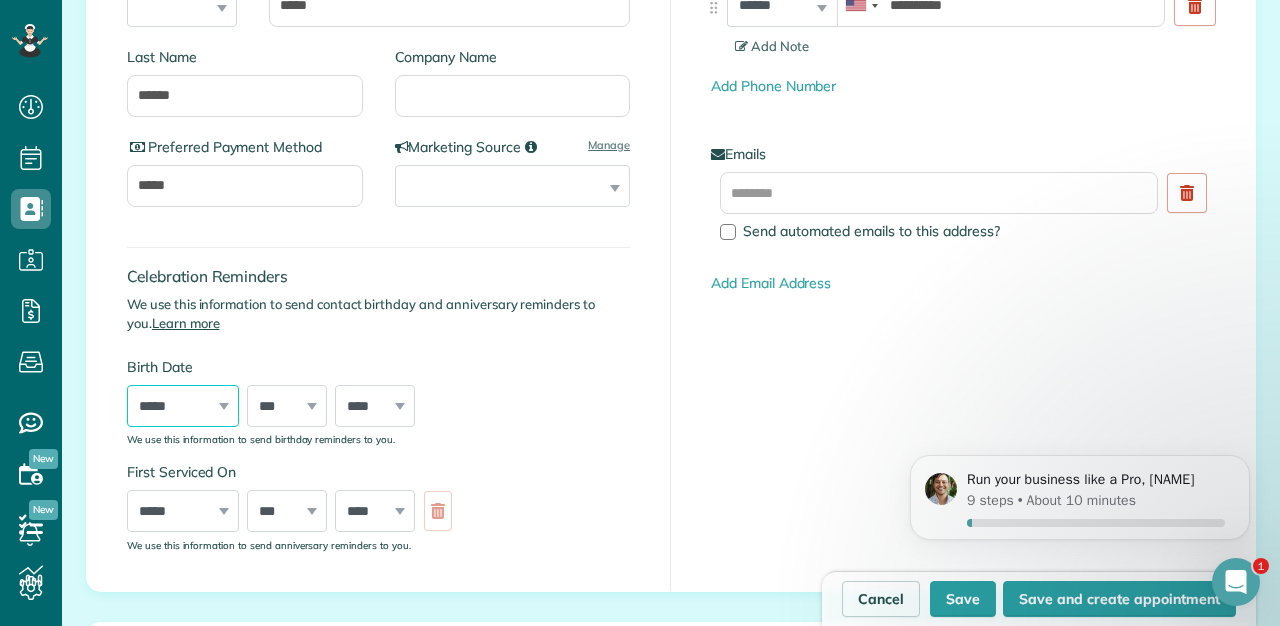 click on "*****
*******
********
*****
*****
***
****
****
******
*********
*******
********
********" at bounding box center (183, 406) 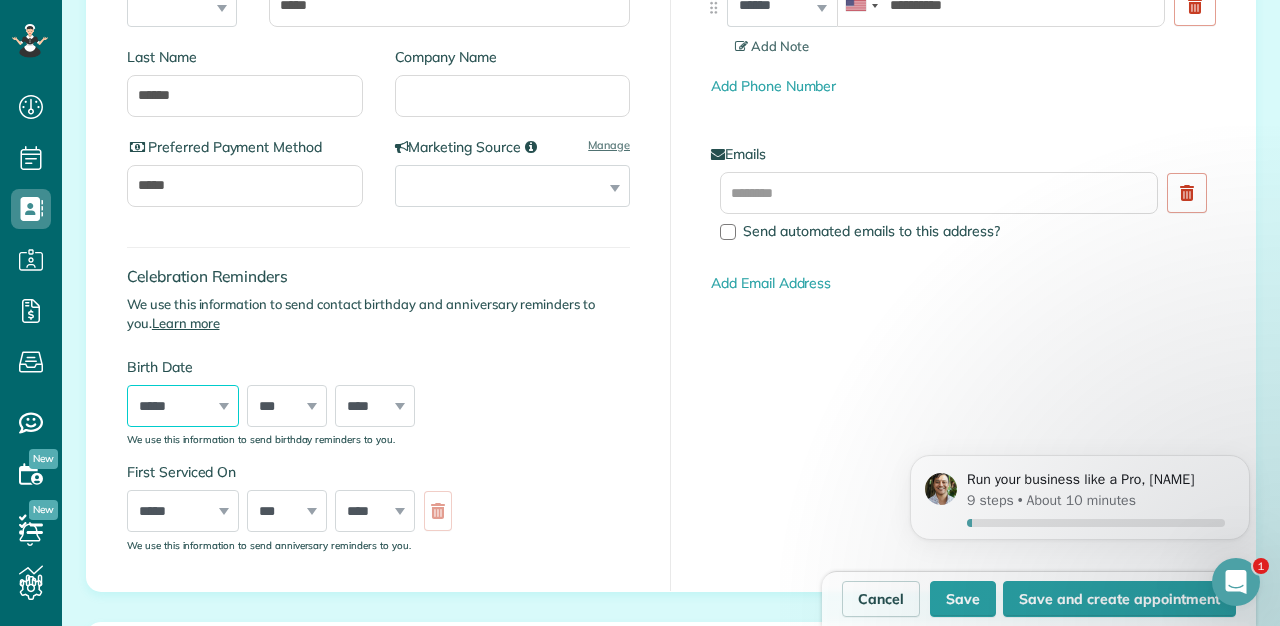 select on "*" 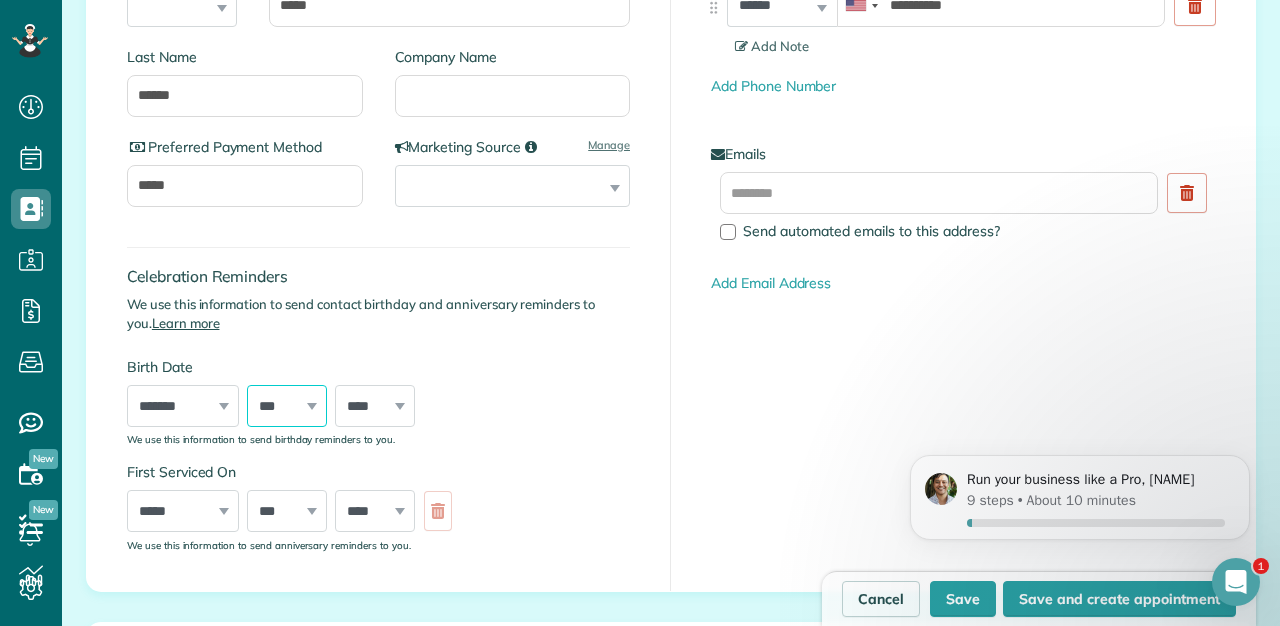 click on "***
*
*
*
*
*
*
*
*
*
**
**
**
**
**
**
**
**
**
**
**
**
**
**
**
**
**
**
**
**
**
**" at bounding box center (287, 406) 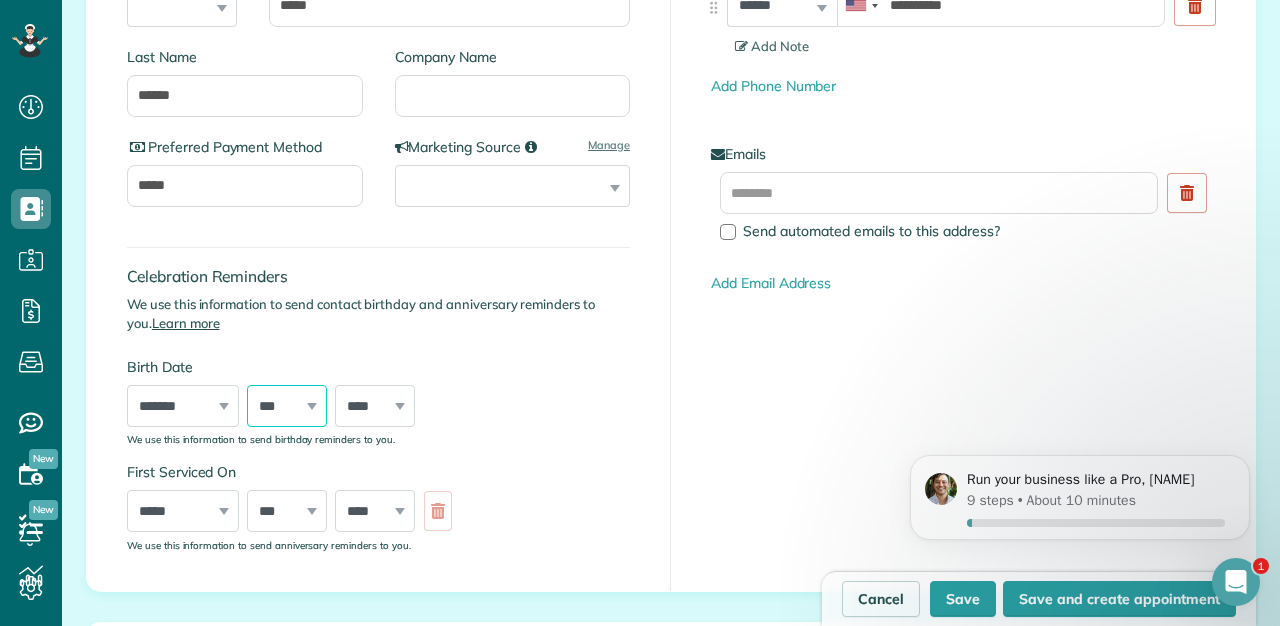 select on "*" 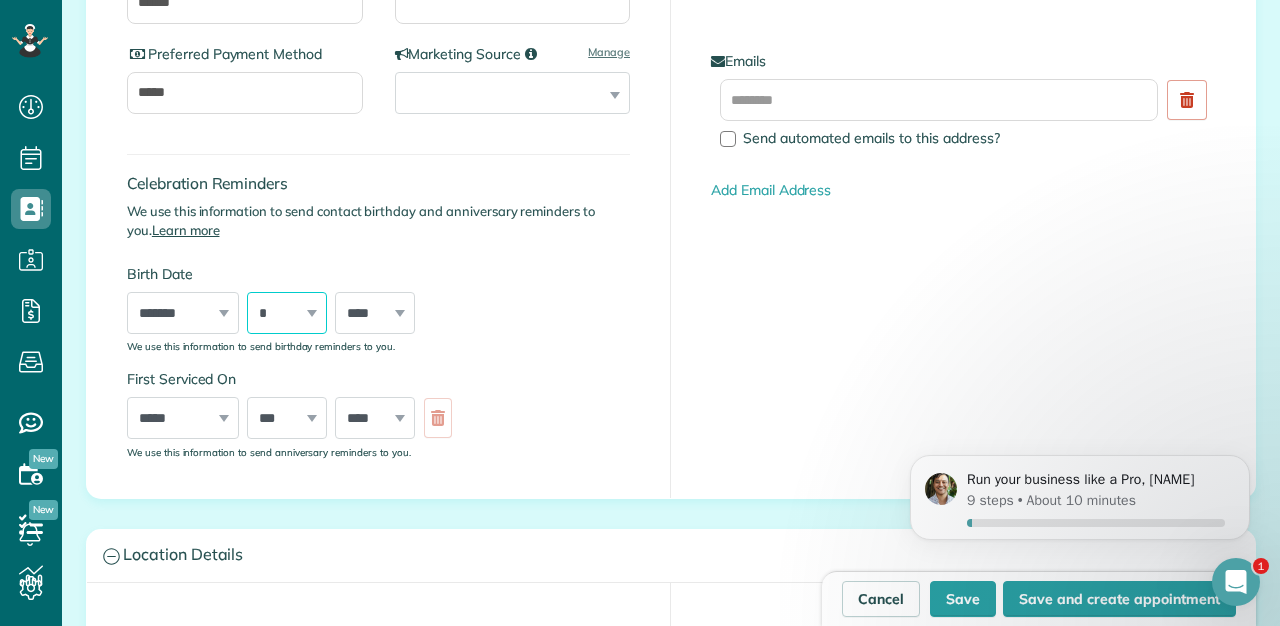 scroll, scrollTop: 519, scrollLeft: 0, axis: vertical 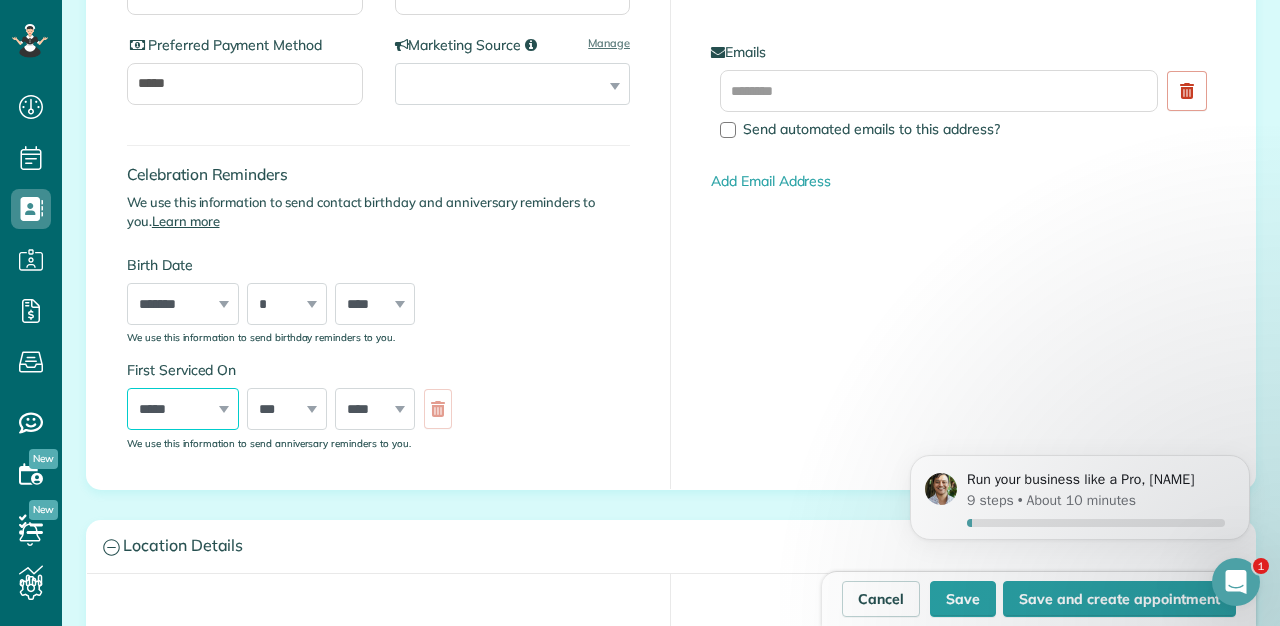 click on "*****
*******
********
*****
*****
***
****
****
******
*********
*******
********
********" at bounding box center (183, 409) 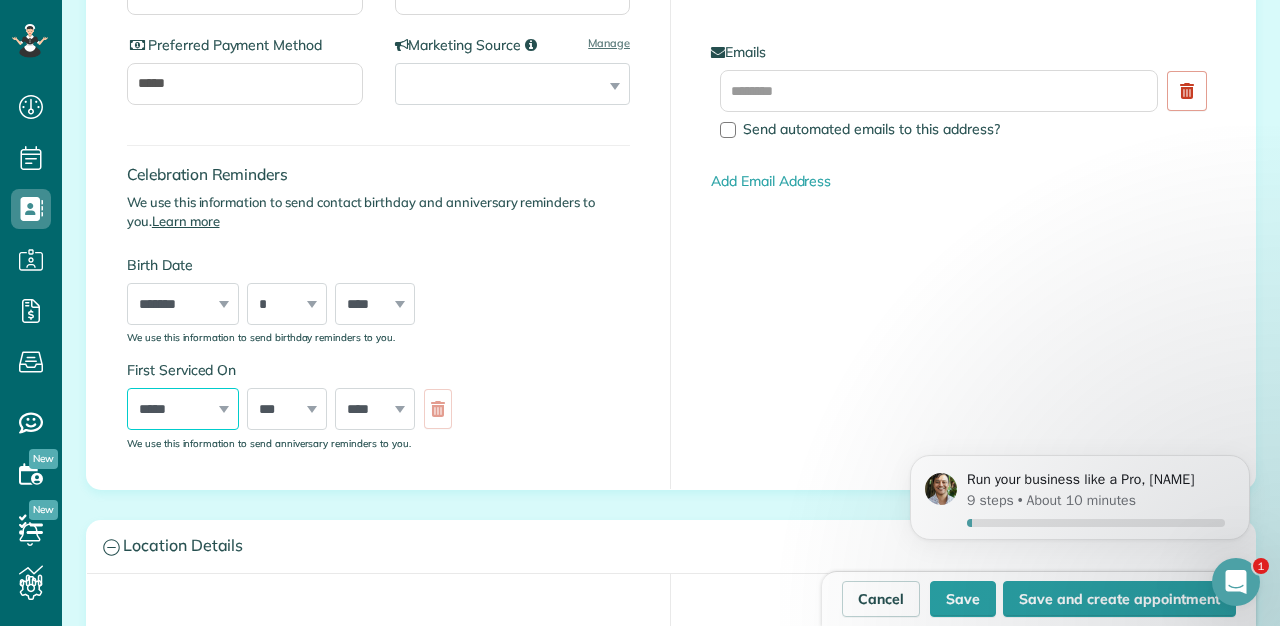 select on "**" 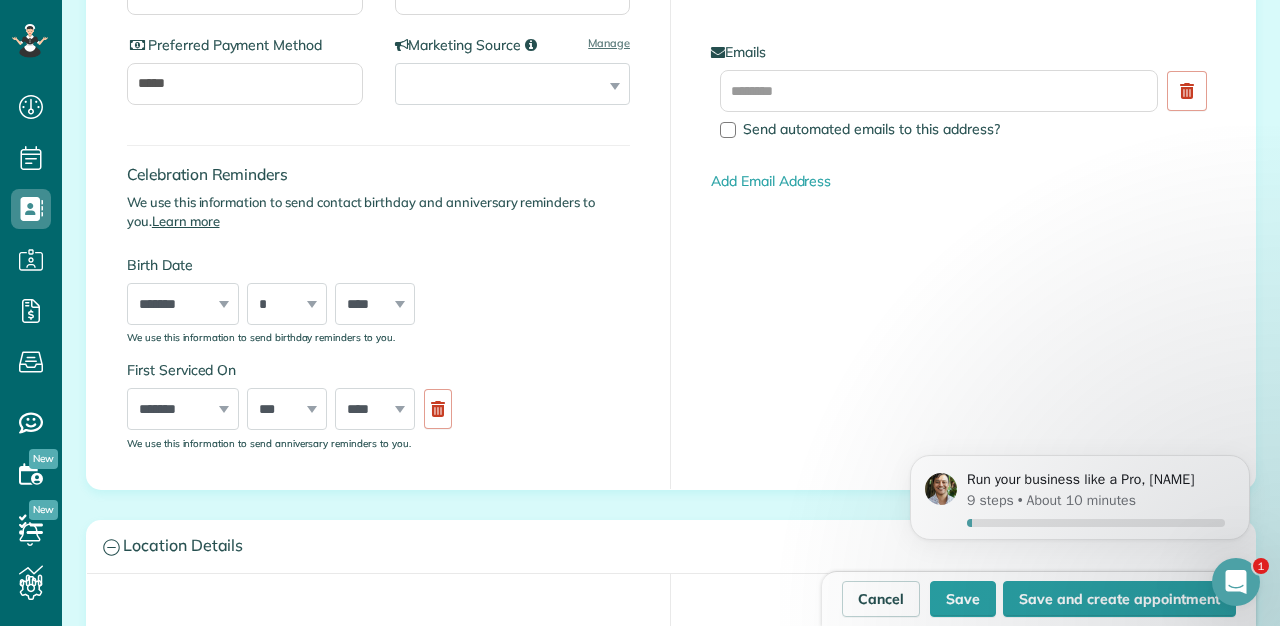 click on "***
*
*
*
*
*
*
*
*
*
**
**
**
**
**
**
**
**
**
**
**
**
**
**
**
**
**
**
**
**
**
**" at bounding box center (287, 409) 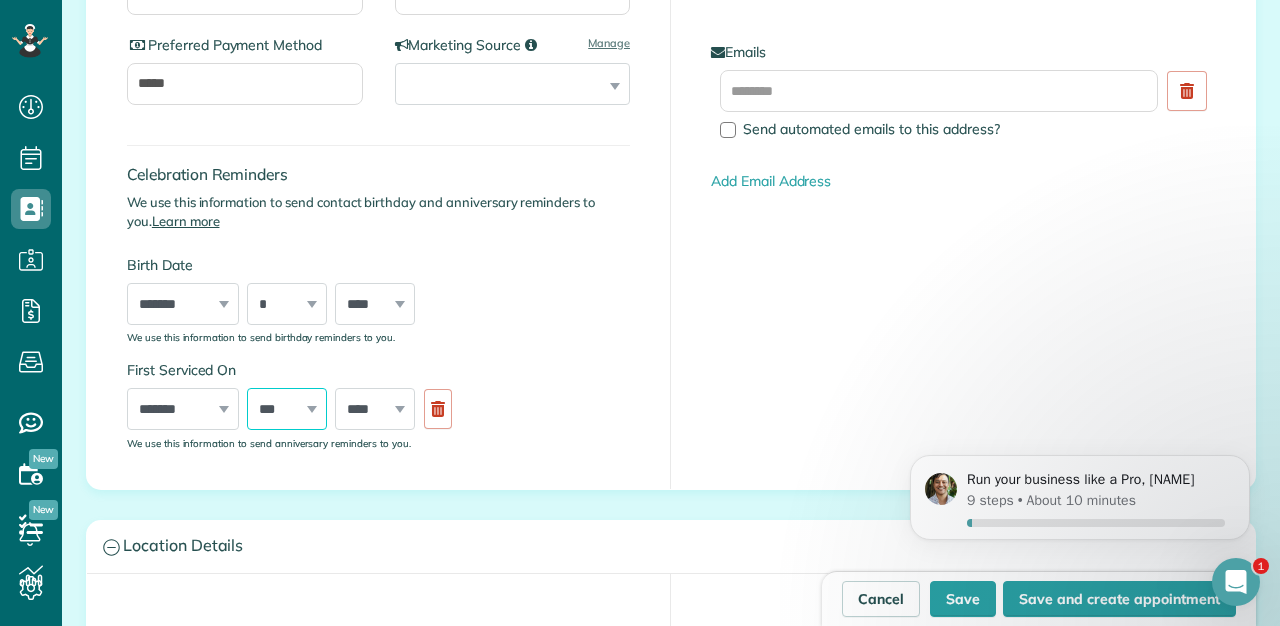 click on "***
*
*
*
*
*
*
*
*
*
**
**
**
**
**
**
**
**
**
**
**
**
**
**
**
**
**
**
**
**
**
**" at bounding box center [287, 409] 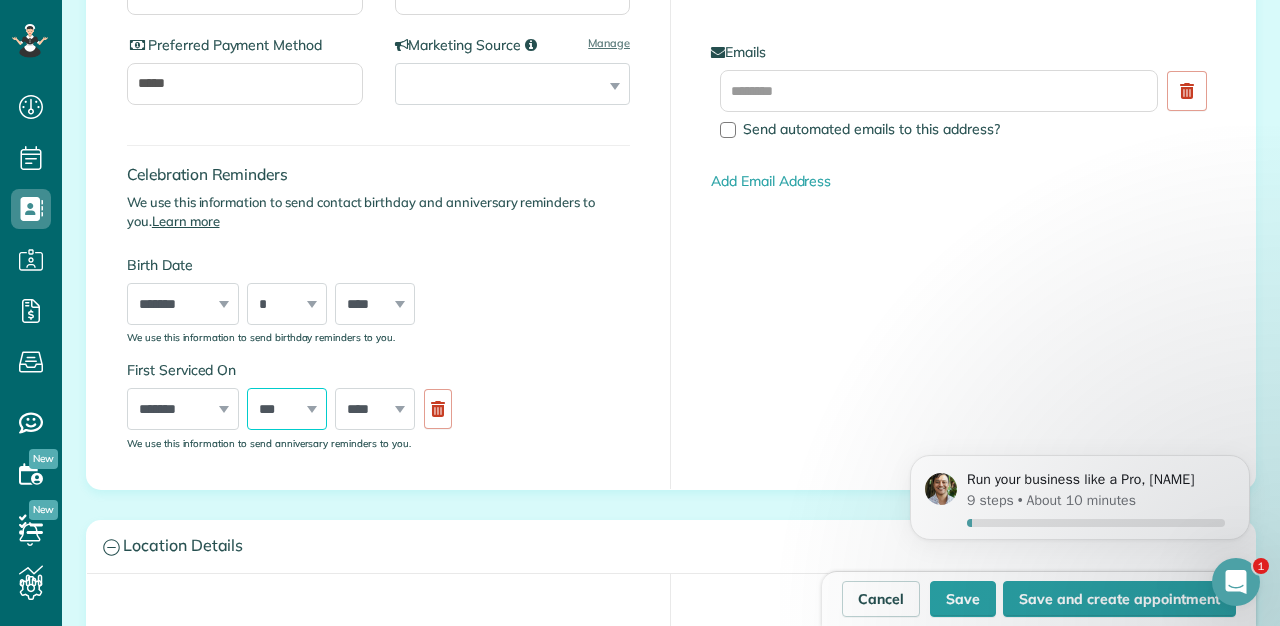 select on "*" 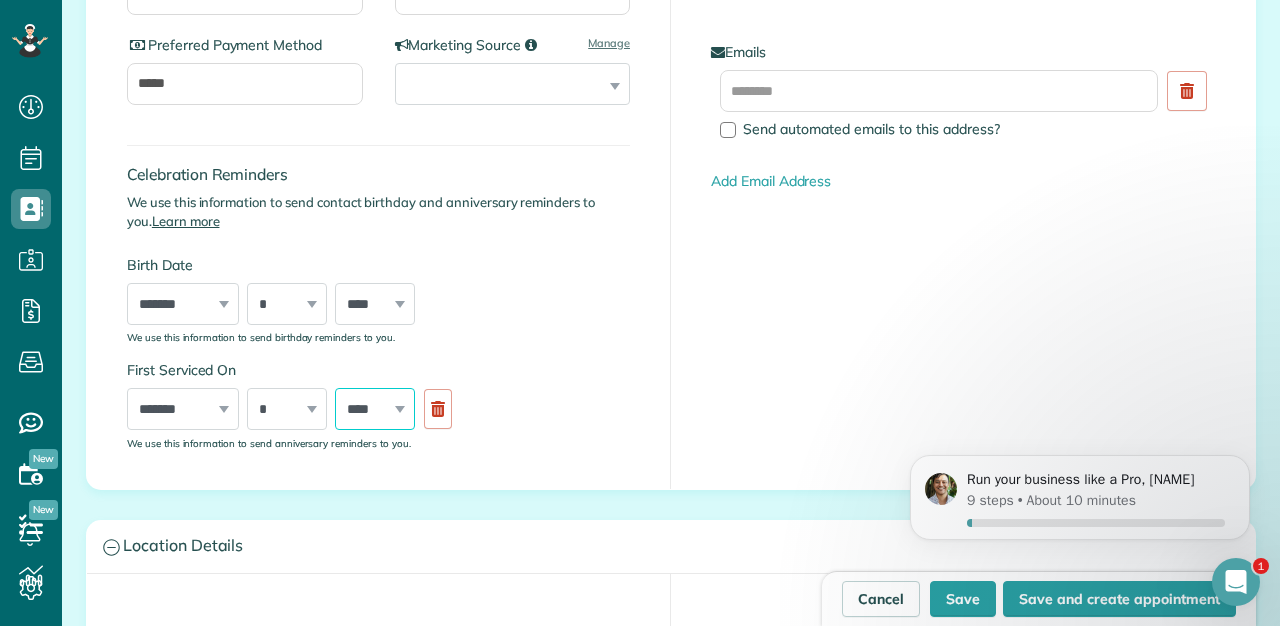 click on "****
****
****
****
****
****
****
****
****
****
****
****
****
****
****
****
****
****
****
****
****
****
****
****
****
****
****
****
****
****
****
****
****
****
****
****
****
****
****
****
****
****
****
****
****
****
****
****
****
****
****
****" at bounding box center [375, 409] 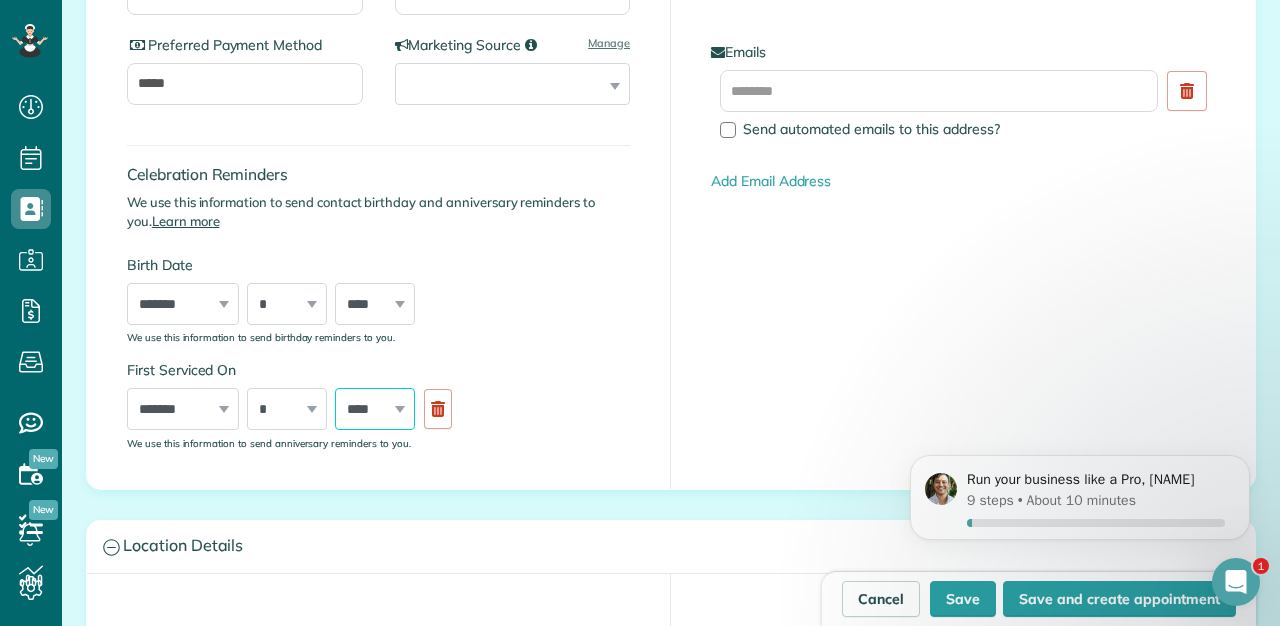 select on "****" 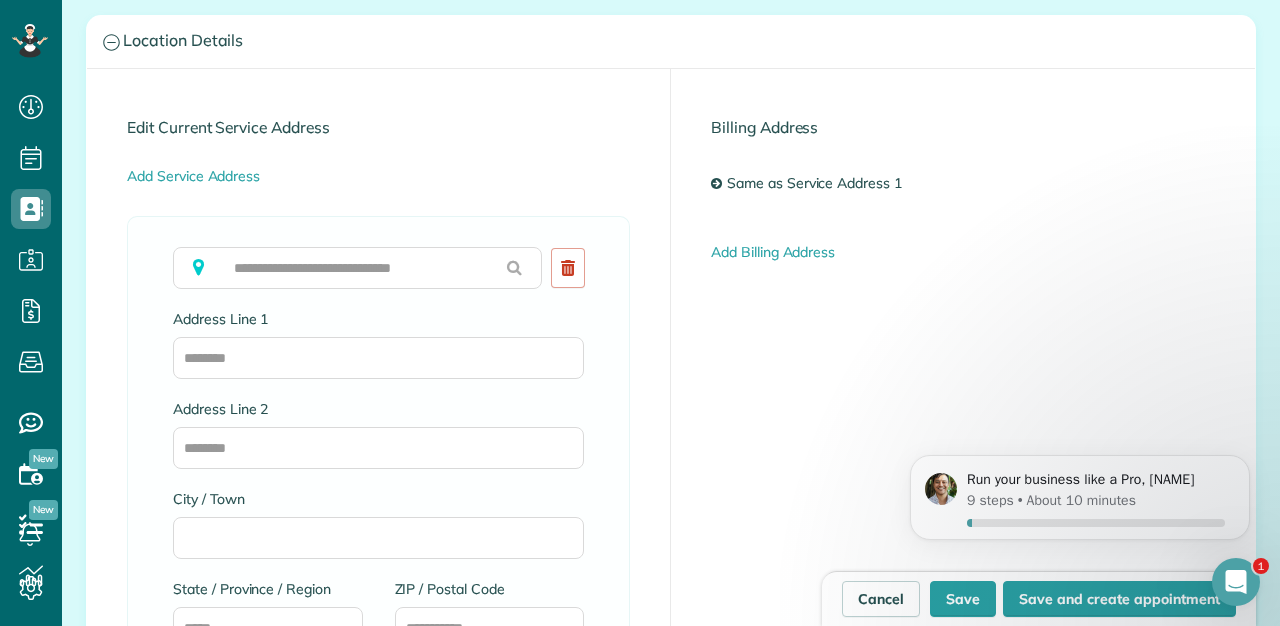 scroll, scrollTop: 1028, scrollLeft: 0, axis: vertical 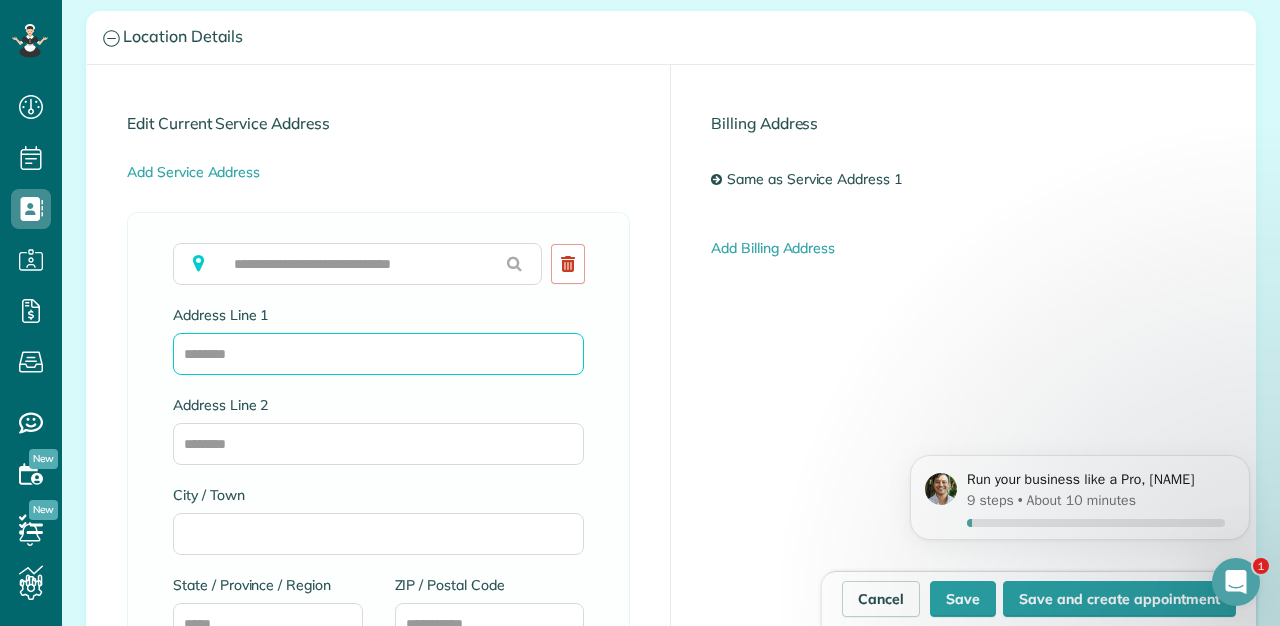 click on "Address Line 1" at bounding box center [378, 354] 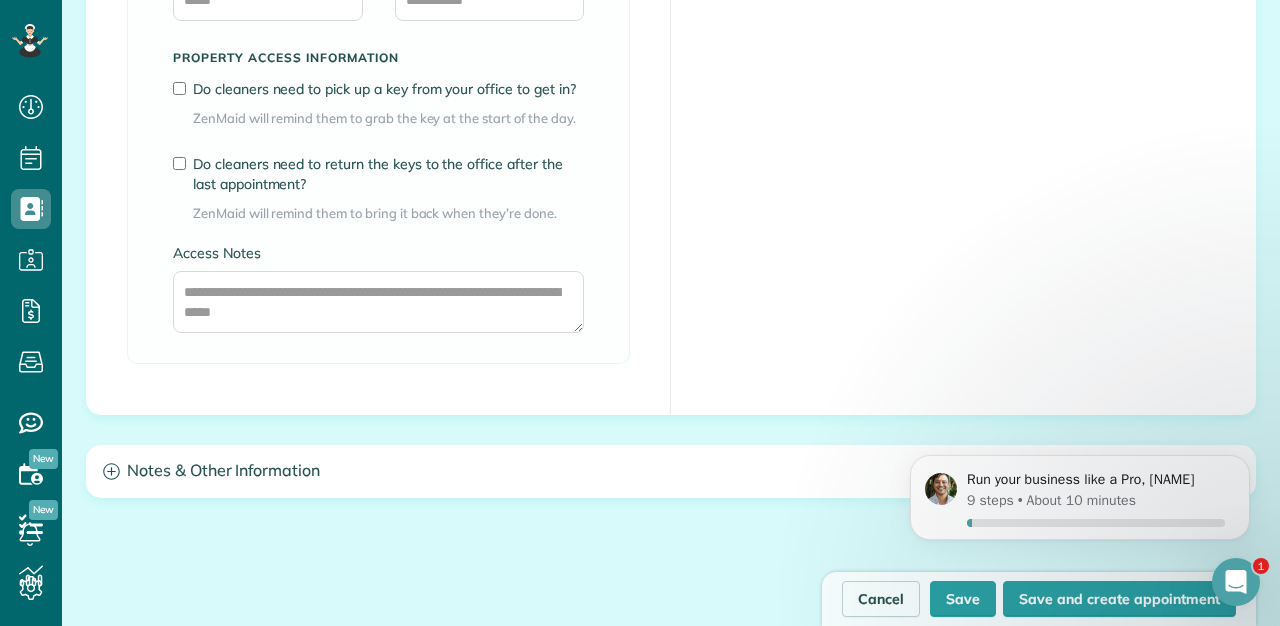 scroll, scrollTop: 1691, scrollLeft: 0, axis: vertical 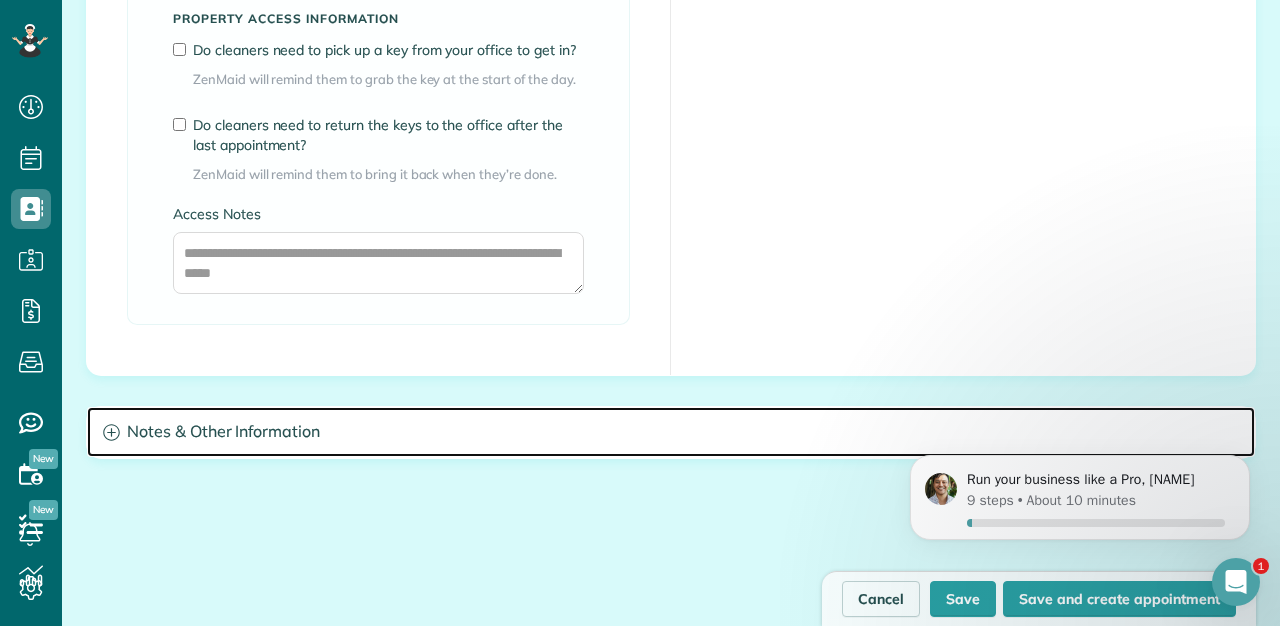 click on "Notes & Other Information" at bounding box center [671, 432] 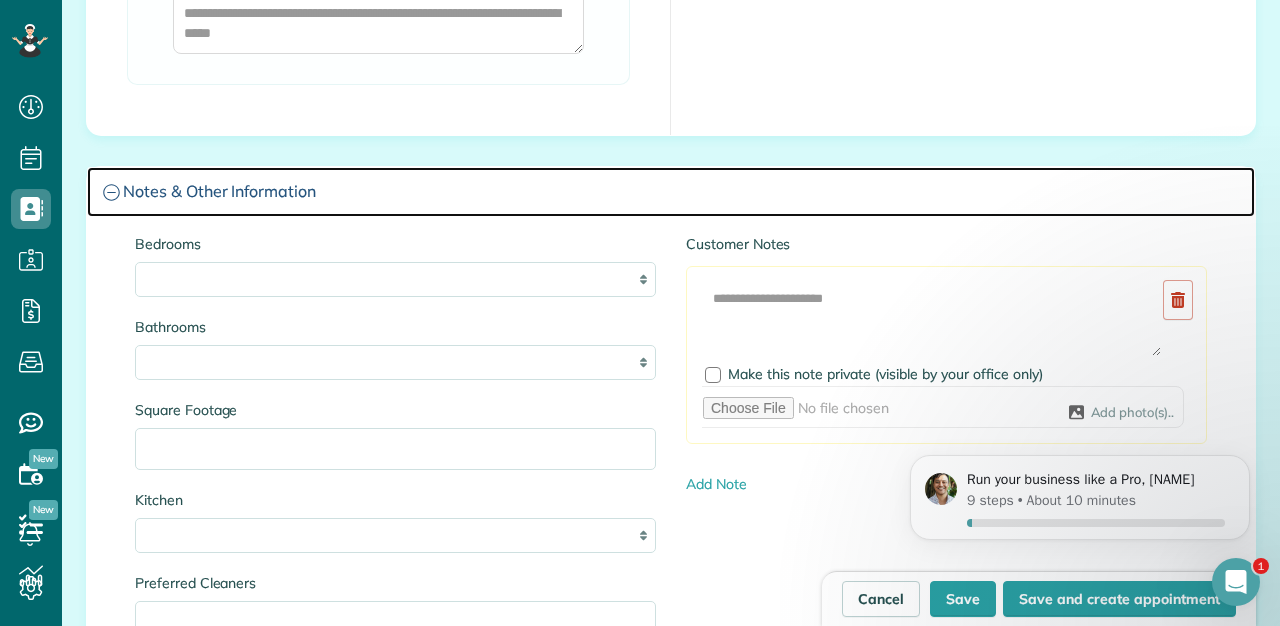 scroll, scrollTop: 1933, scrollLeft: 0, axis: vertical 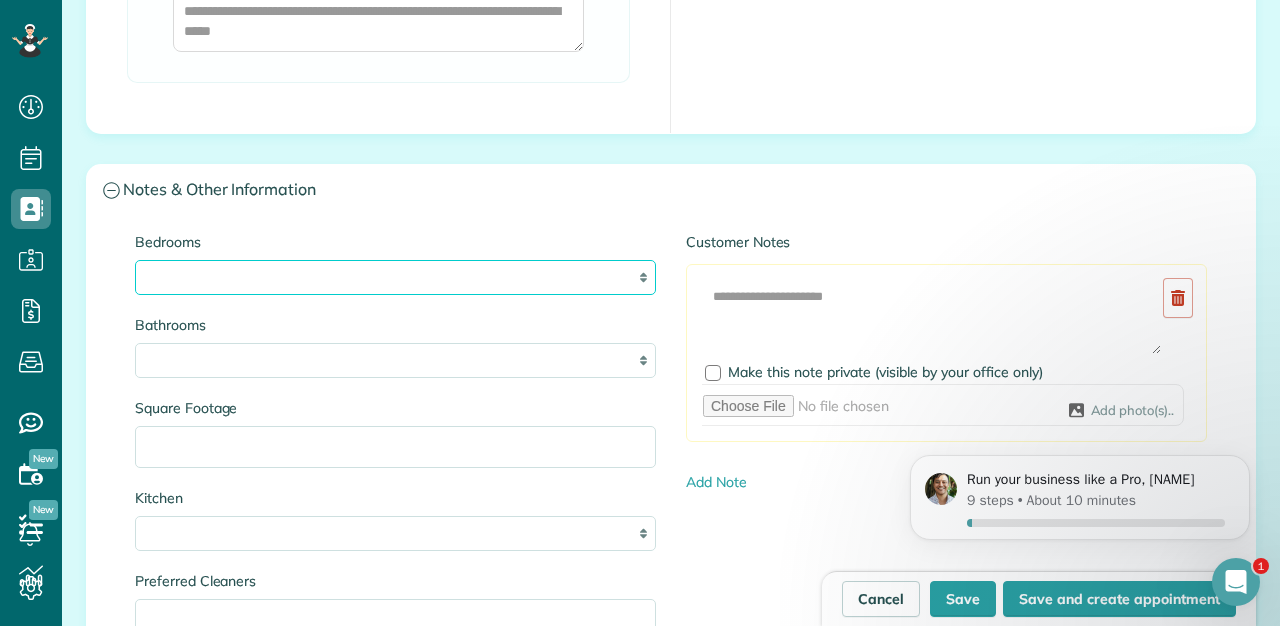 click on "*
*
*
*
**" at bounding box center [395, 277] 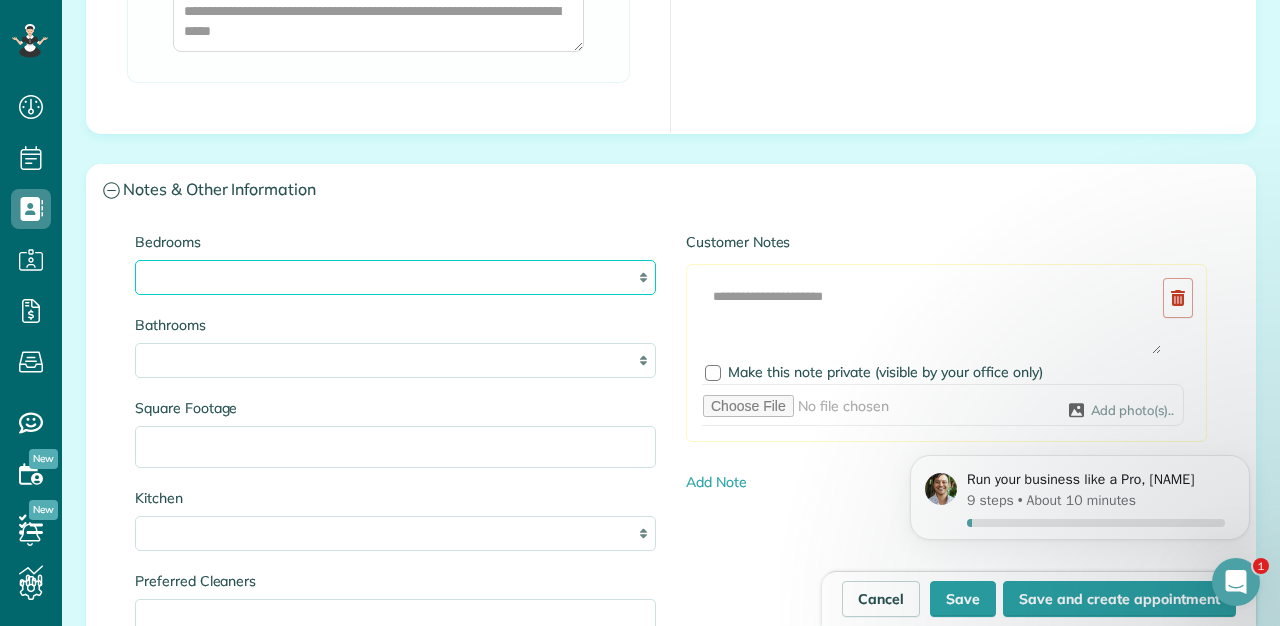 select on "*" 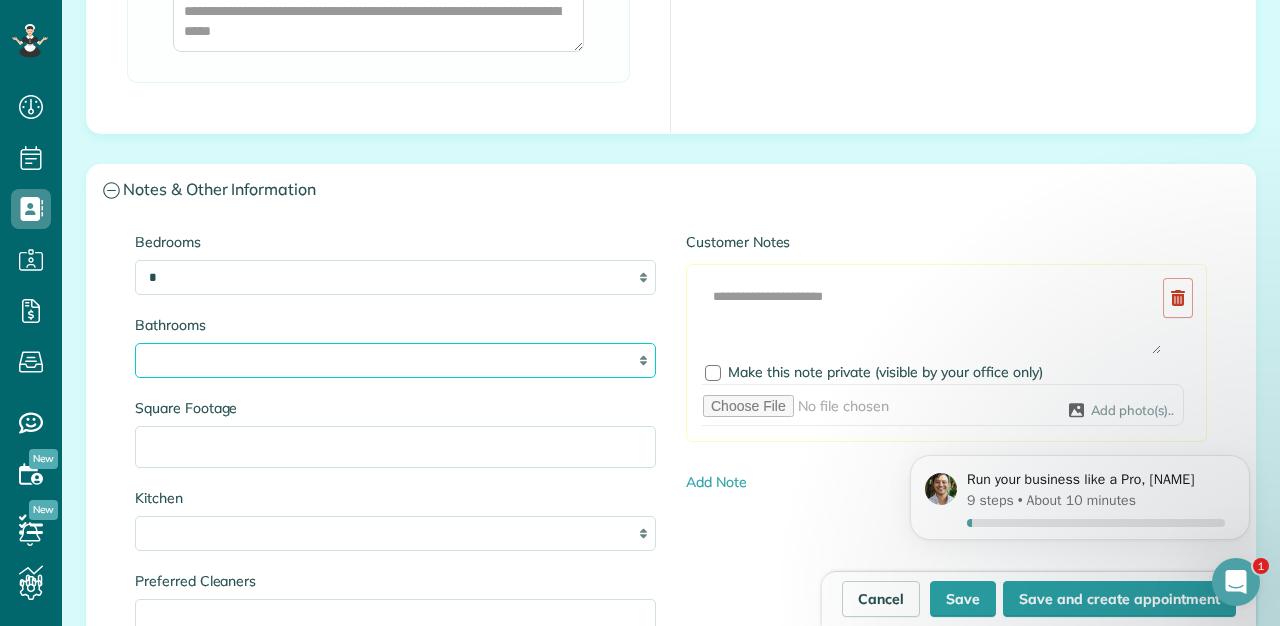 click on "*
***
*
***
*
***
*
***
**" at bounding box center [395, 360] 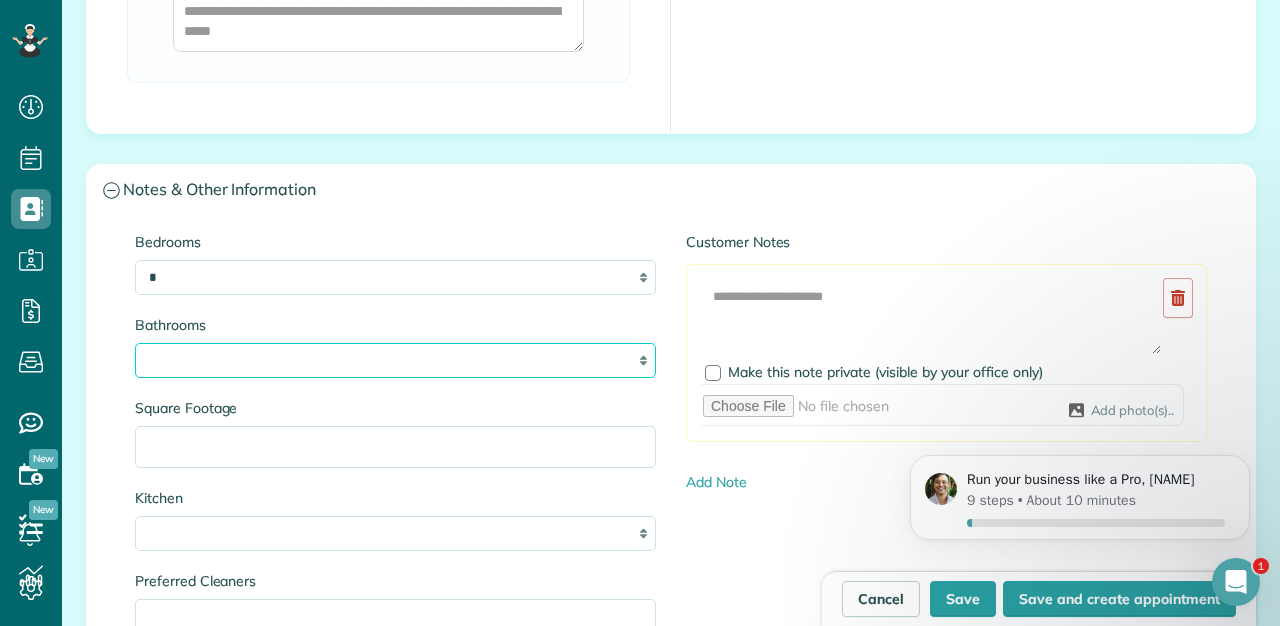 select on "*" 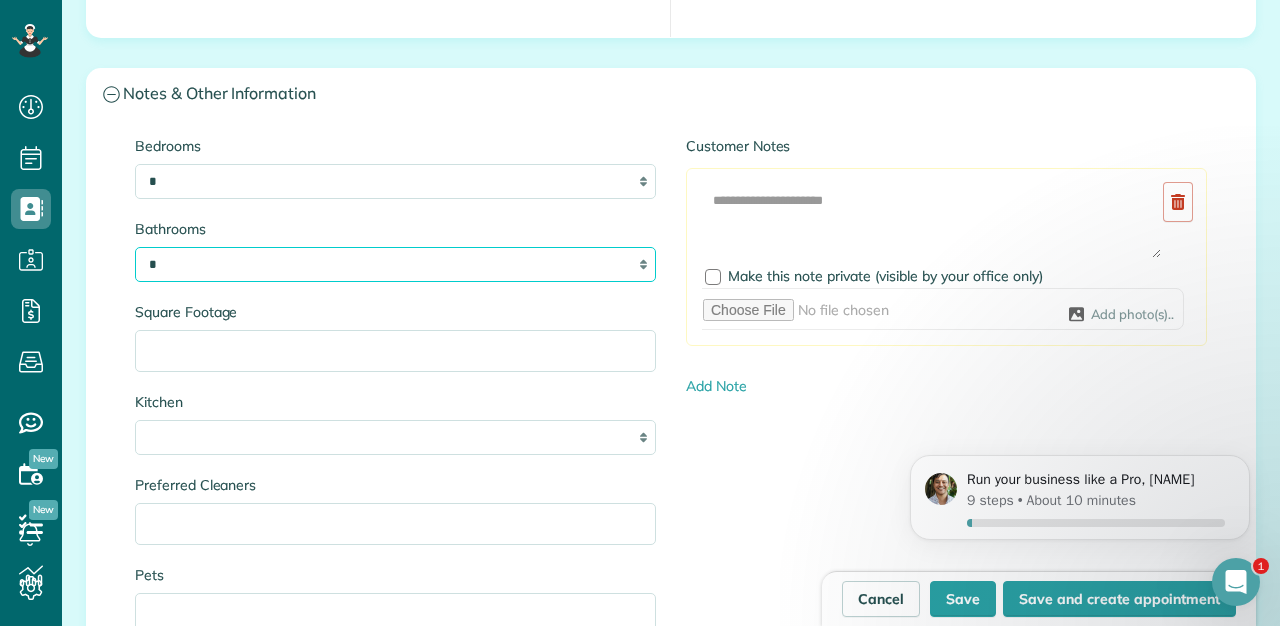 scroll, scrollTop: 2061, scrollLeft: 0, axis: vertical 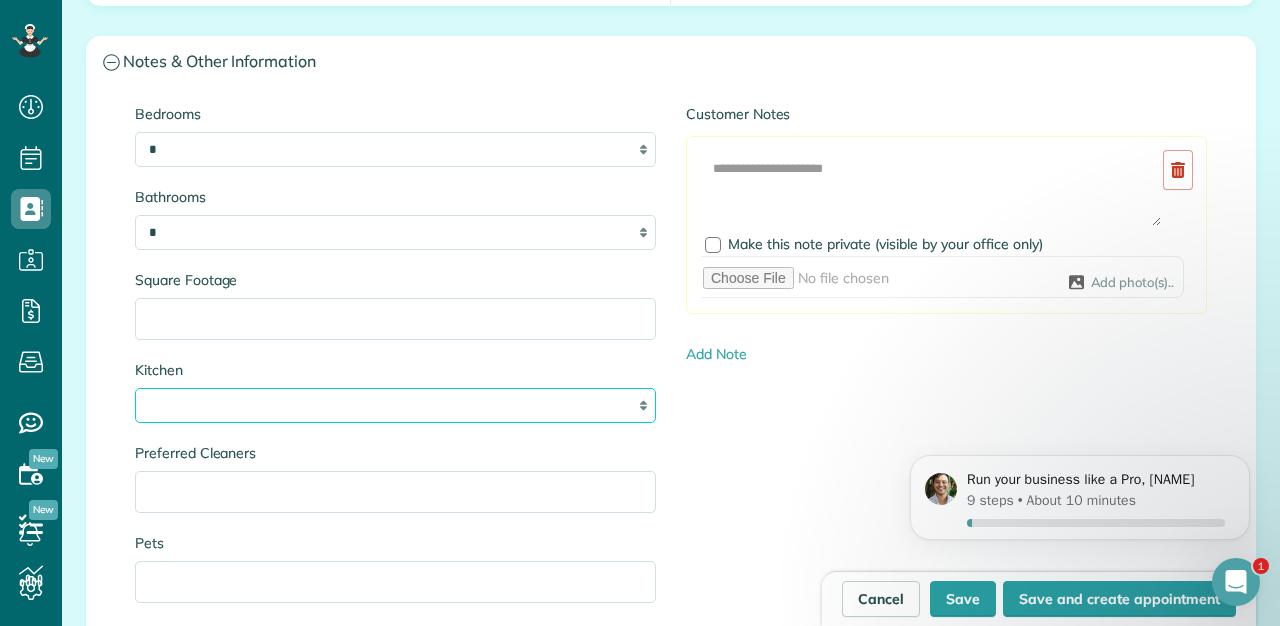 click on "*
*
*
*" at bounding box center (395, 405) 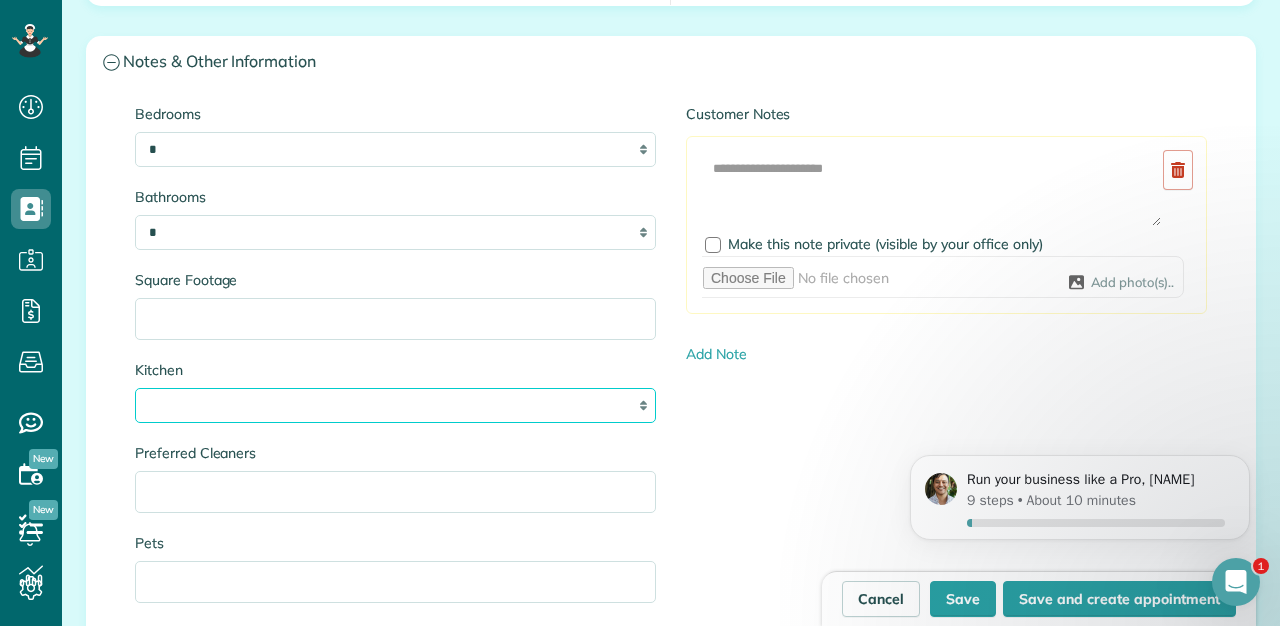 select on "*" 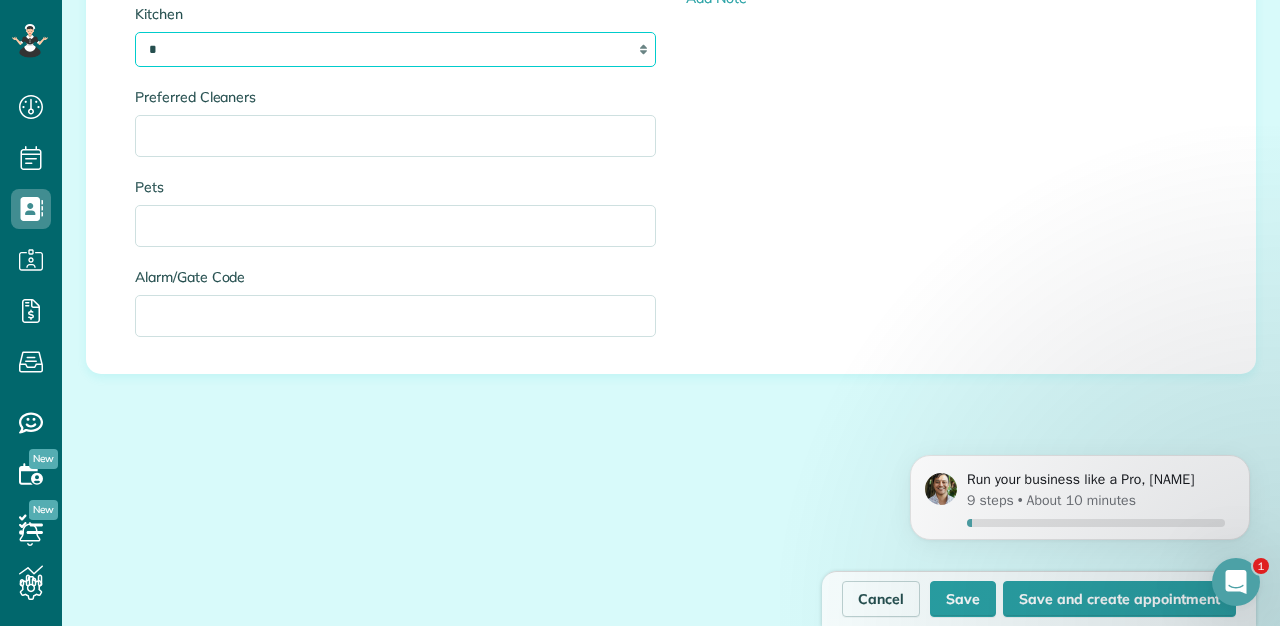 scroll, scrollTop: 2421, scrollLeft: 0, axis: vertical 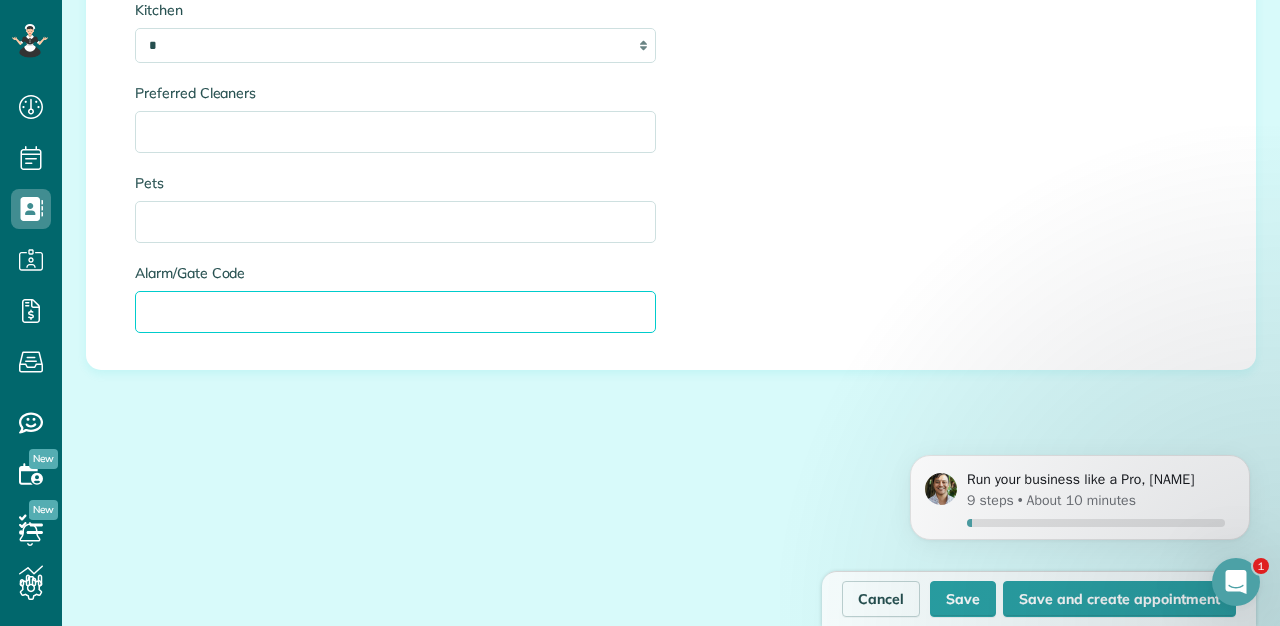 click on "Alarm/Gate Code" at bounding box center [395, 312] 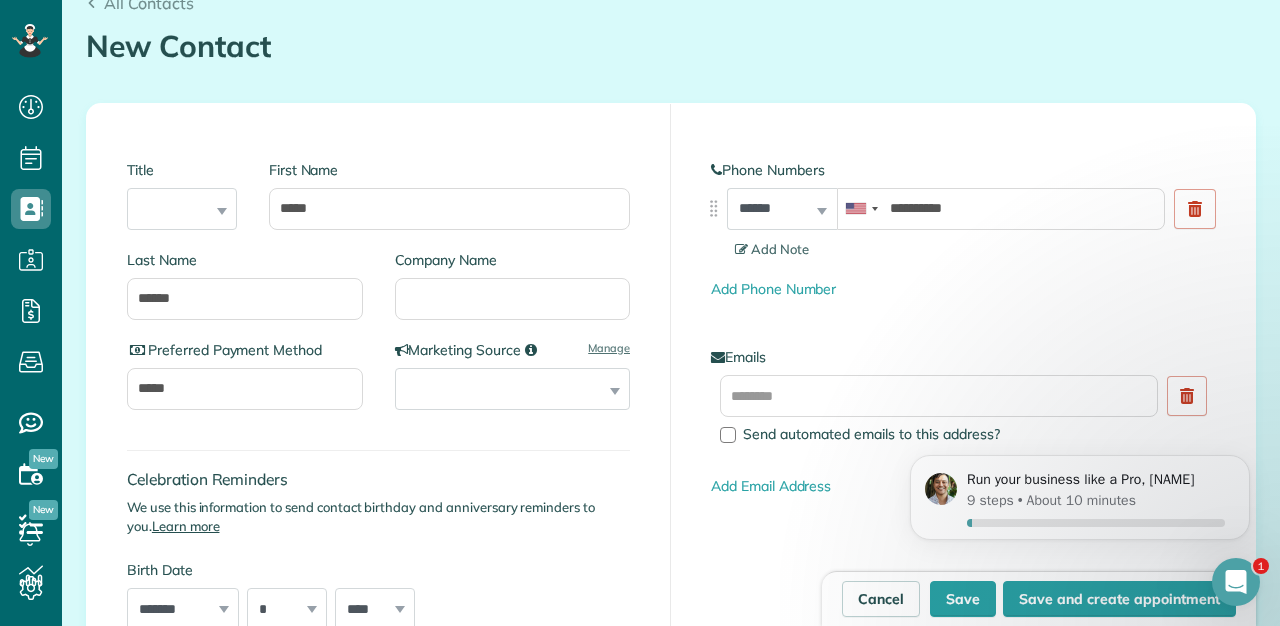 scroll, scrollTop: 0, scrollLeft: 0, axis: both 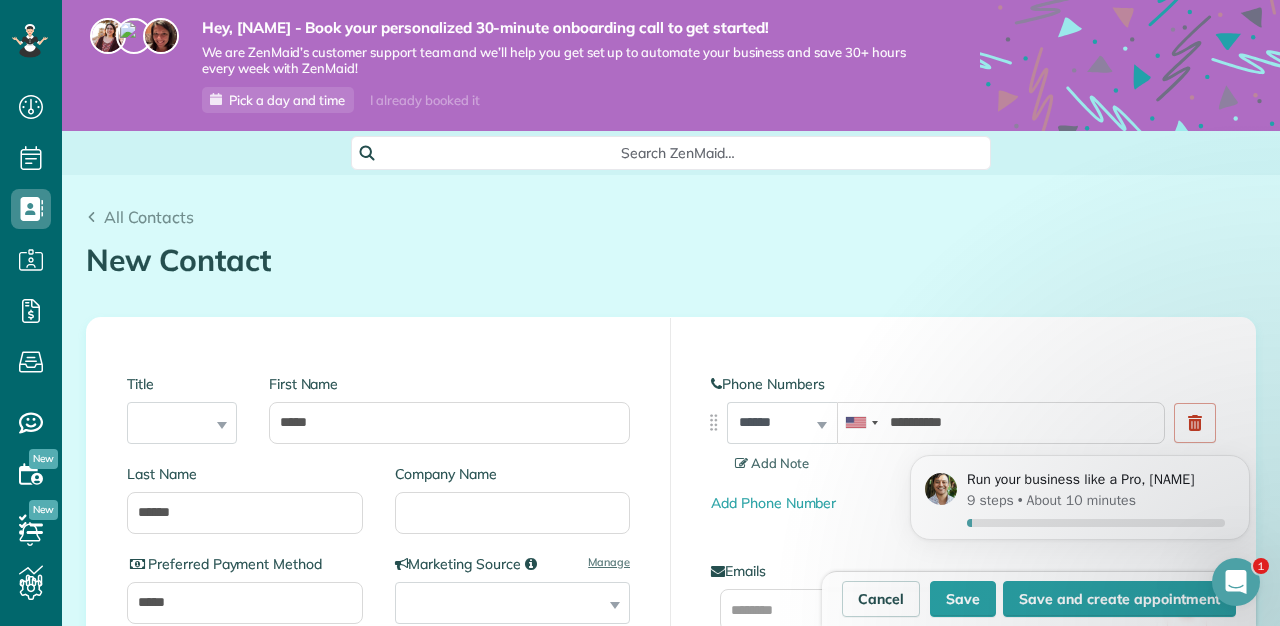 type on "*****" 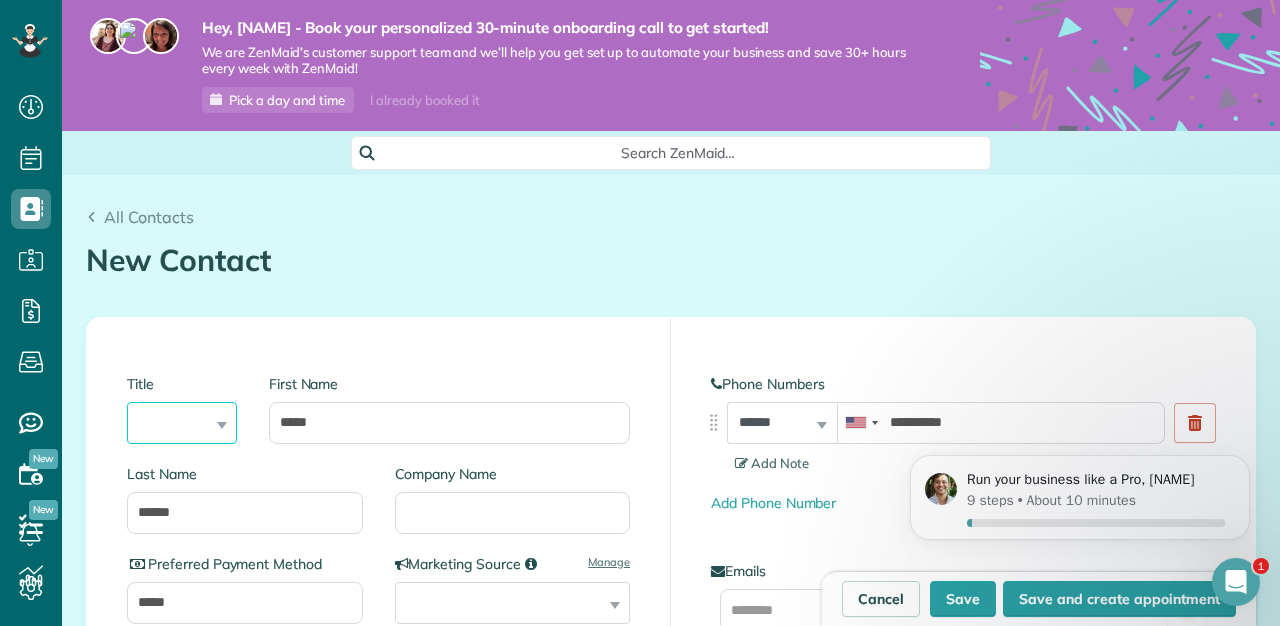 click on "***
****
***
***" at bounding box center [182, 423] 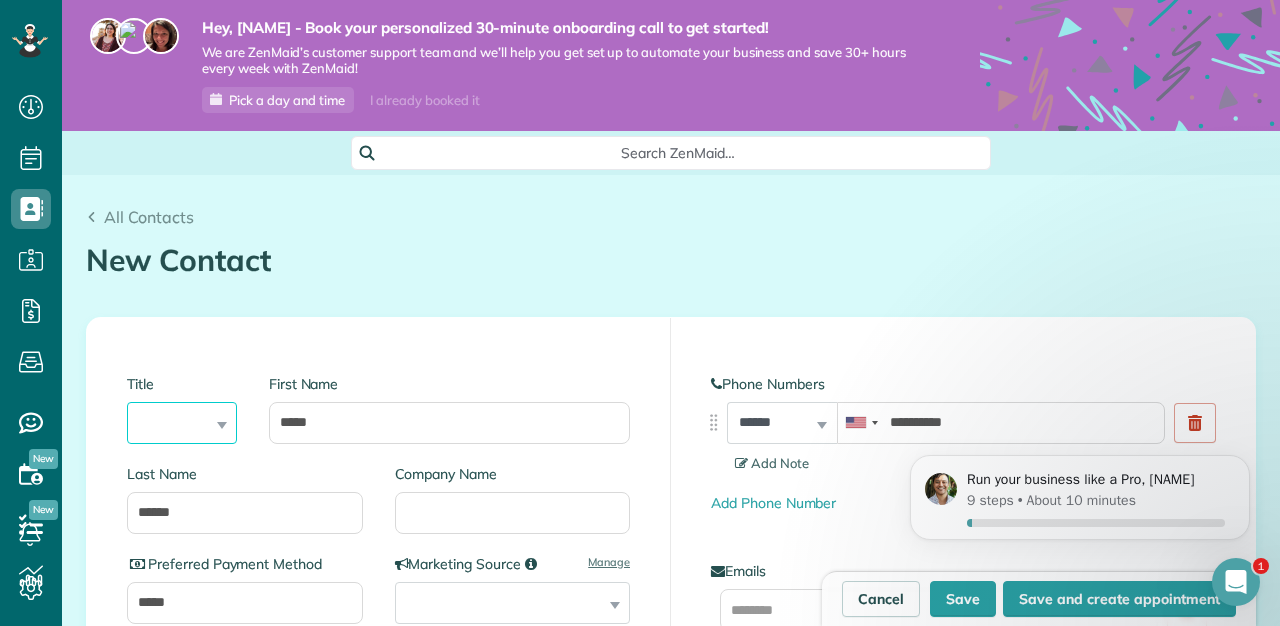 select on "****" 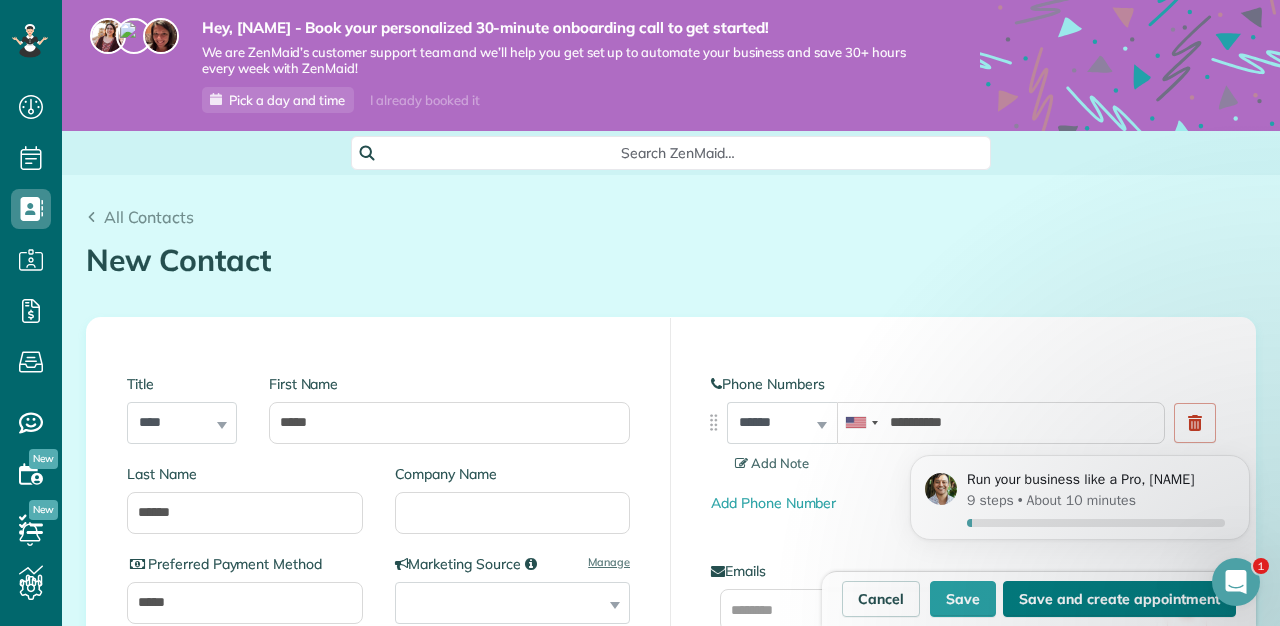 click on "Save and create appointment" at bounding box center (1119, 599) 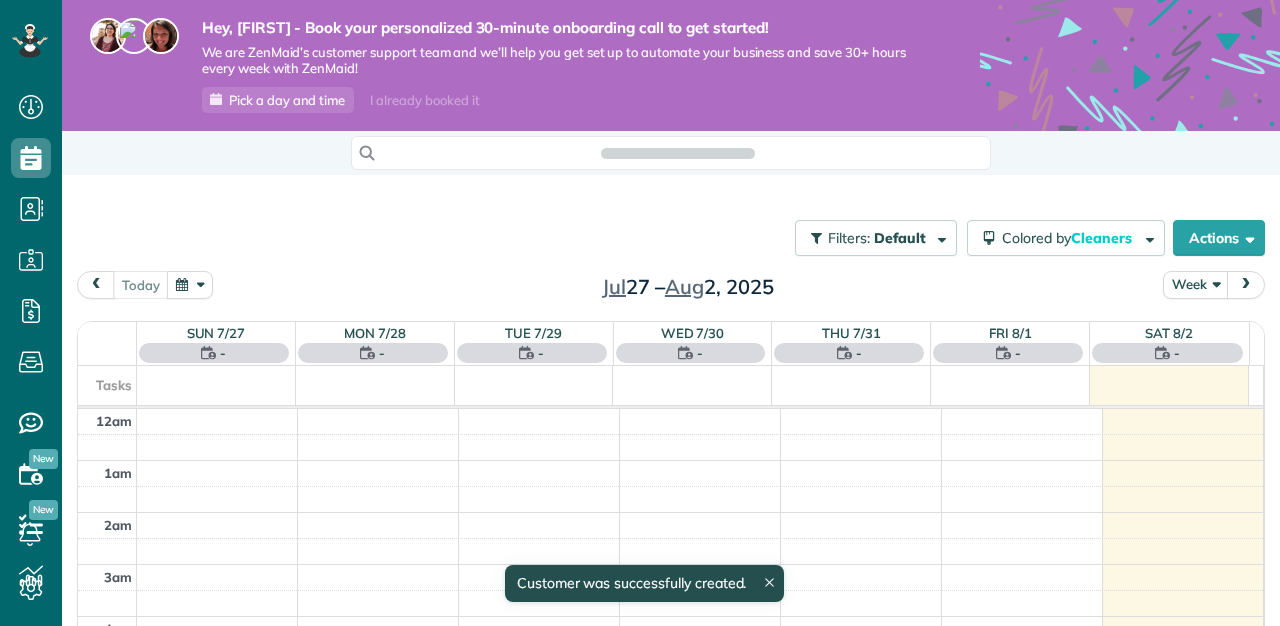 scroll, scrollTop: 0, scrollLeft: 0, axis: both 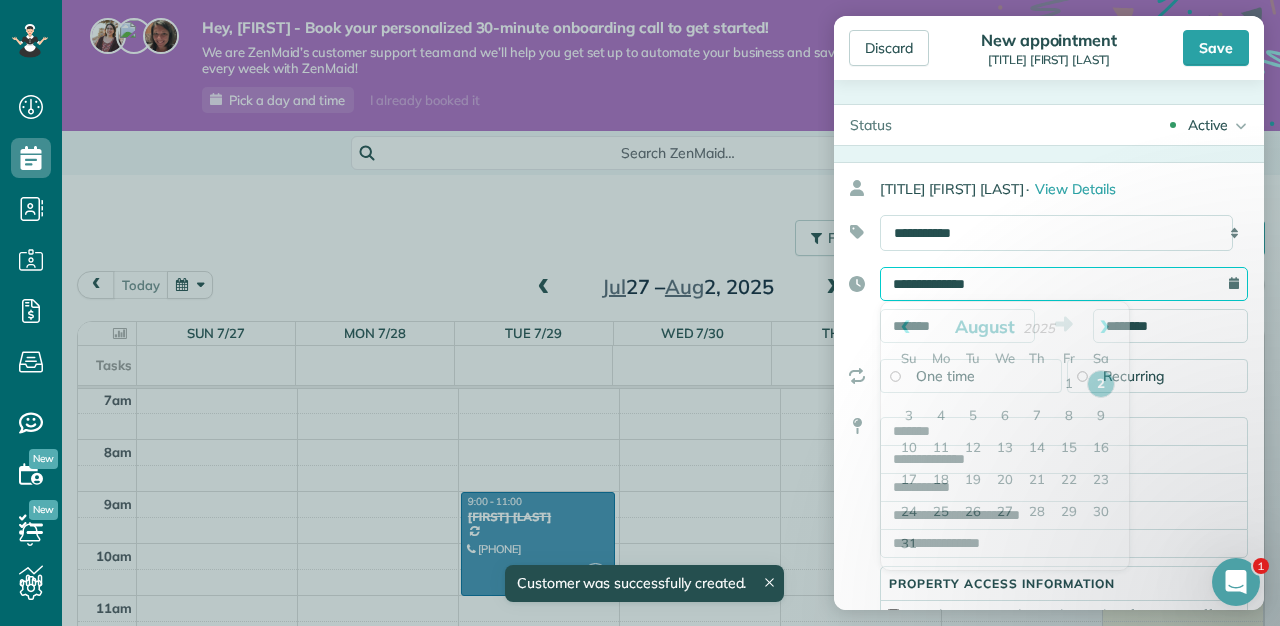 click on "**********" at bounding box center [1064, 284] 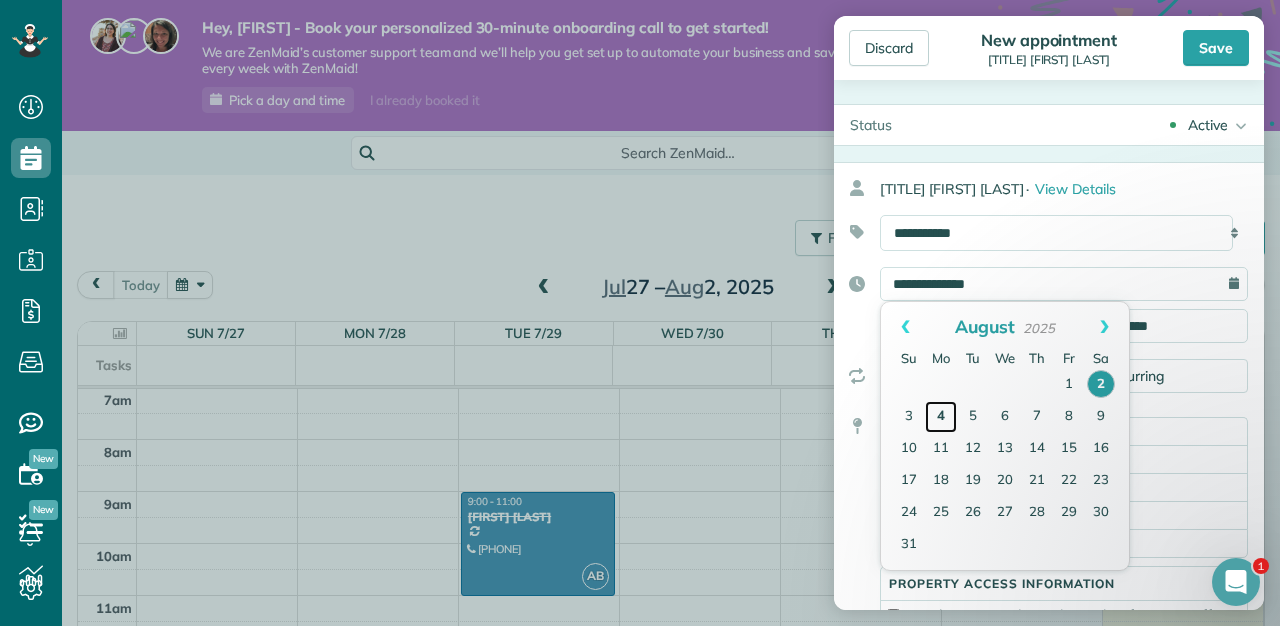 click on "4" at bounding box center [941, 417] 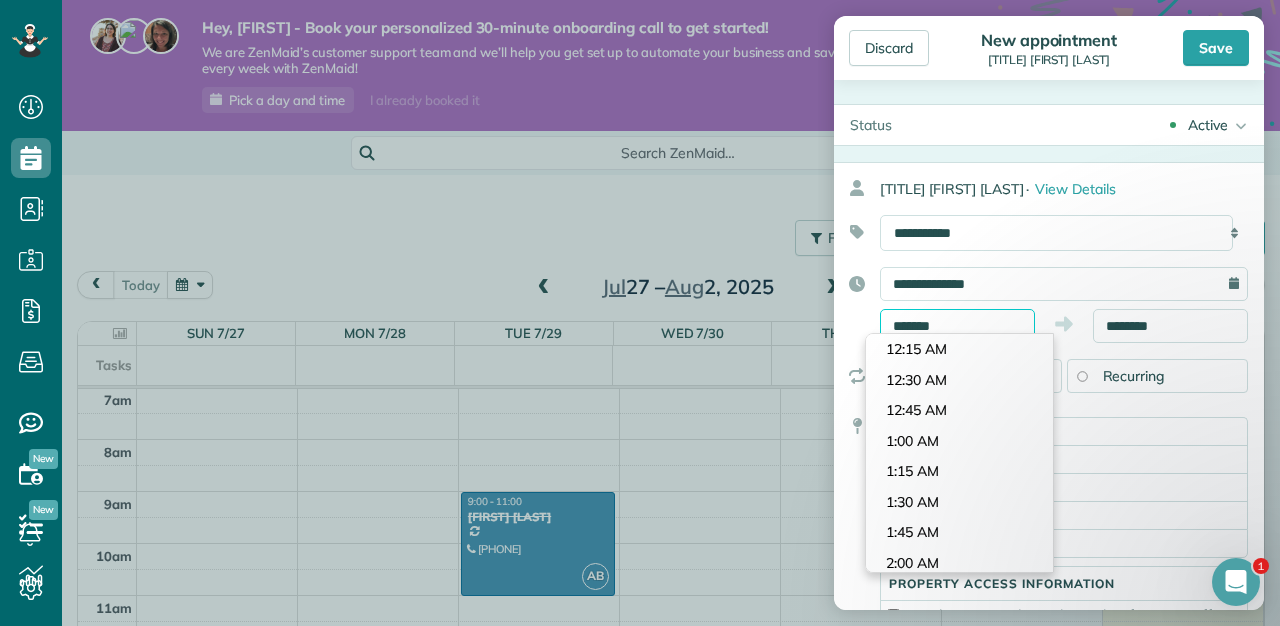click on "*******" at bounding box center (957, 326) 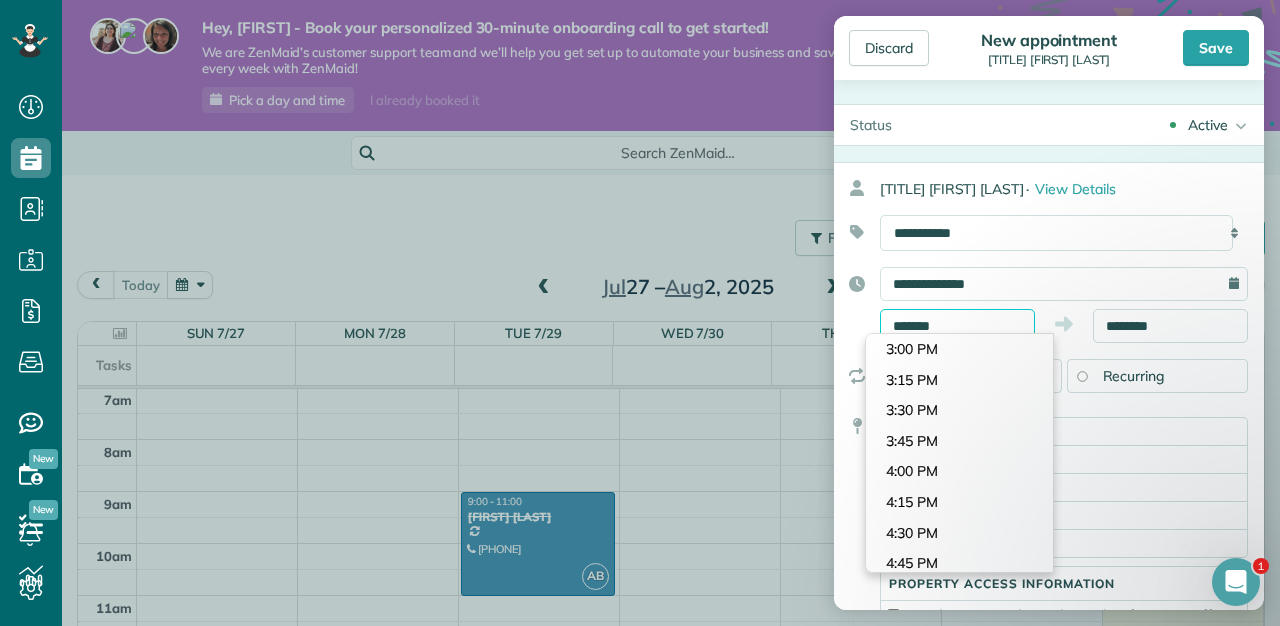 scroll, scrollTop: 1804, scrollLeft: 0, axis: vertical 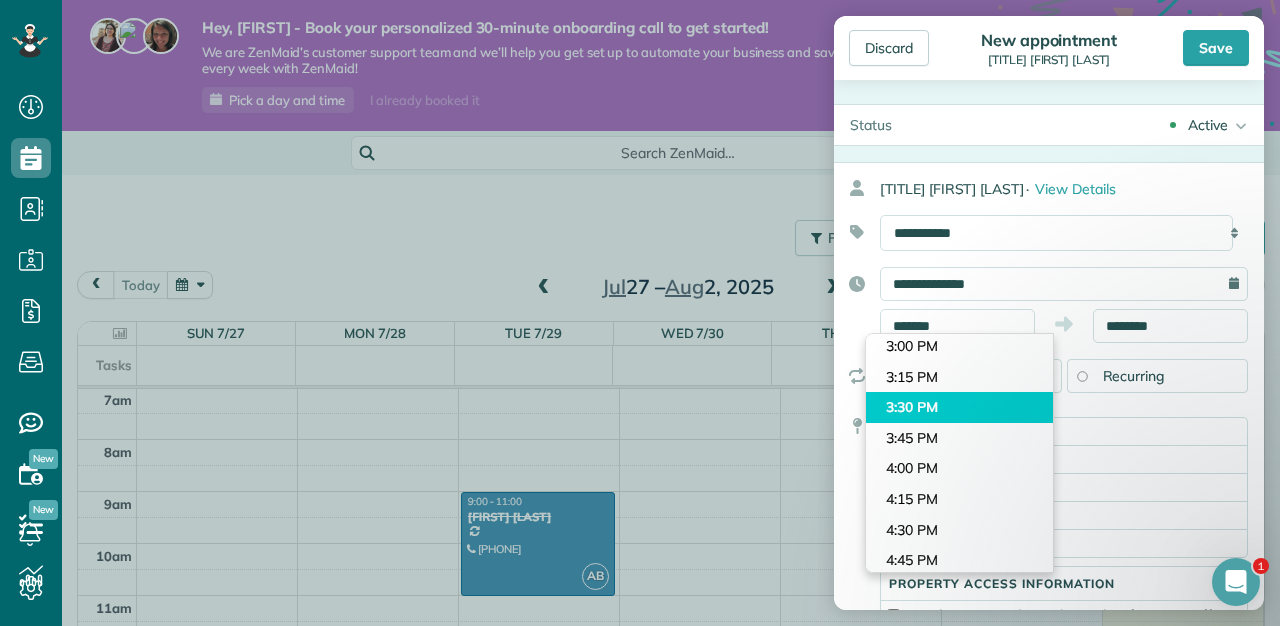 type on "*******" 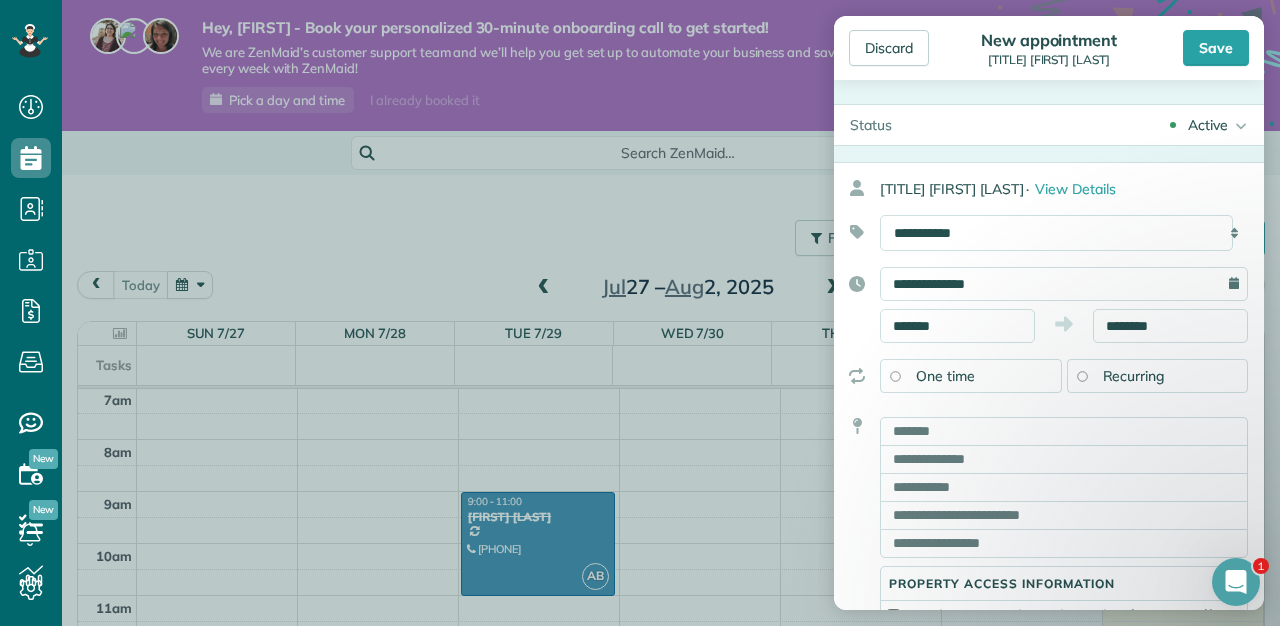 click on "Dashboard
Scheduling
Calendar View
List View
Dispatch View - Weekly scheduling (Beta)" at bounding box center (640, 313) 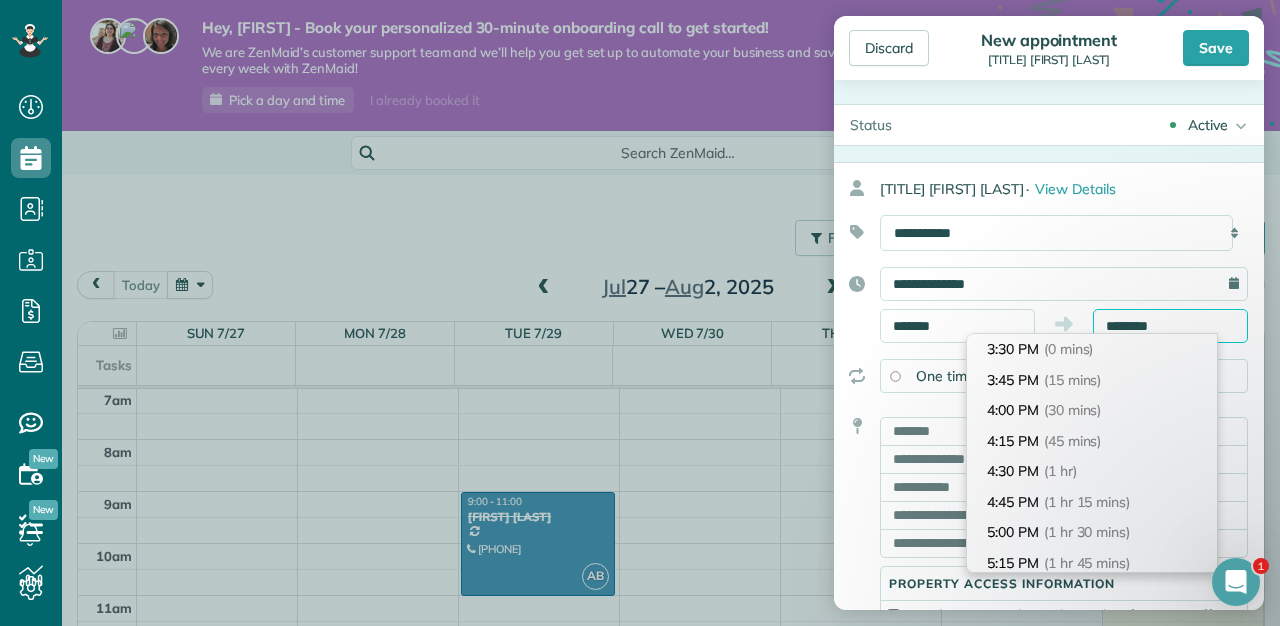 click on "********" at bounding box center [1170, 326] 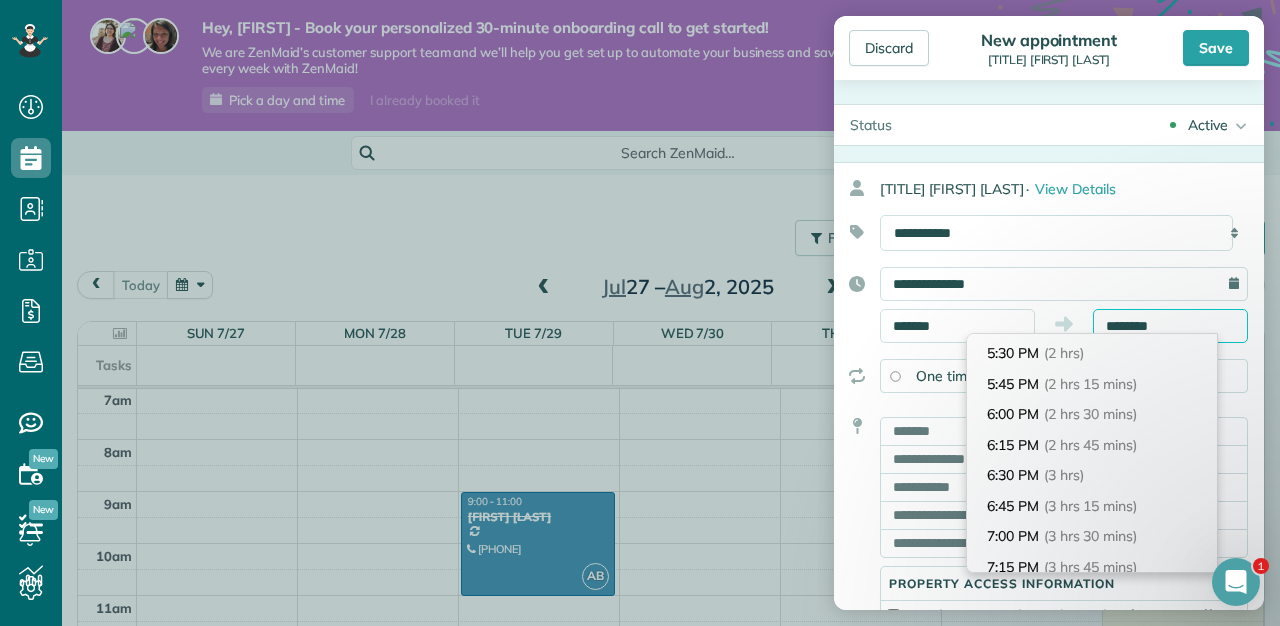 scroll, scrollTop: 244, scrollLeft: 0, axis: vertical 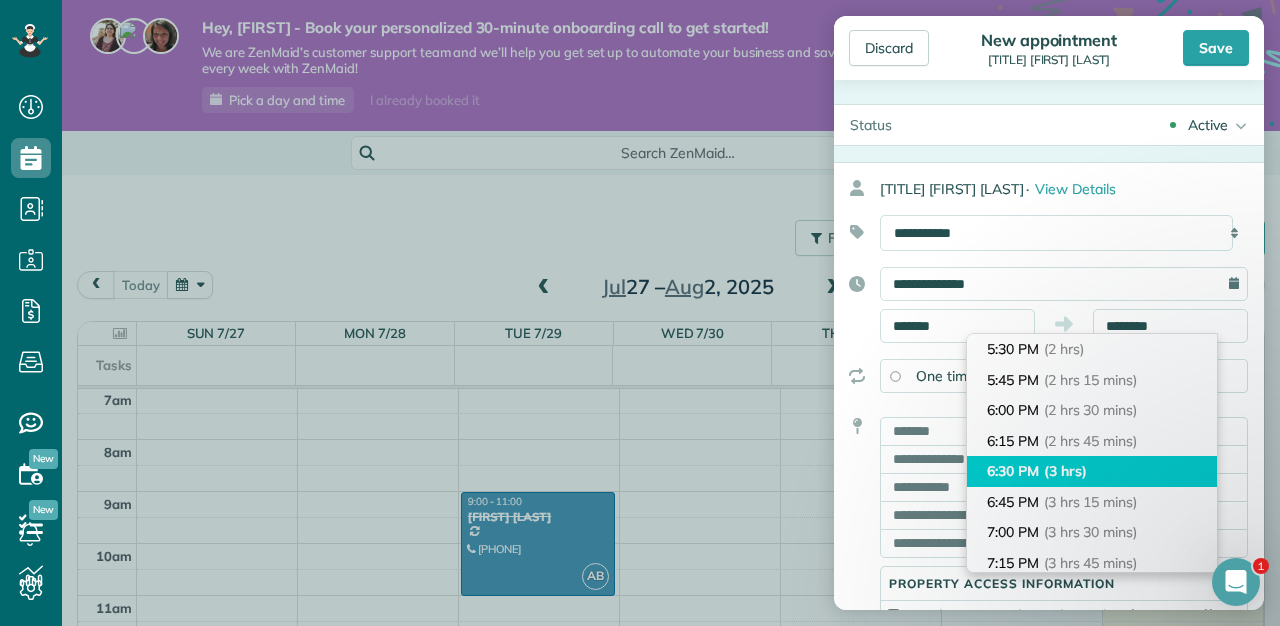 type on "*******" 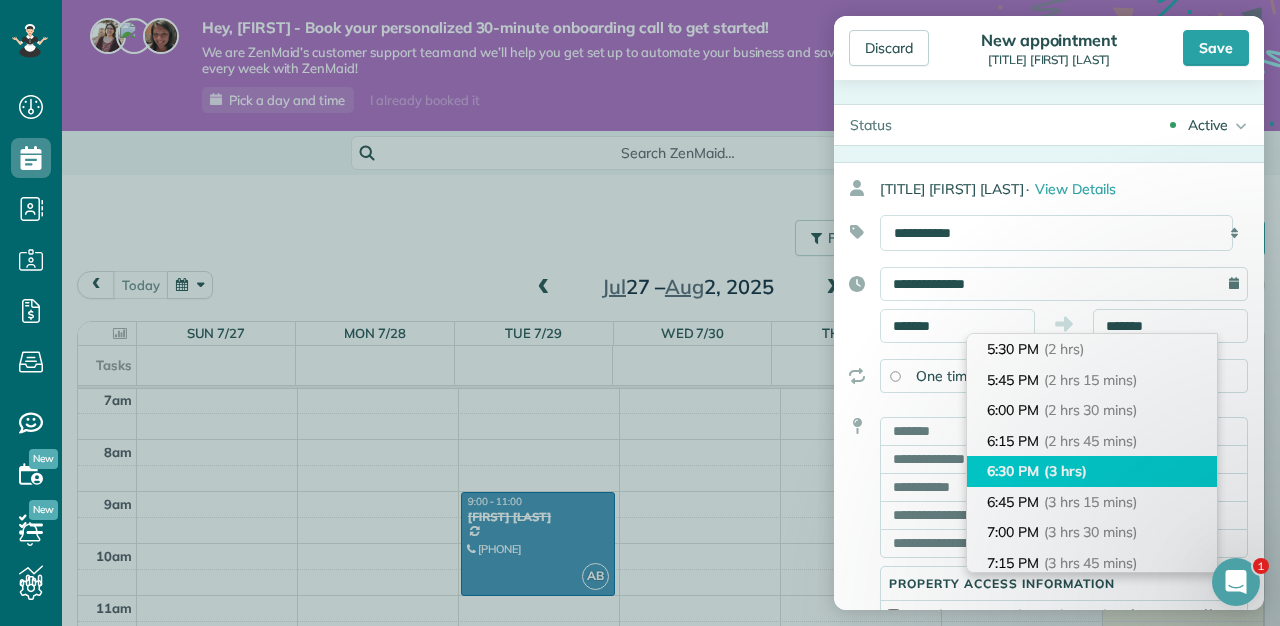 click on "(3 hrs)" at bounding box center (1065, 471) 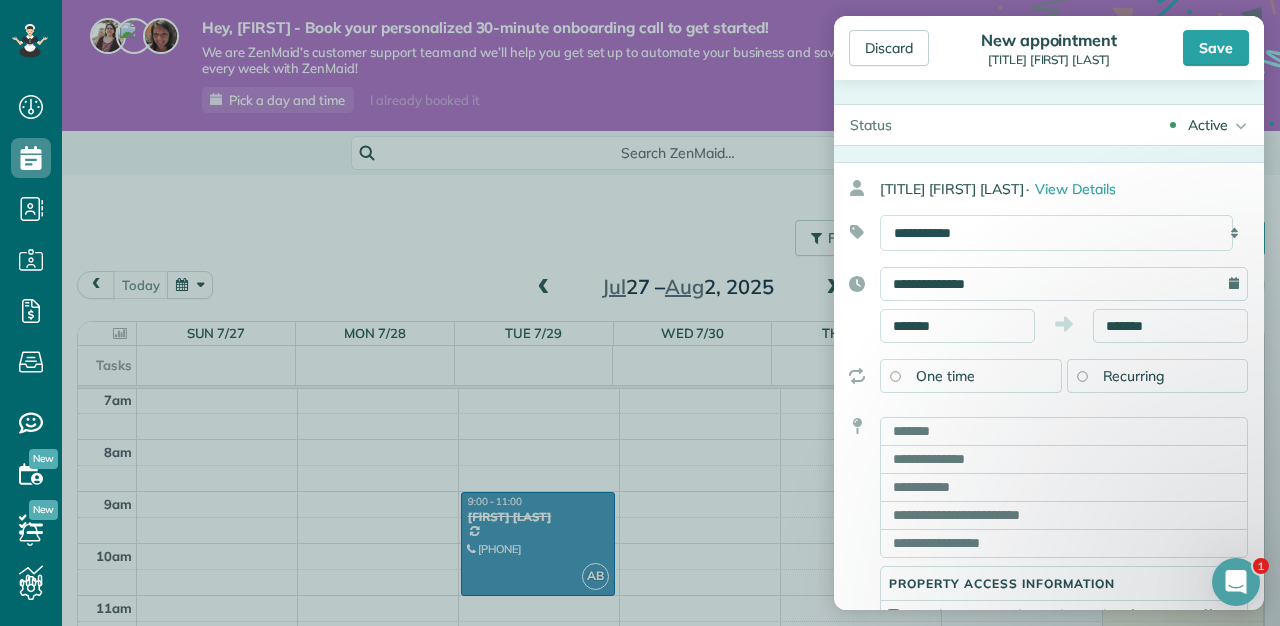 click on "Recurring" at bounding box center [1158, 376] 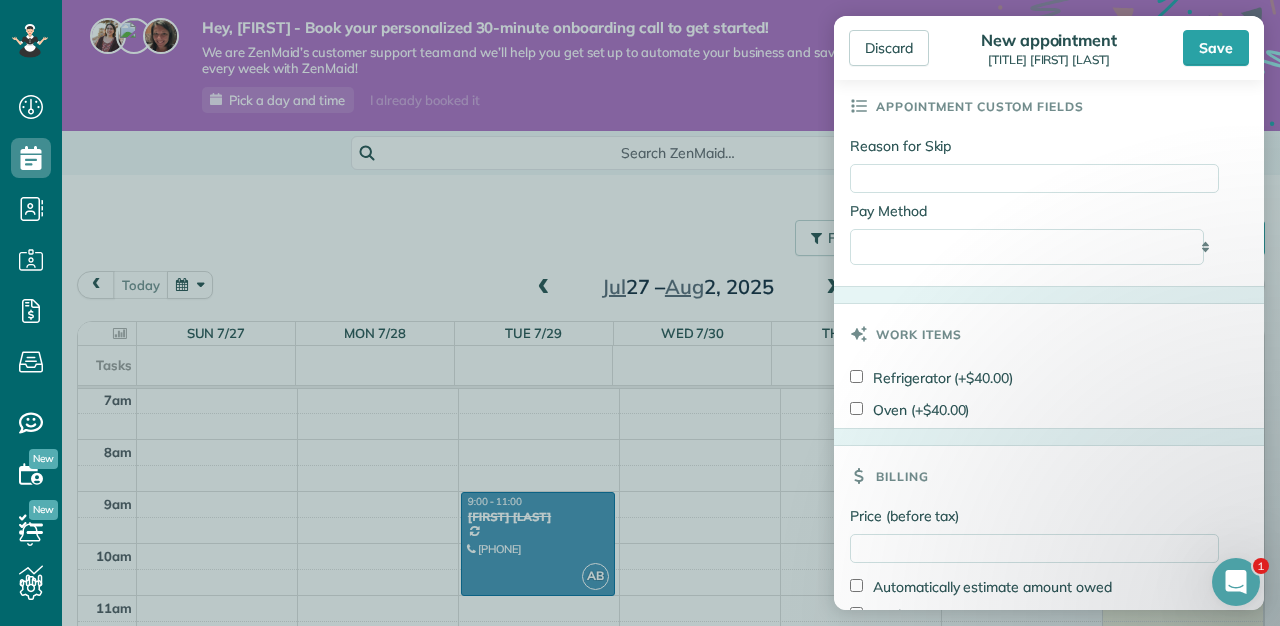 scroll, scrollTop: 1486, scrollLeft: 0, axis: vertical 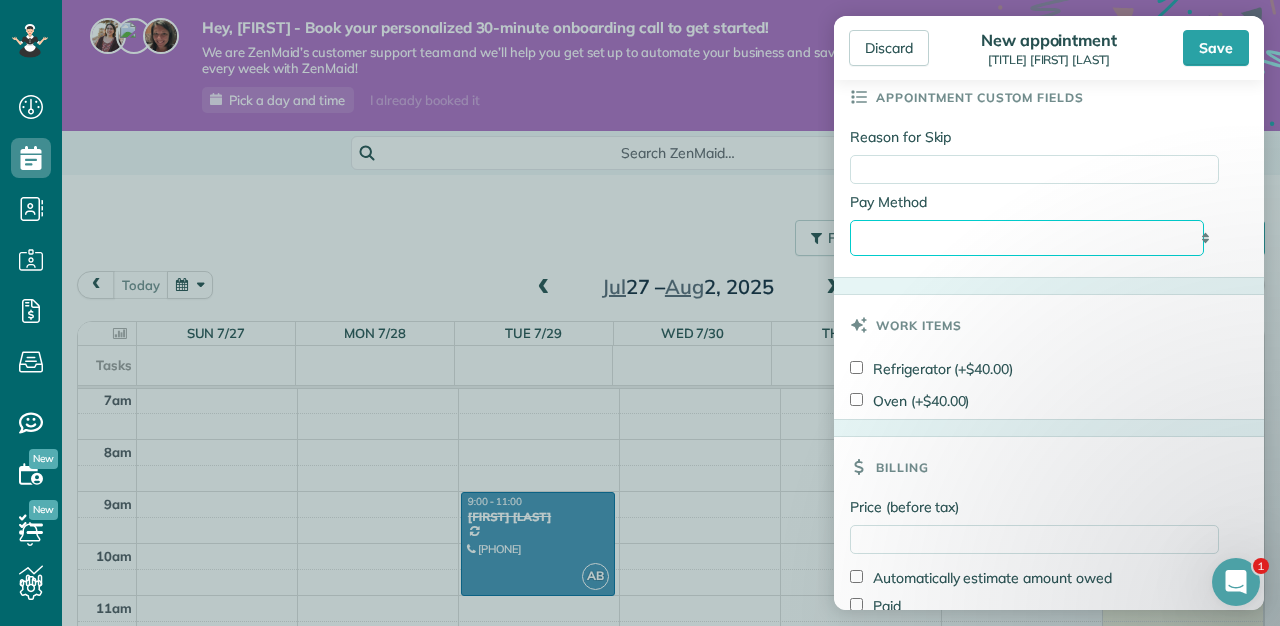 click on "**********" at bounding box center (1027, 238) 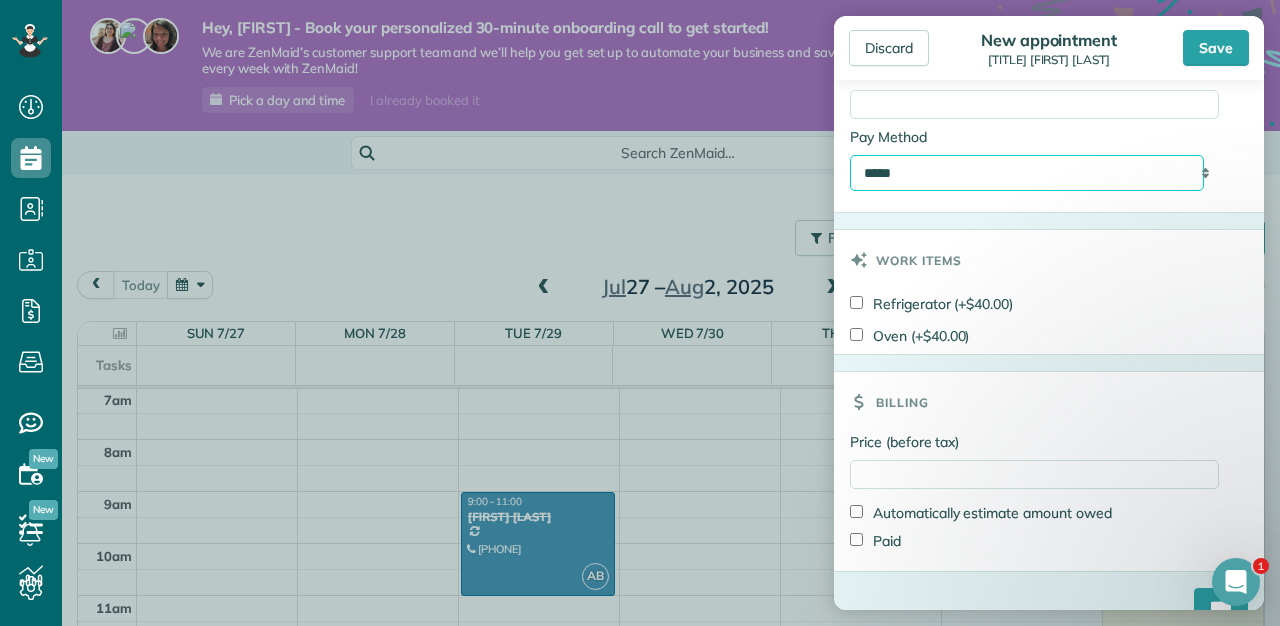 scroll, scrollTop: 1598, scrollLeft: 0, axis: vertical 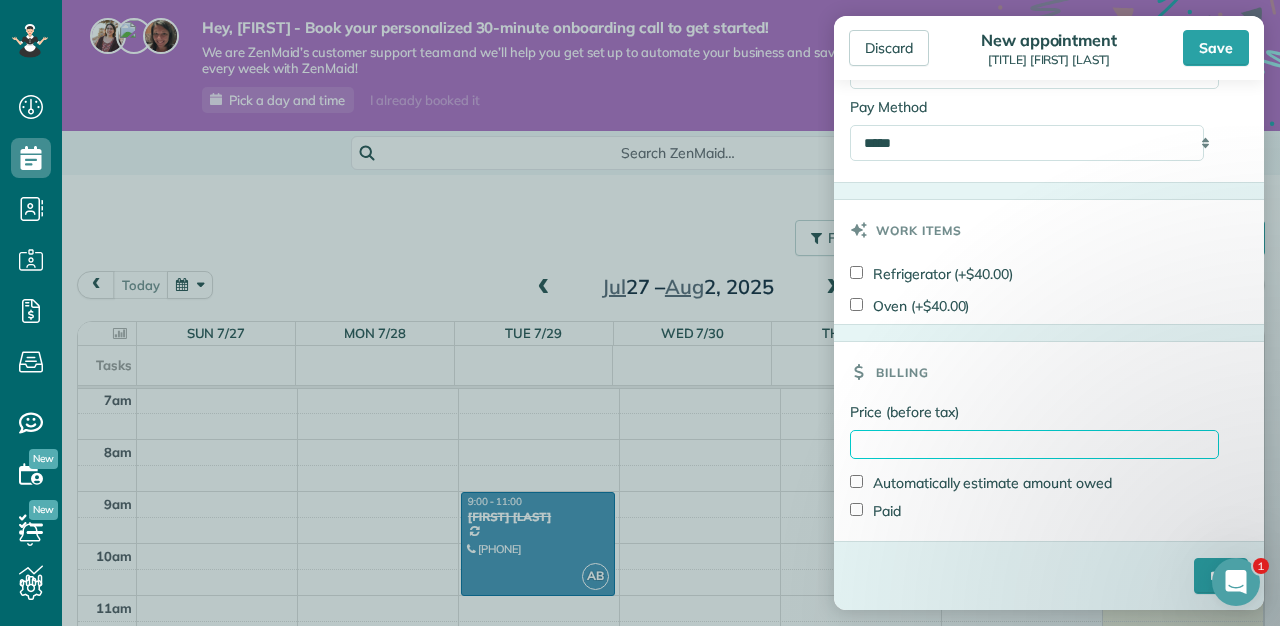 click on "Price (before tax)" at bounding box center [1034, 444] 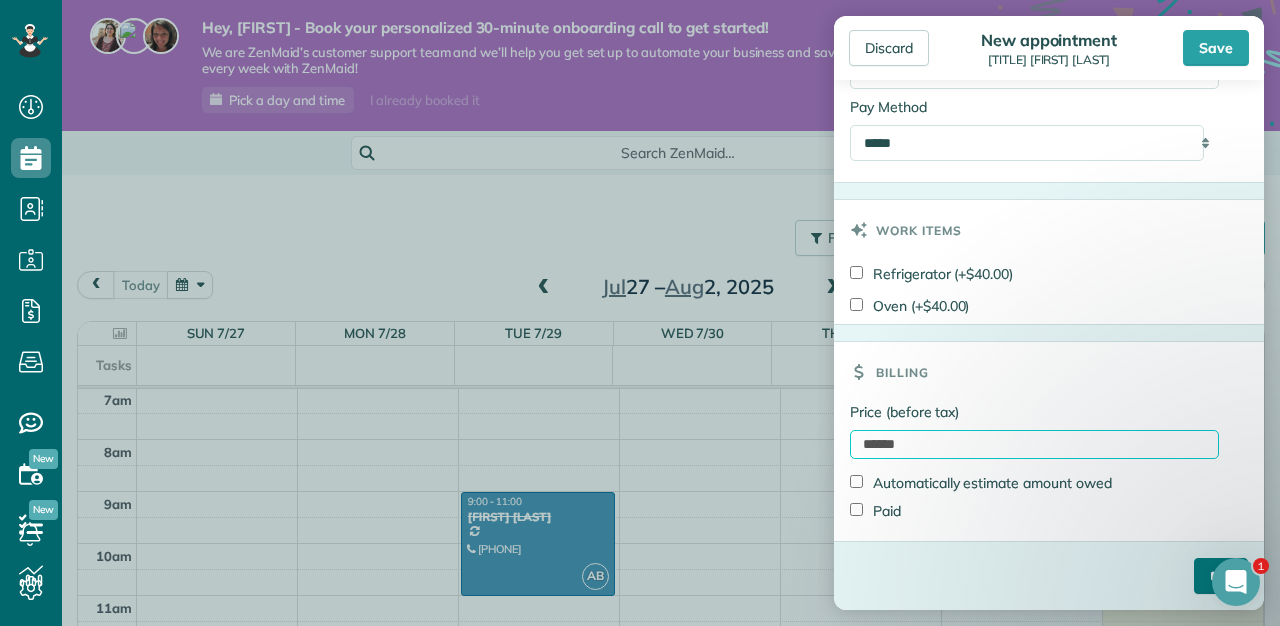 type on "******" 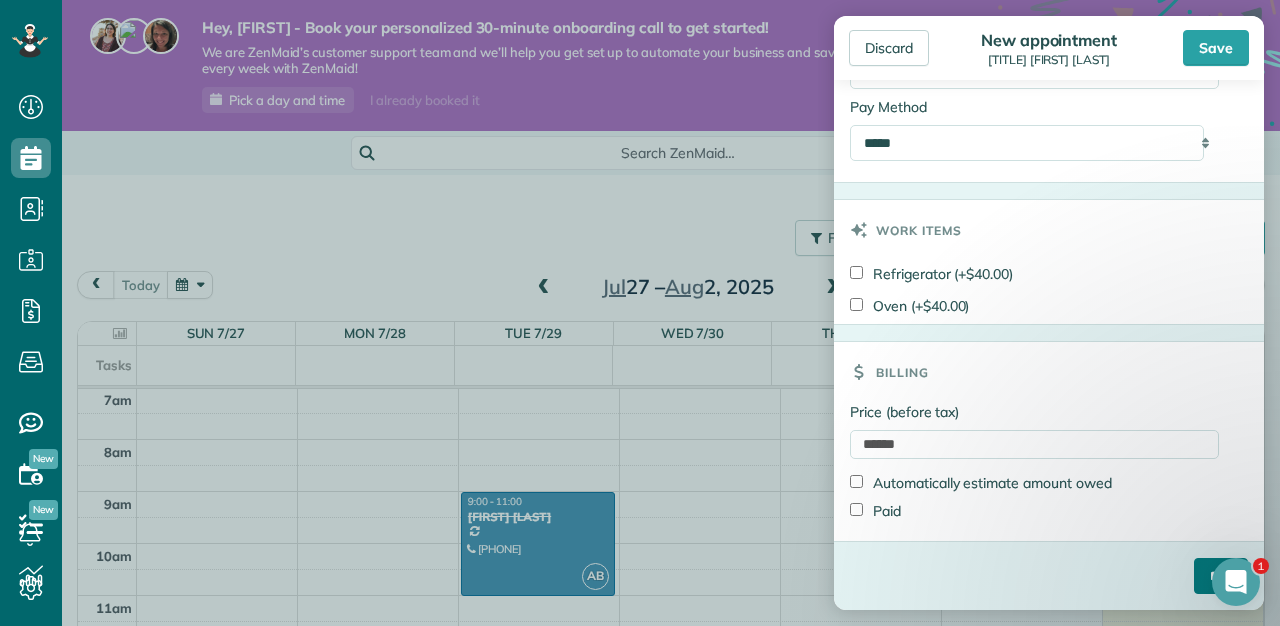 click on "****" at bounding box center [1221, 576] 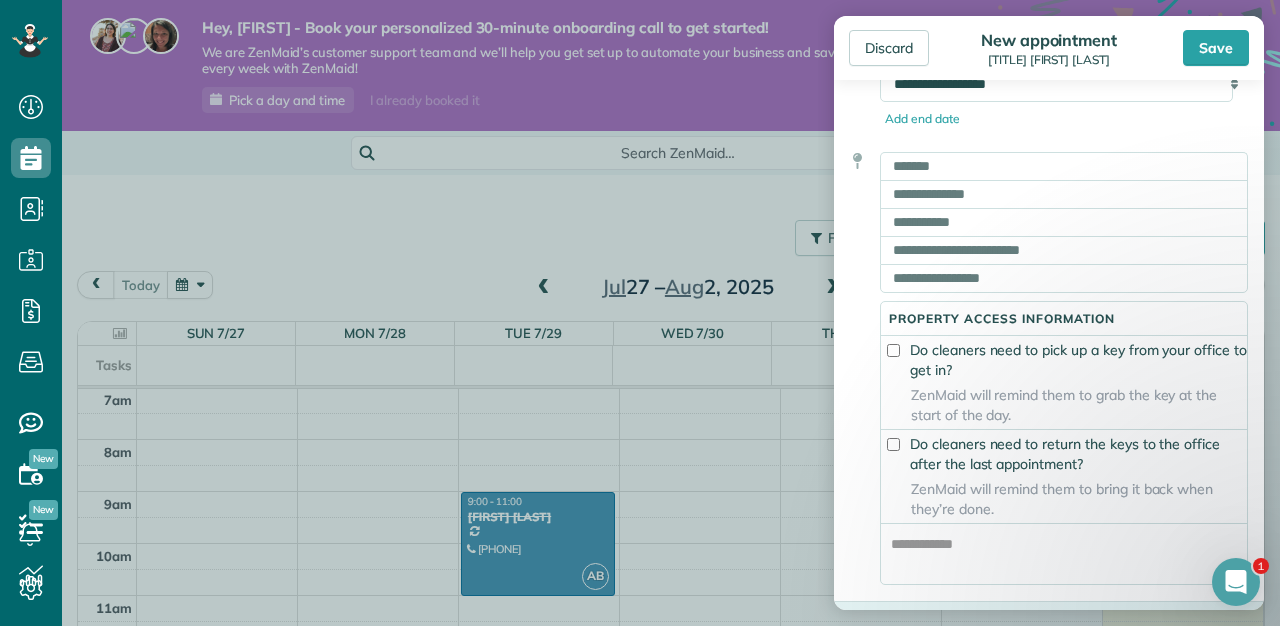 scroll, scrollTop: 0, scrollLeft: 0, axis: both 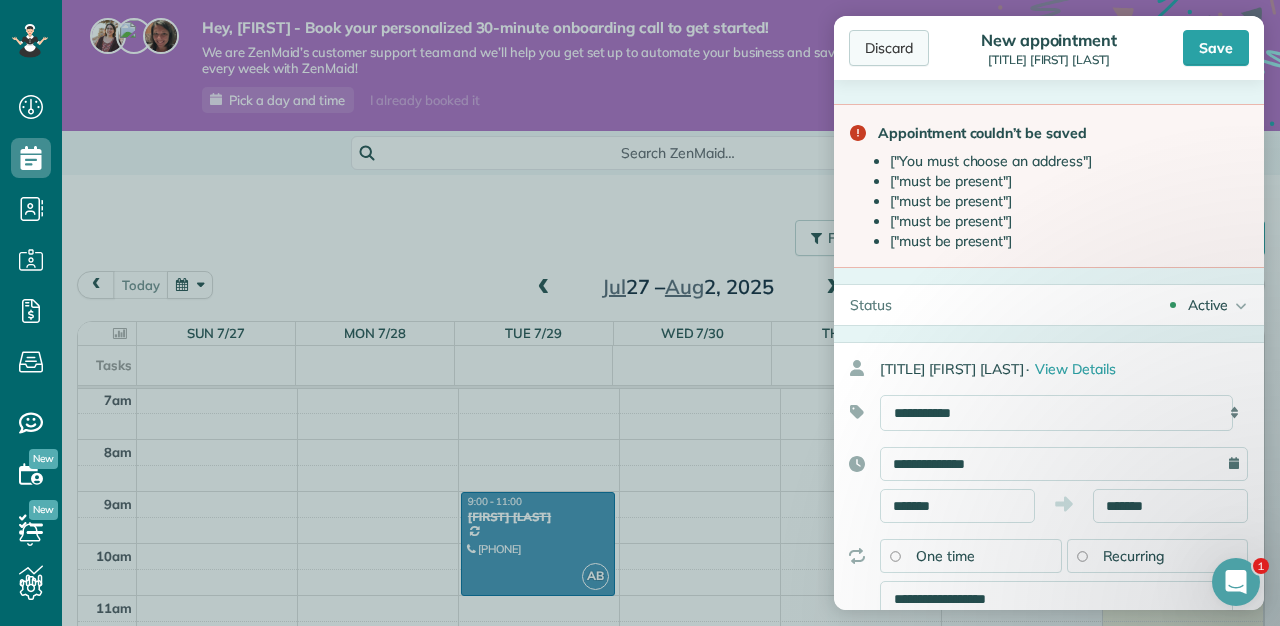 click on "Discard" at bounding box center (889, 48) 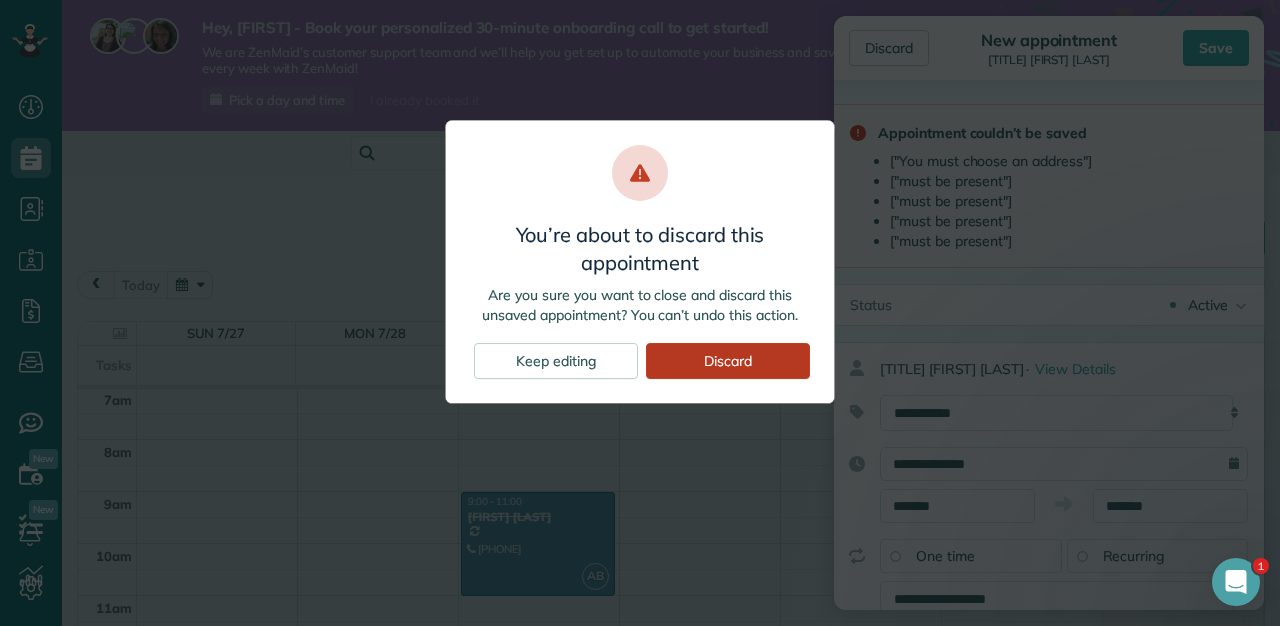 click on "Discard" at bounding box center (728, 361) 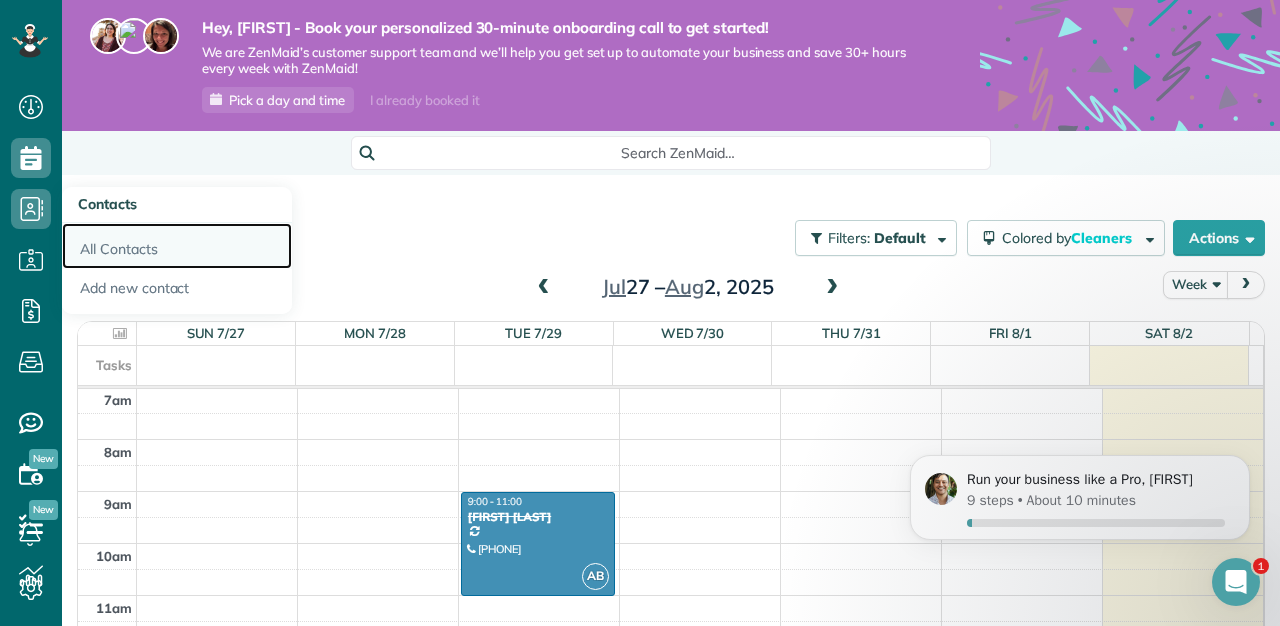 click on "All Contacts" at bounding box center (177, 246) 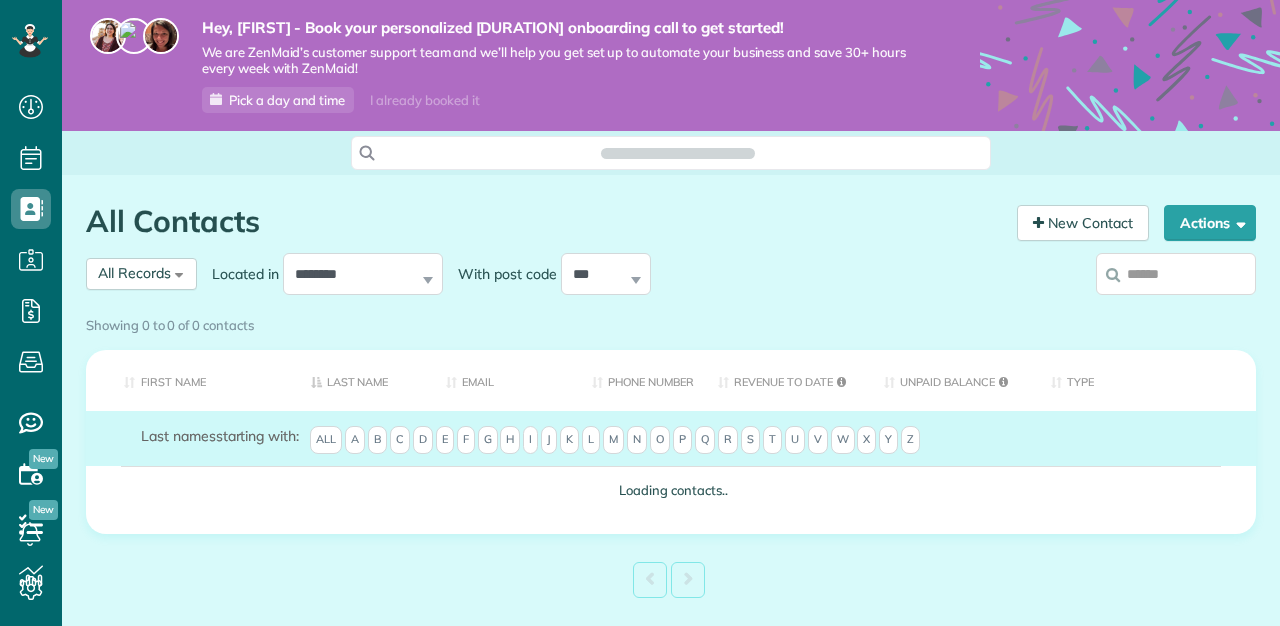 scroll, scrollTop: 0, scrollLeft: 0, axis: both 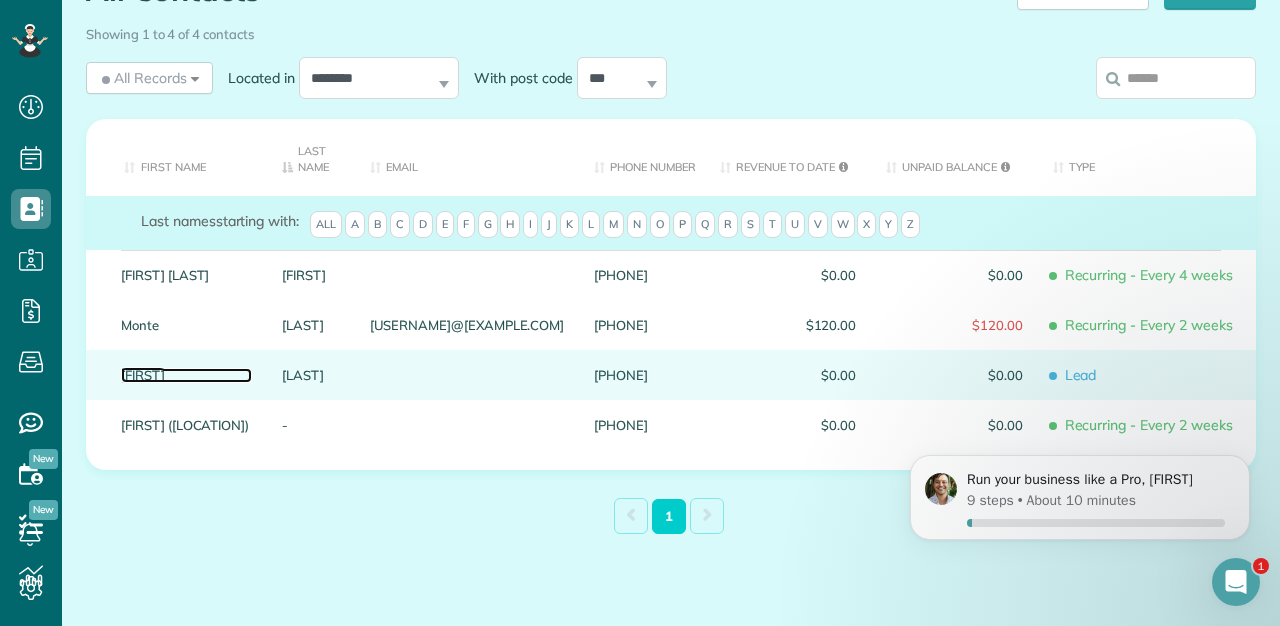 click on "[FIRST]" at bounding box center [186, 375] 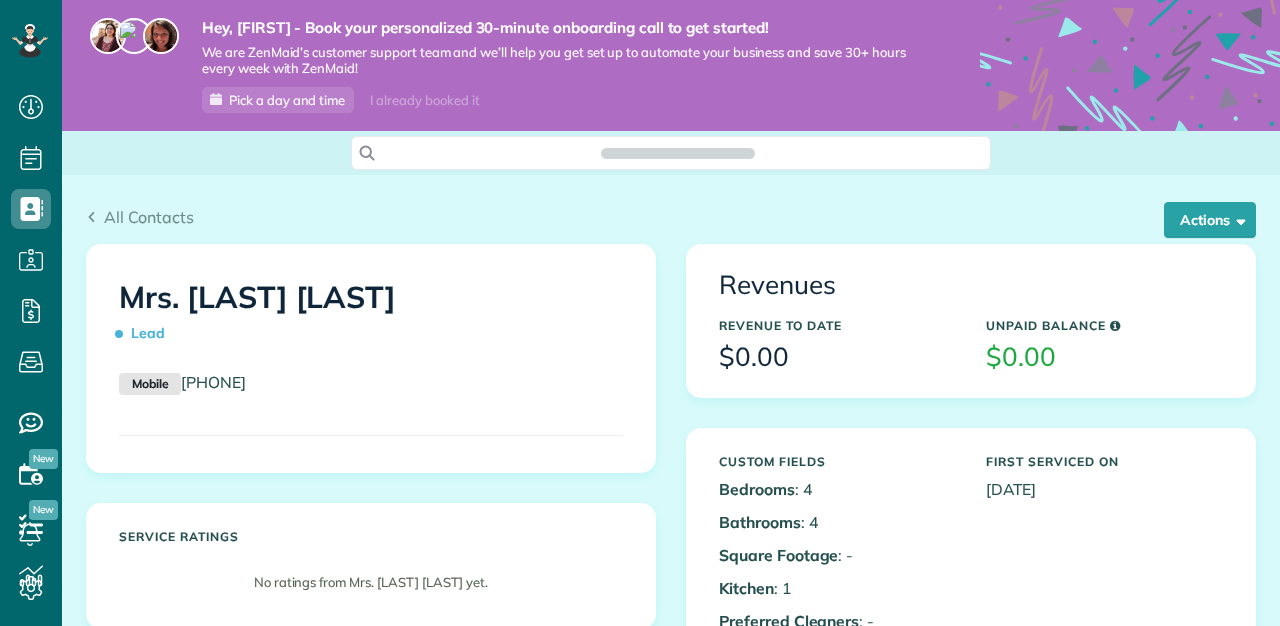 scroll, scrollTop: 0, scrollLeft: 0, axis: both 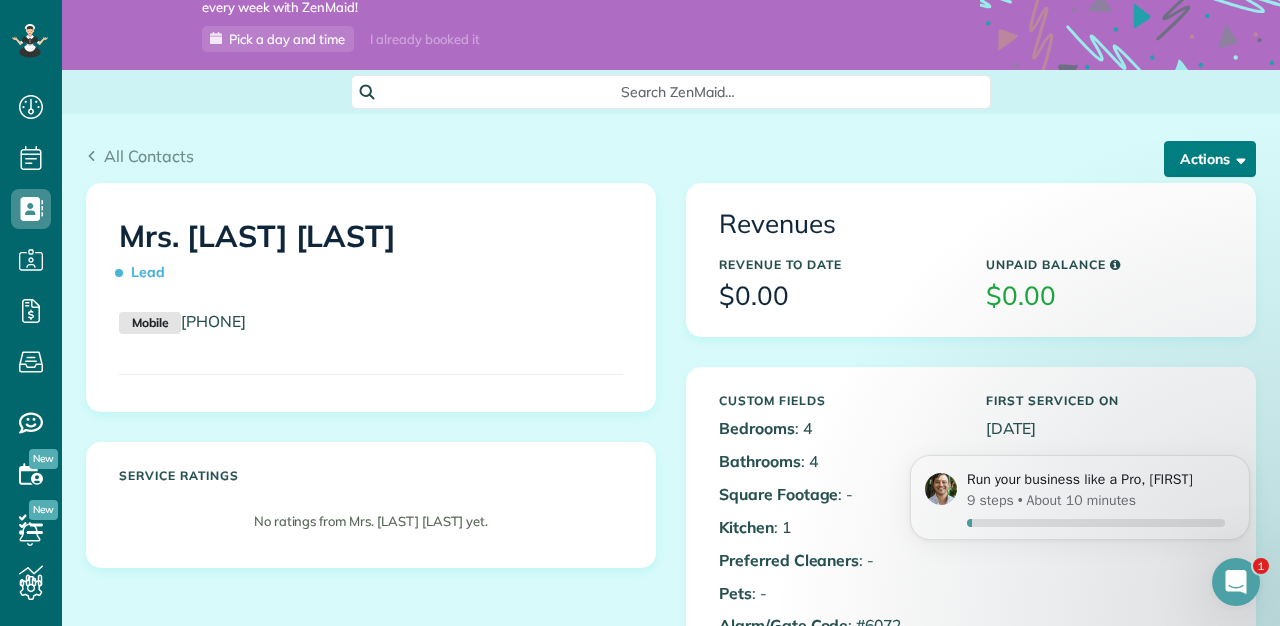 click on "Actions" at bounding box center (1210, 159) 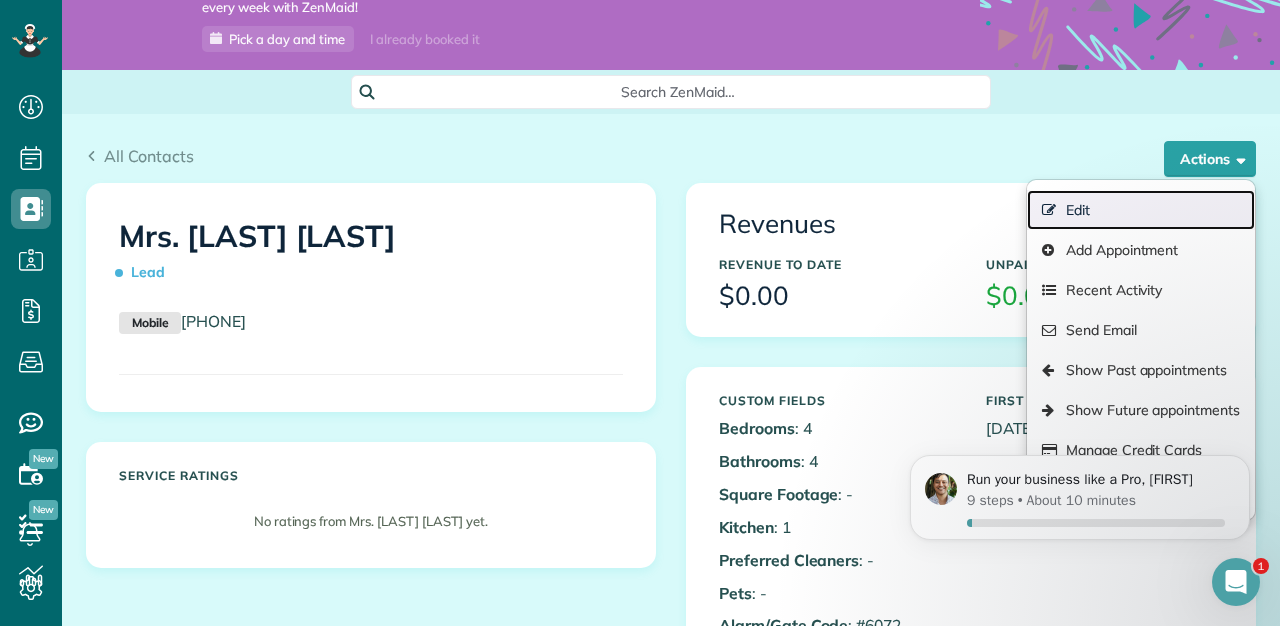 click on "Edit" at bounding box center [1141, 210] 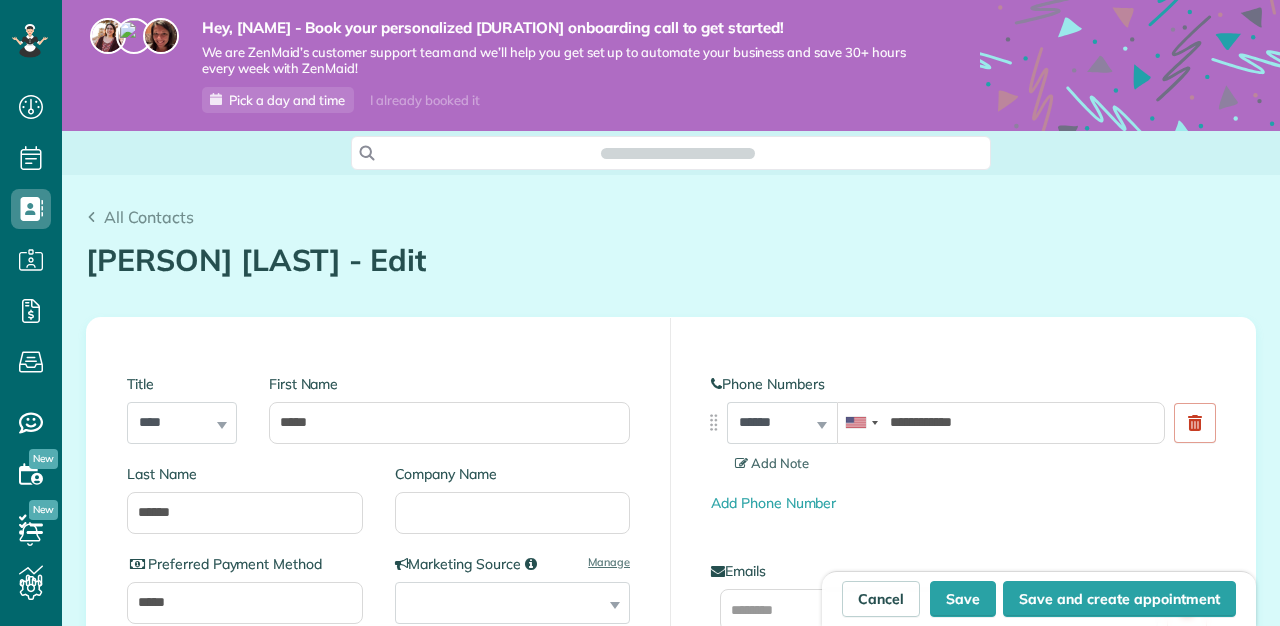 scroll, scrollTop: 0, scrollLeft: 0, axis: both 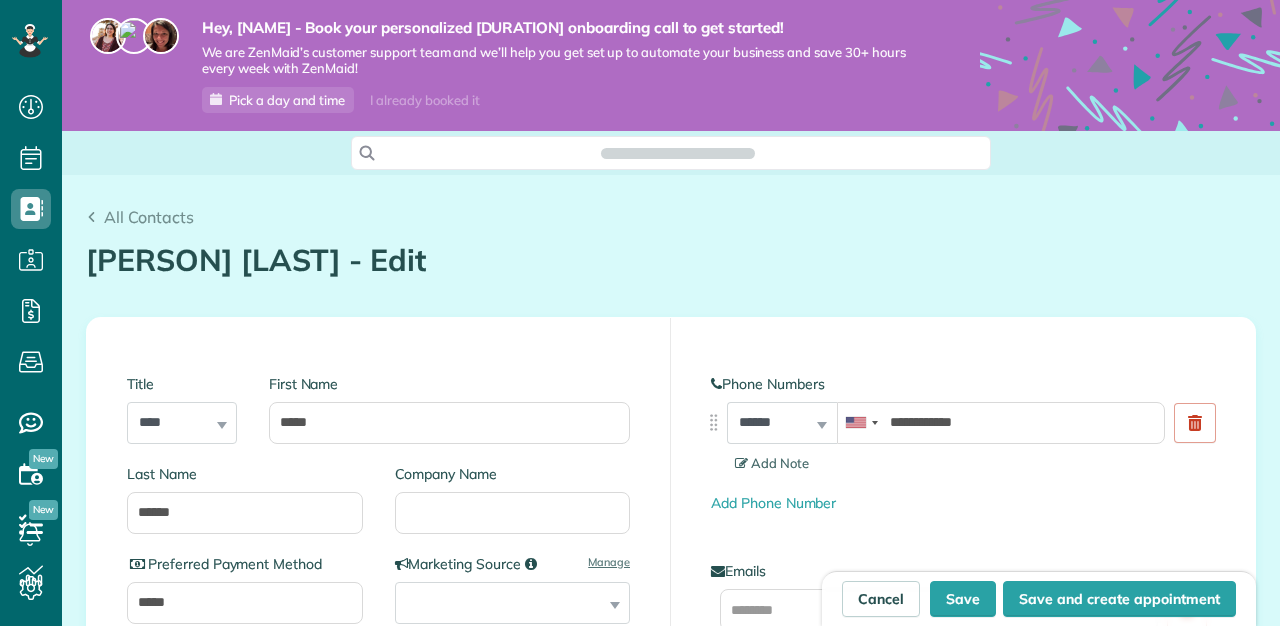 type on "**********" 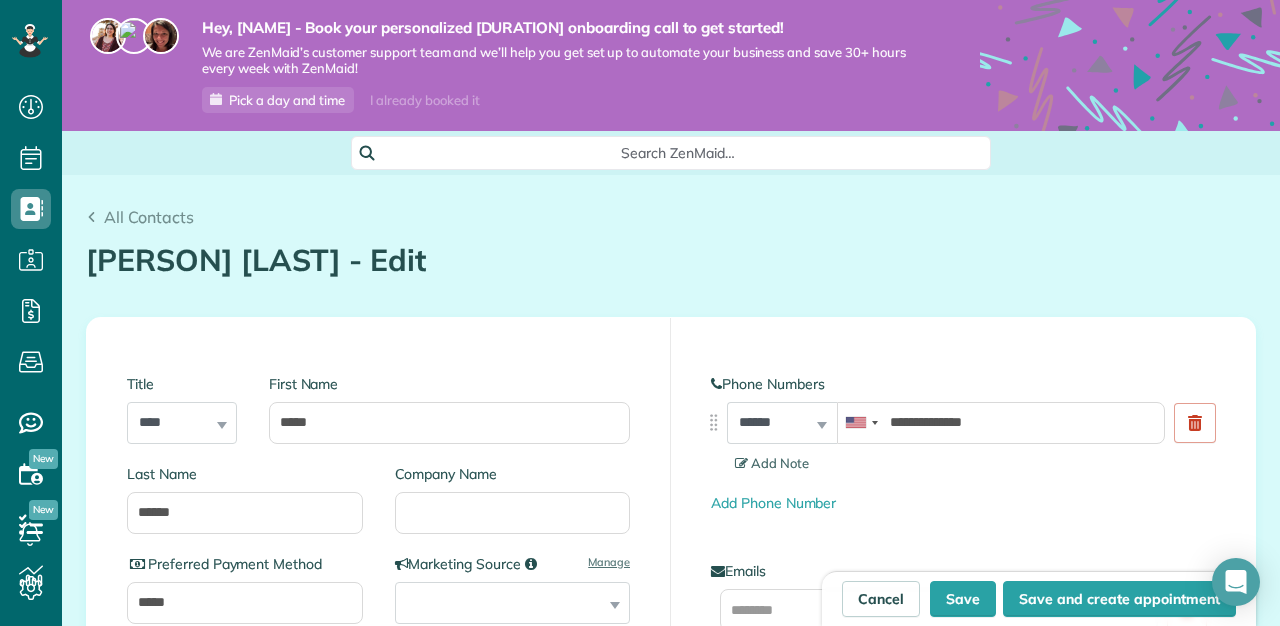 scroll, scrollTop: 626, scrollLeft: 62, axis: both 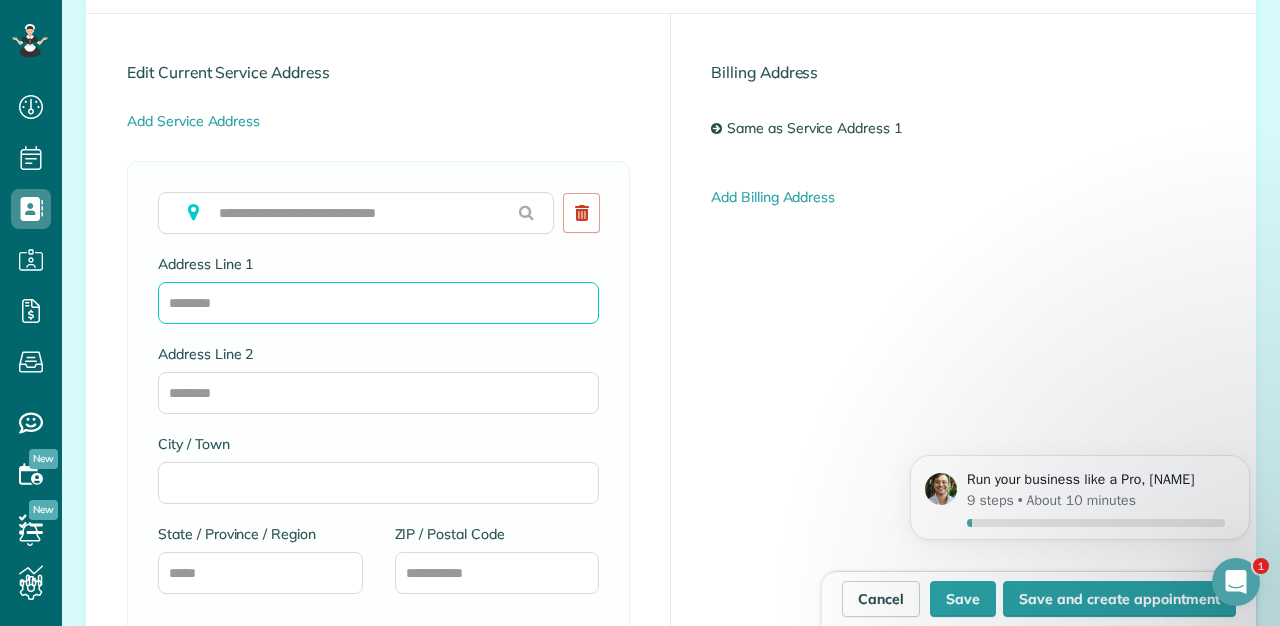 click on "Address Line 1" at bounding box center (378, 303) 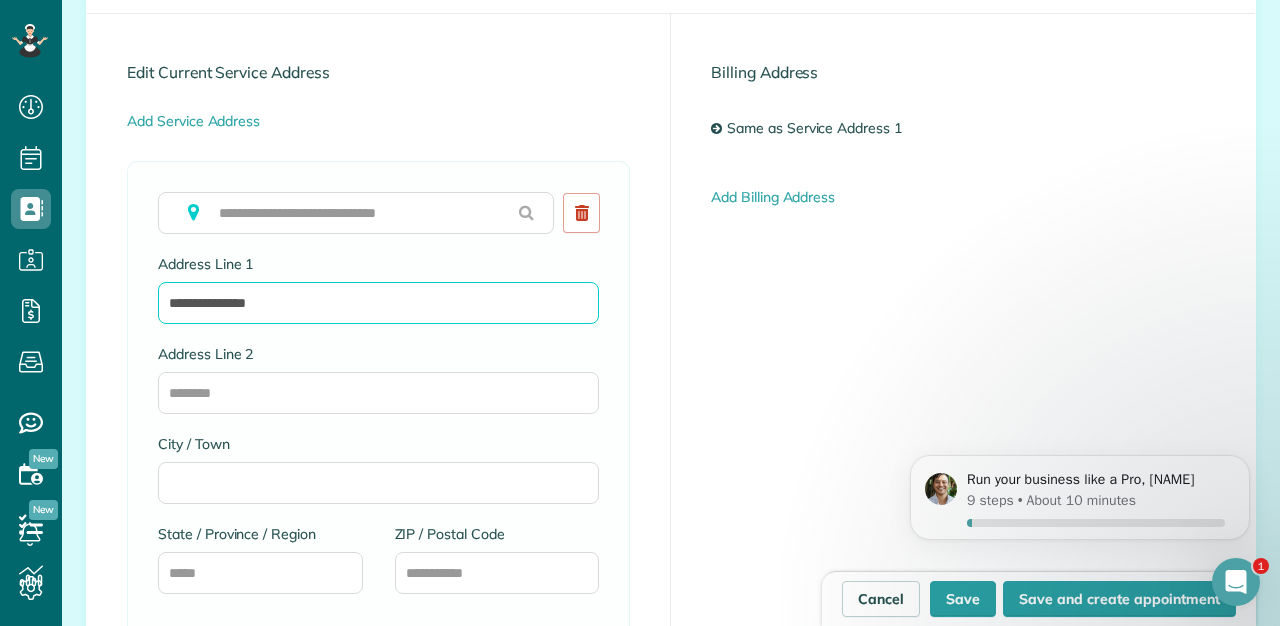 type on "**********" 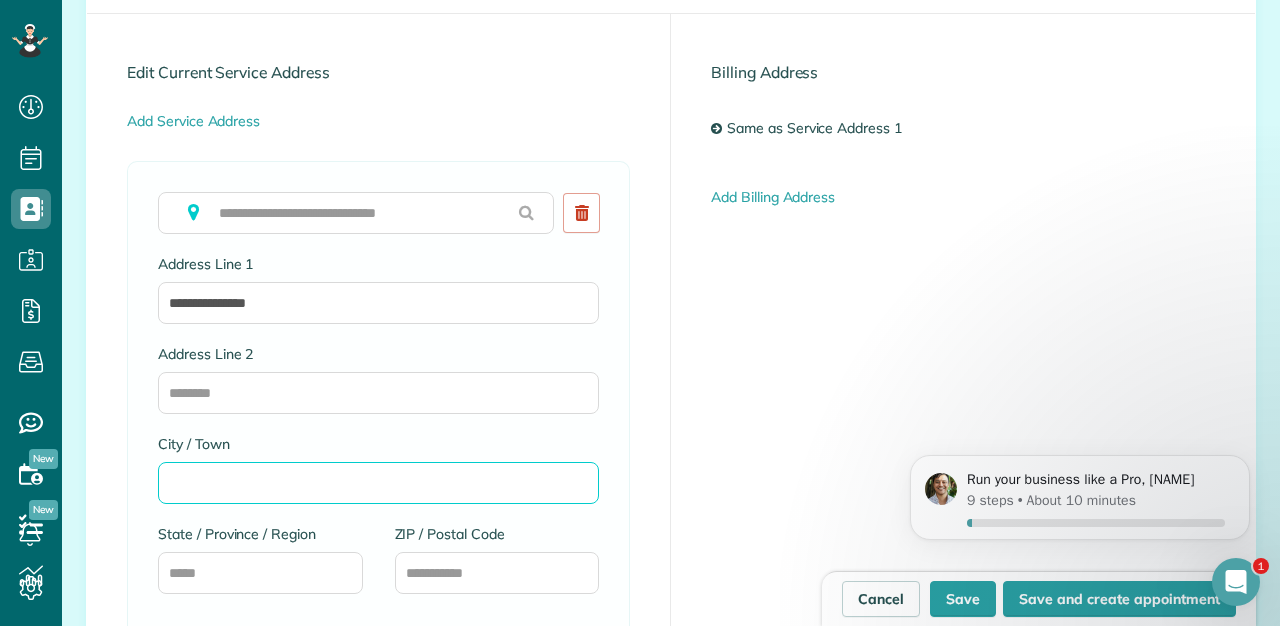click on "City / Town" at bounding box center (378, 483) 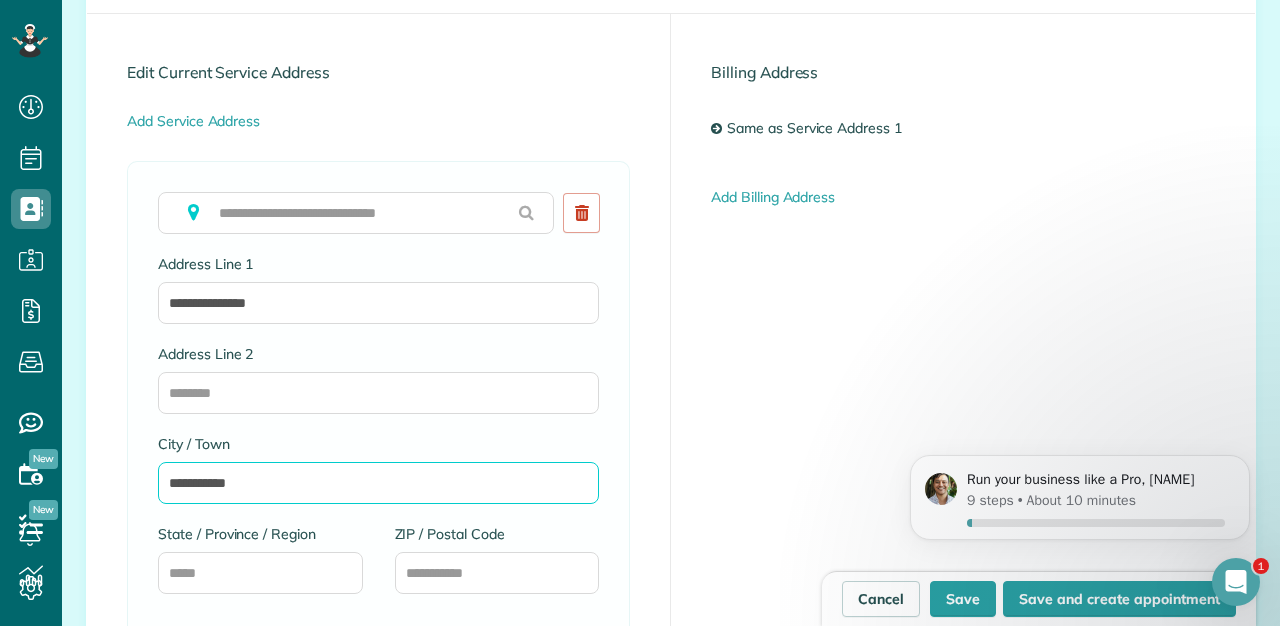 type on "**********" 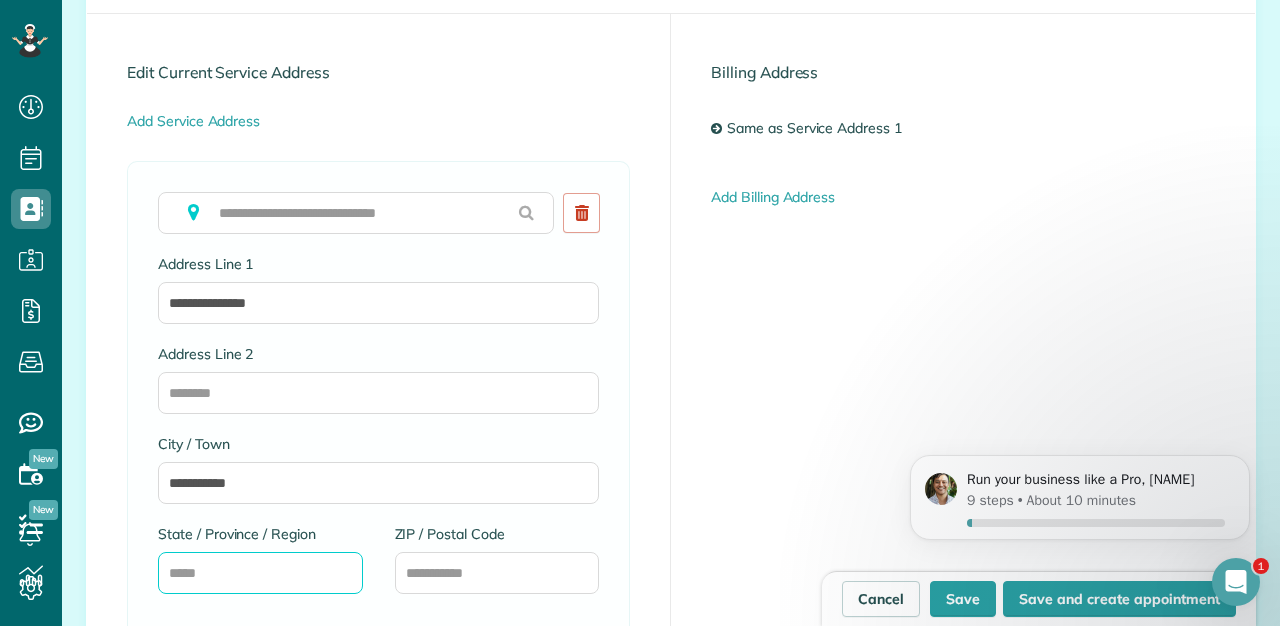 click on "State / Province / Region" at bounding box center (260, 573) 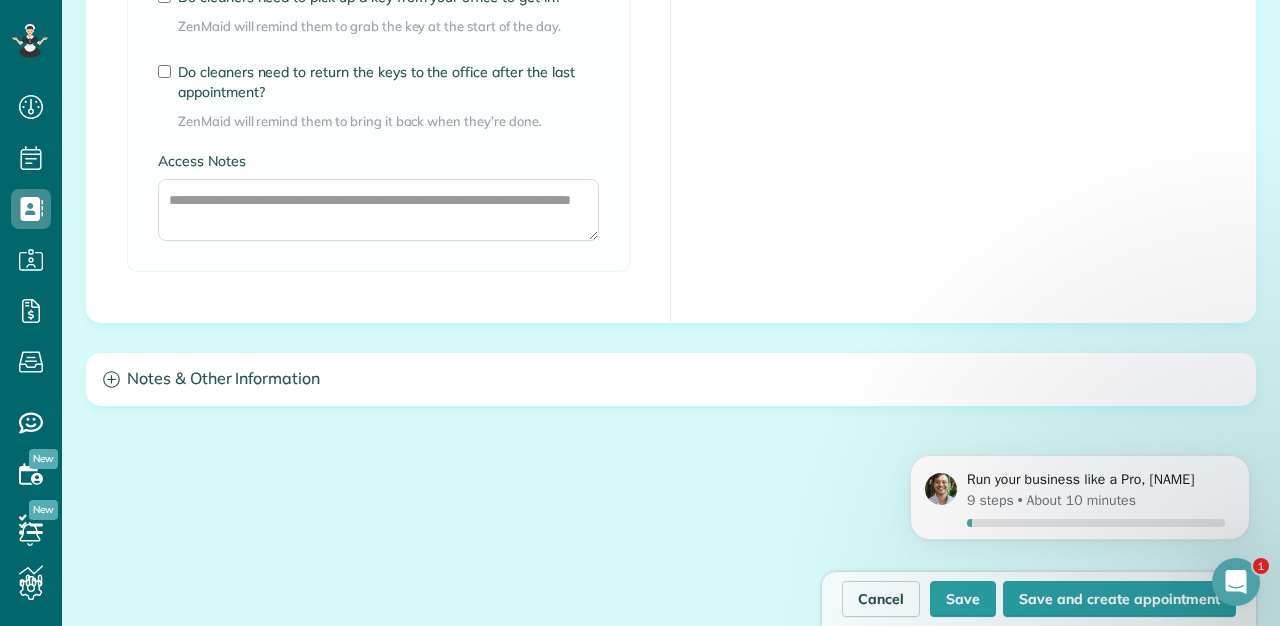 scroll, scrollTop: 1754, scrollLeft: 0, axis: vertical 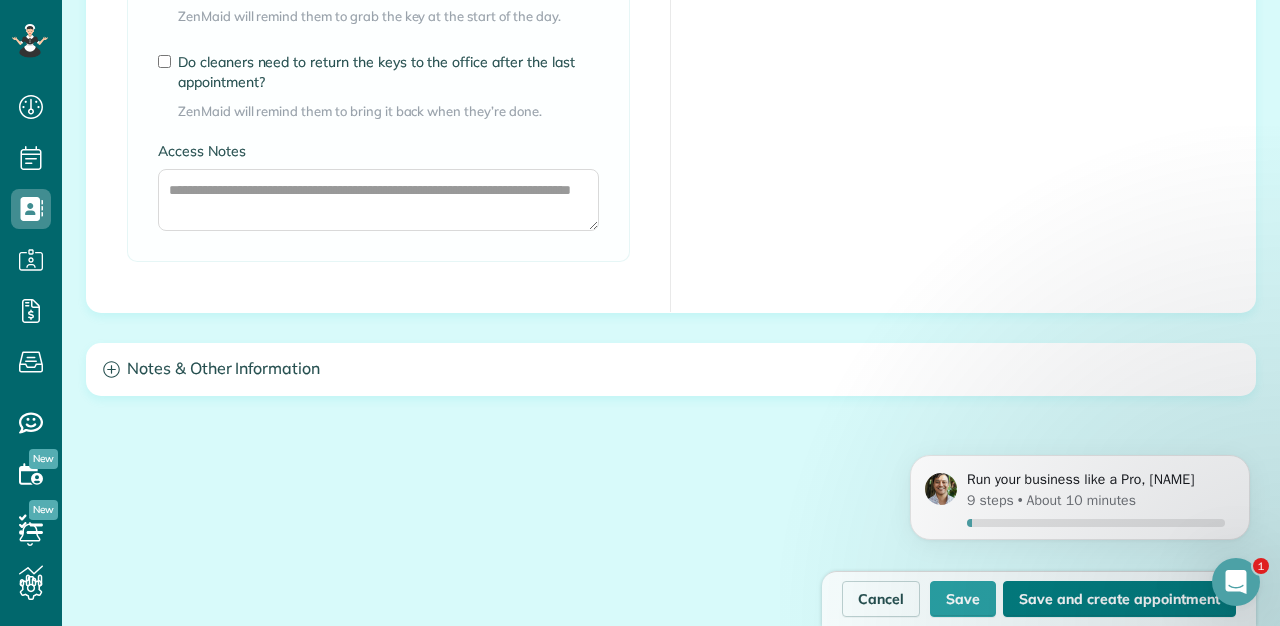 type on "**" 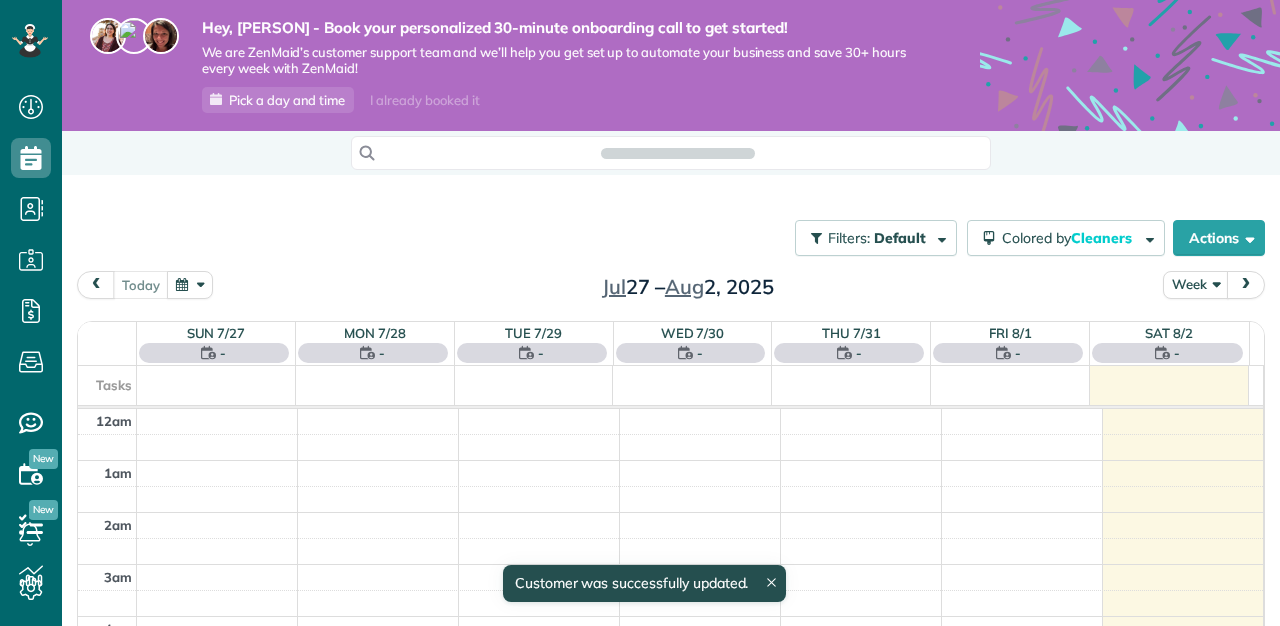 scroll, scrollTop: 0, scrollLeft: 0, axis: both 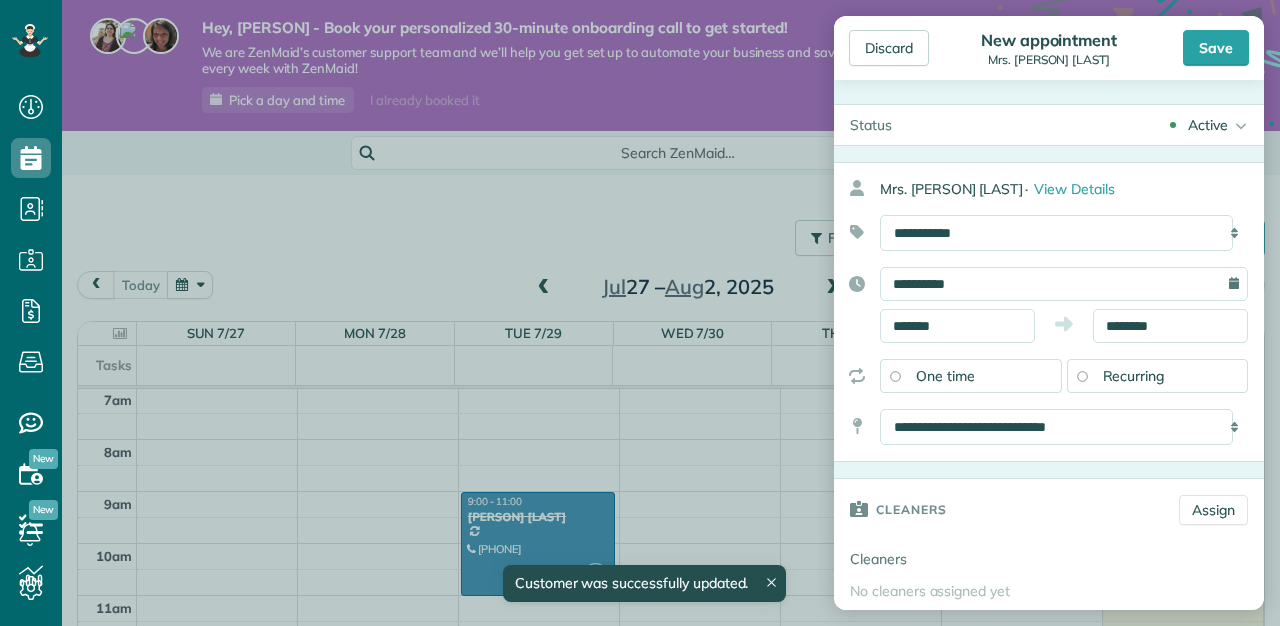type on "**********" 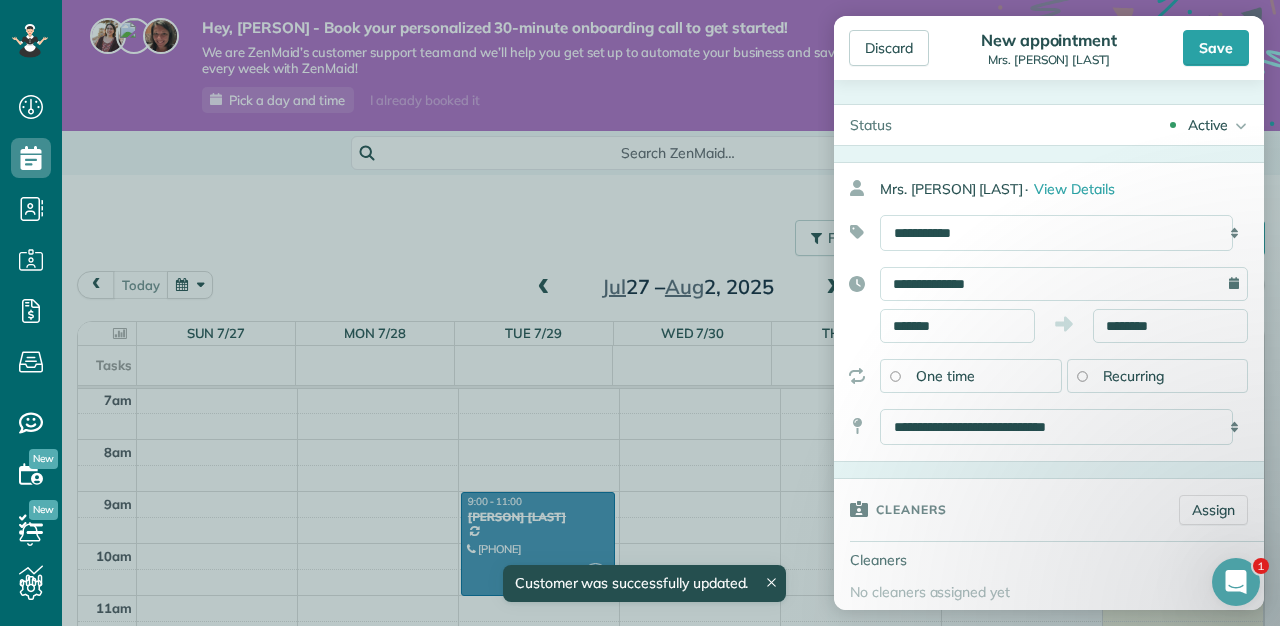 scroll, scrollTop: 0, scrollLeft: 0, axis: both 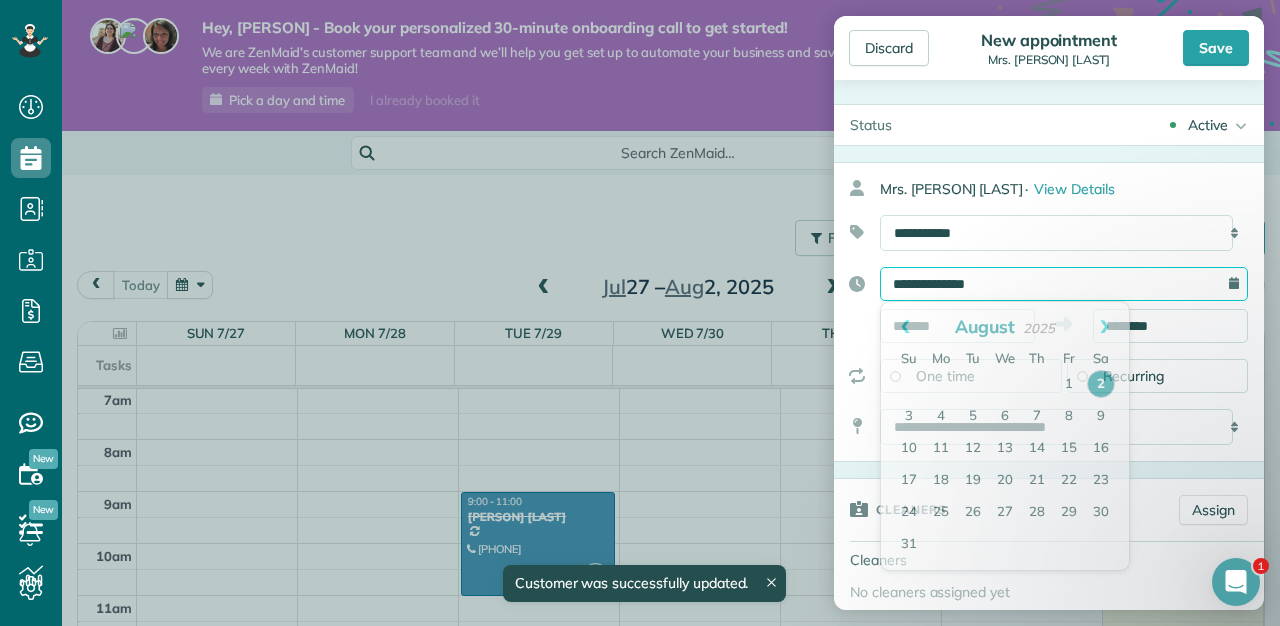 click on "**********" at bounding box center [1064, 284] 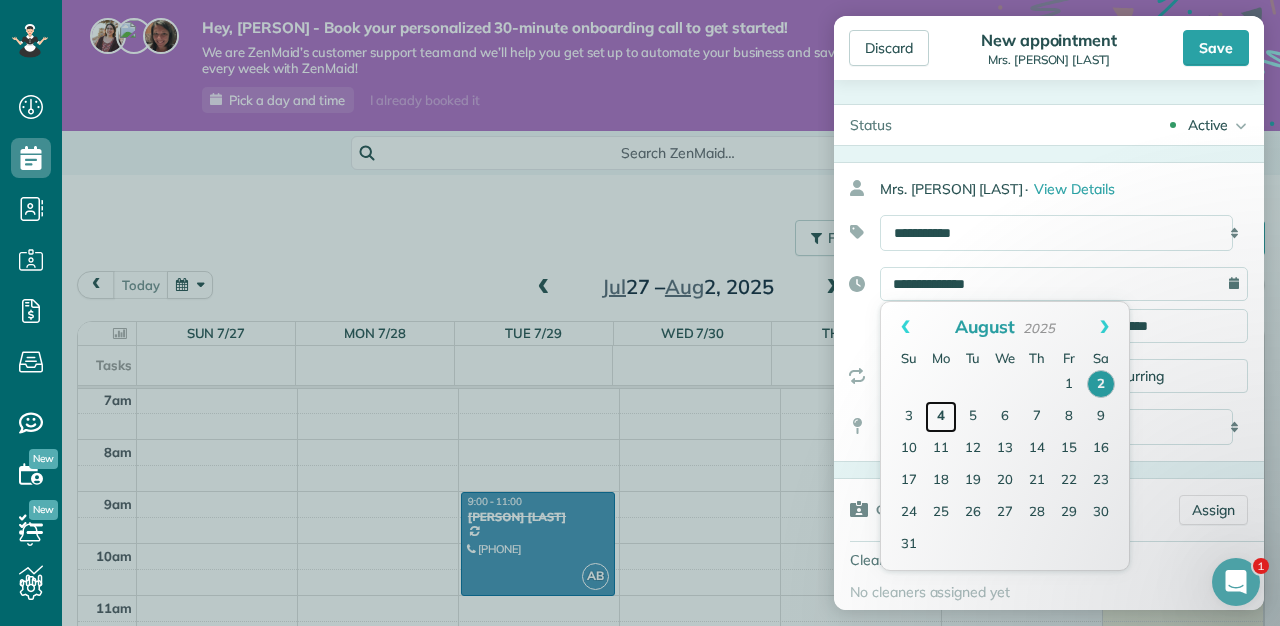 click on "4" at bounding box center [941, 417] 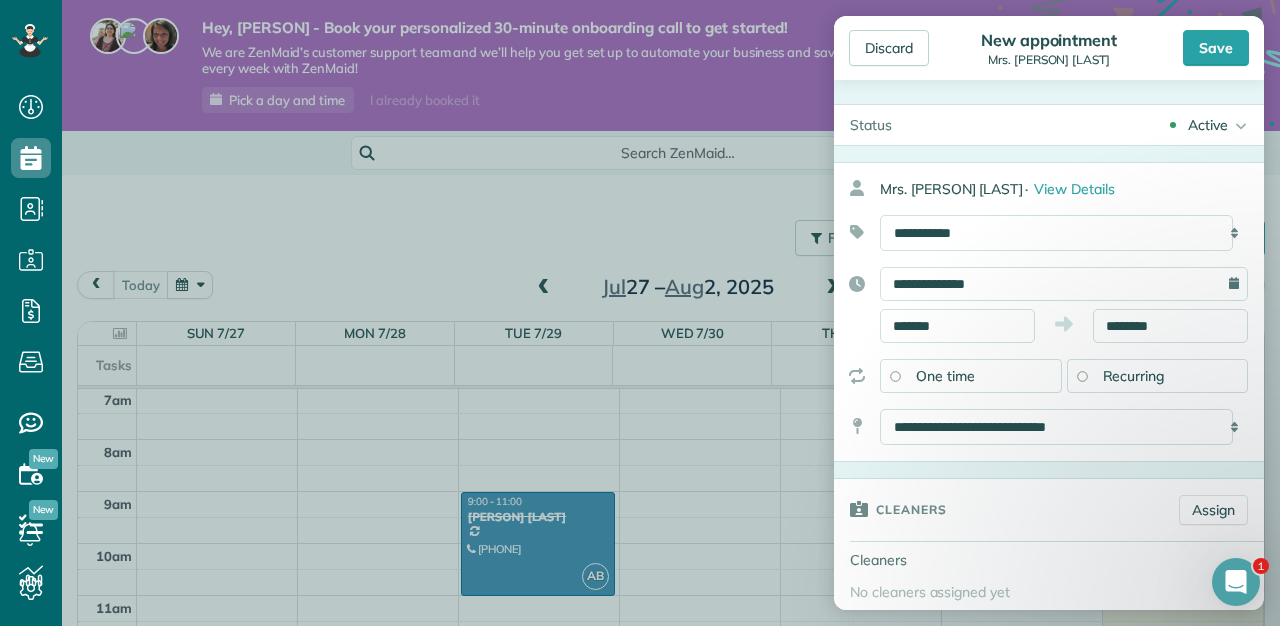click on "Recurring" at bounding box center (1158, 376) 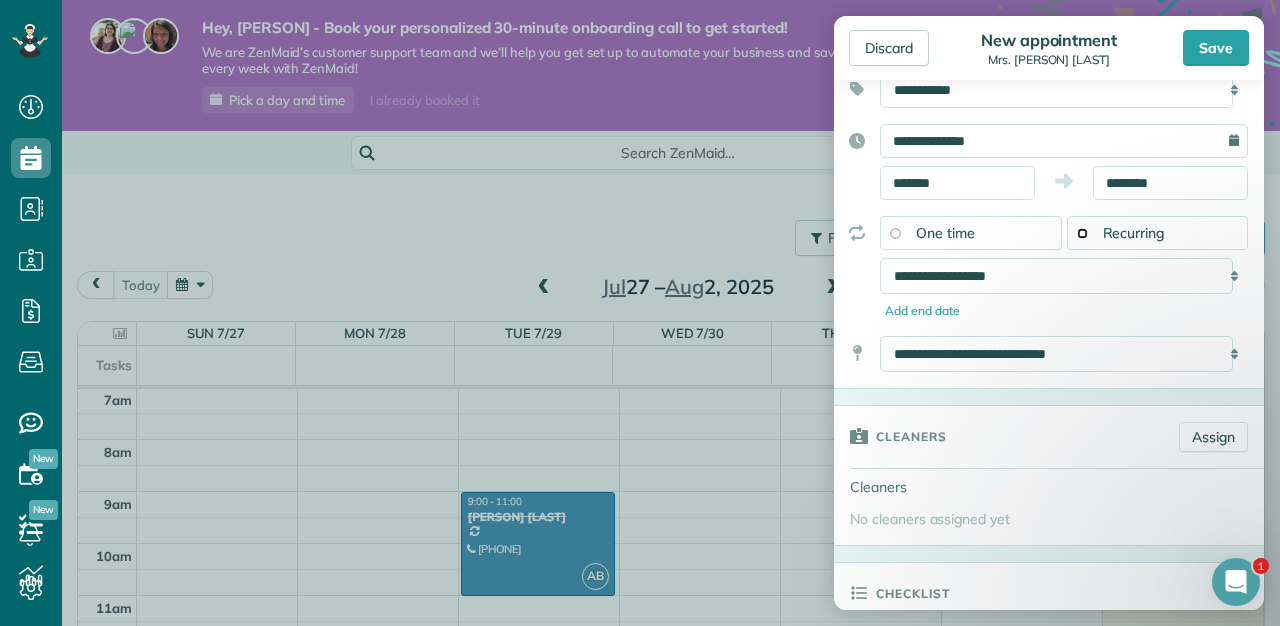 scroll, scrollTop: 159, scrollLeft: 0, axis: vertical 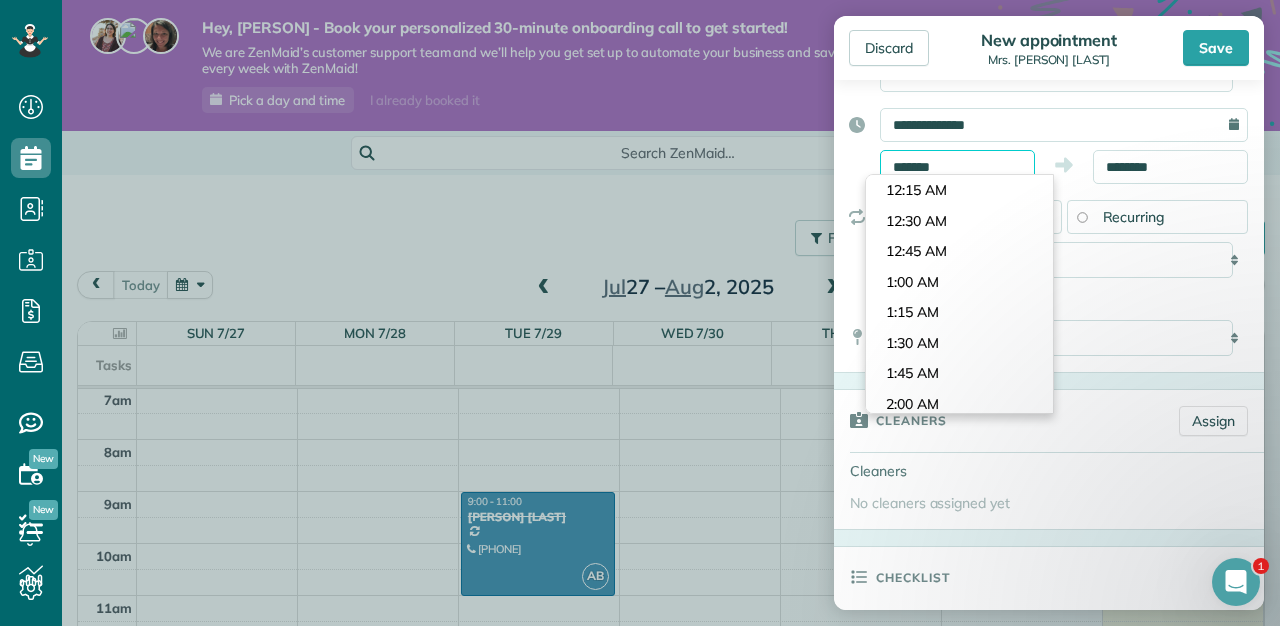 click on "*******" at bounding box center [957, 167] 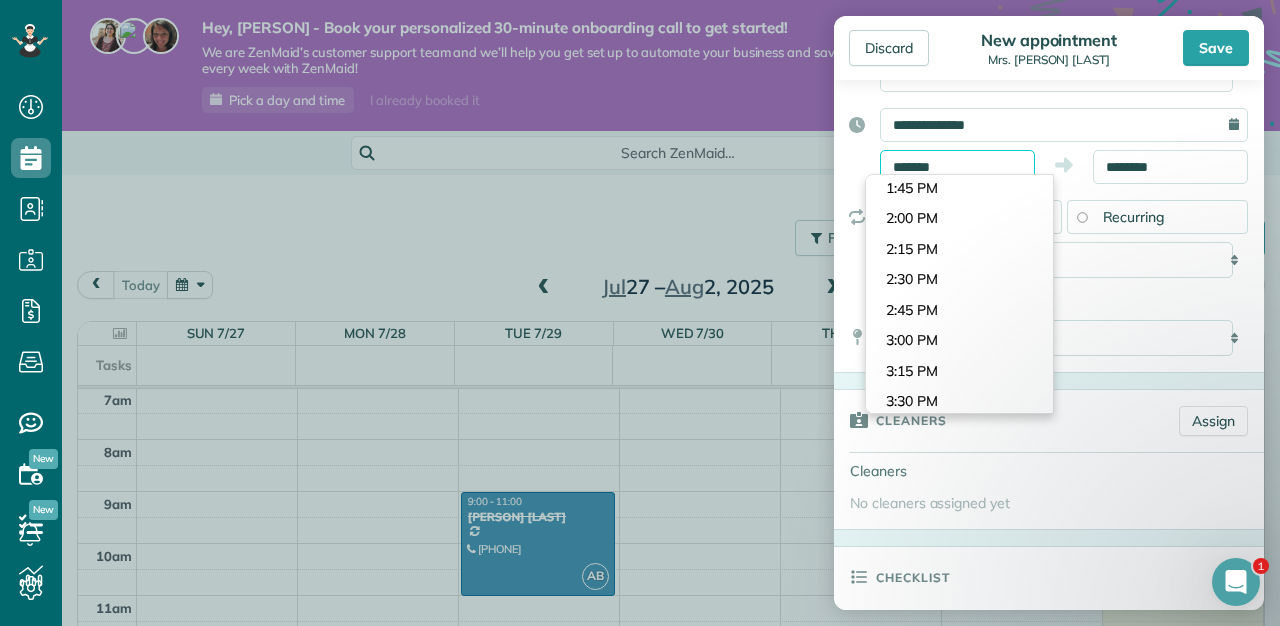 scroll, scrollTop: 1699, scrollLeft: 0, axis: vertical 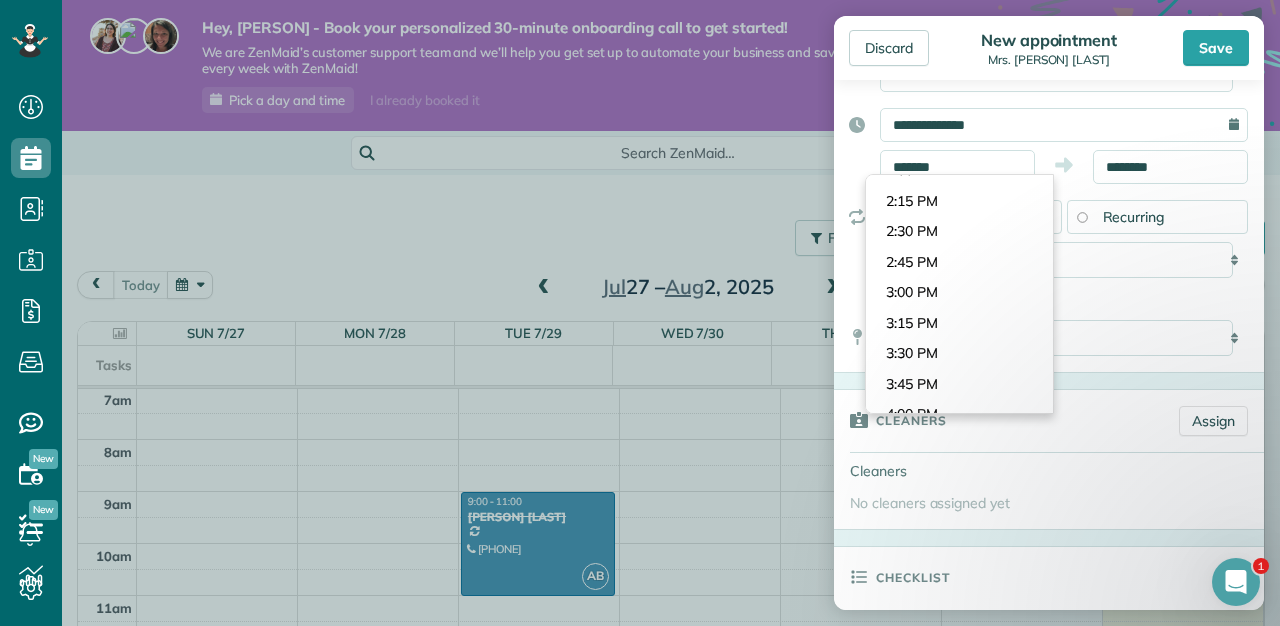 type on "*******" 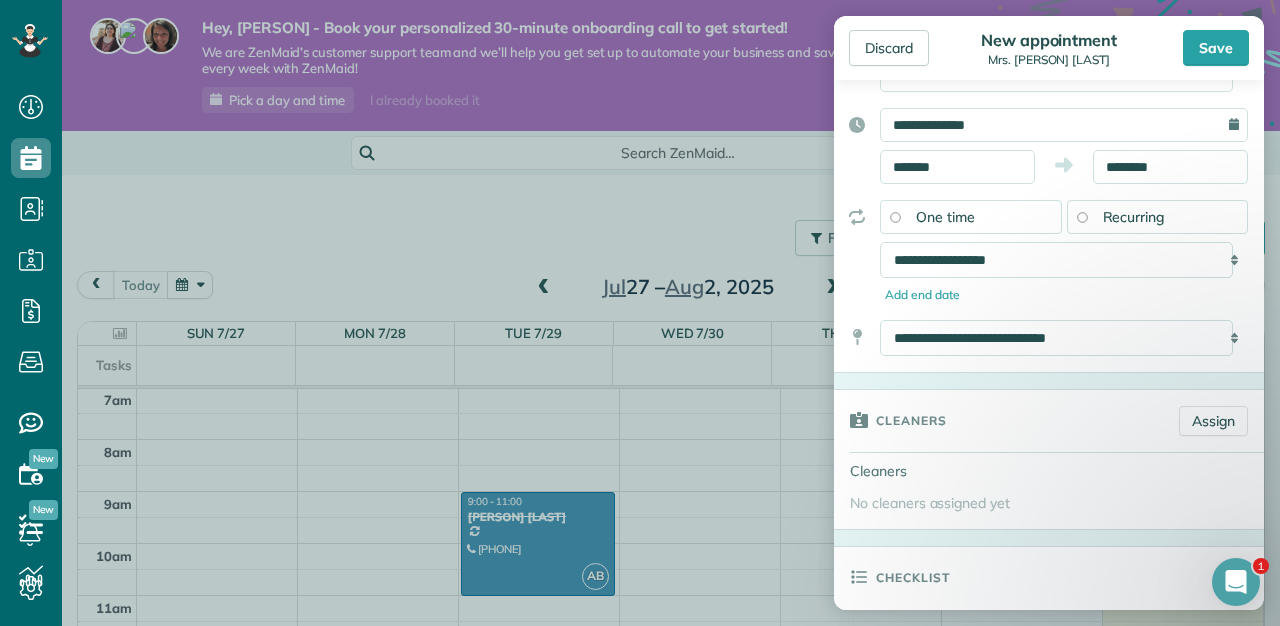 click on "Dashboard
Scheduling
Calendar View
List View
Dispatch View - Weekly scheduling (Beta)" at bounding box center (640, 313) 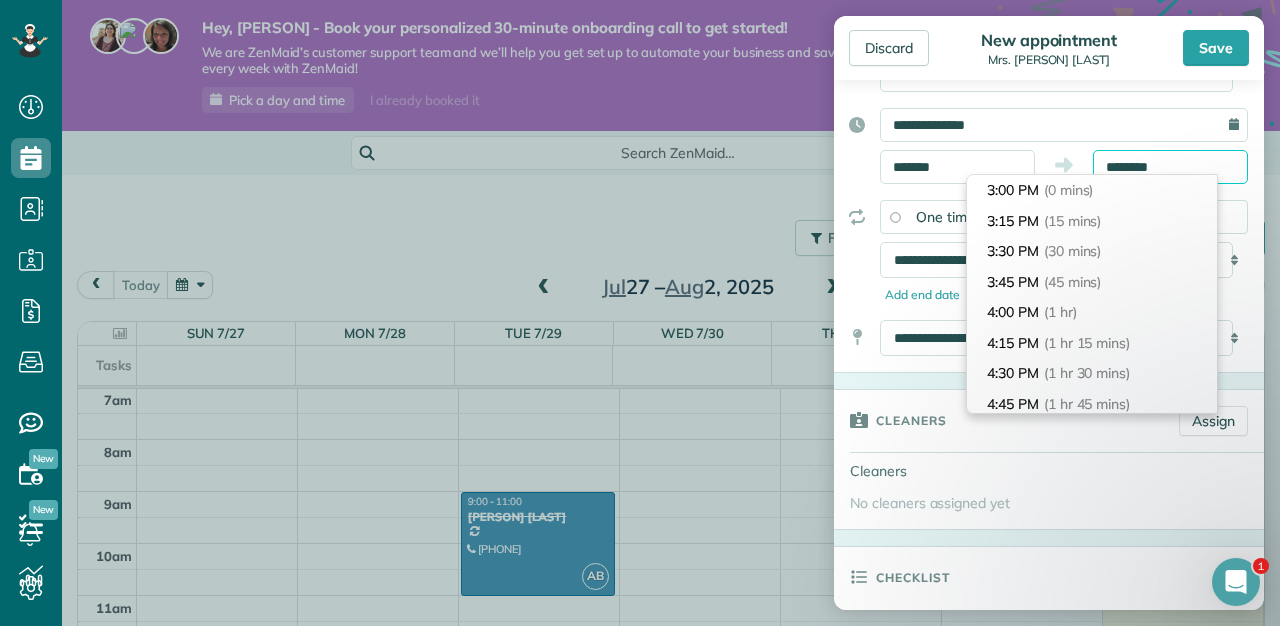 click on "********" at bounding box center (1170, 167) 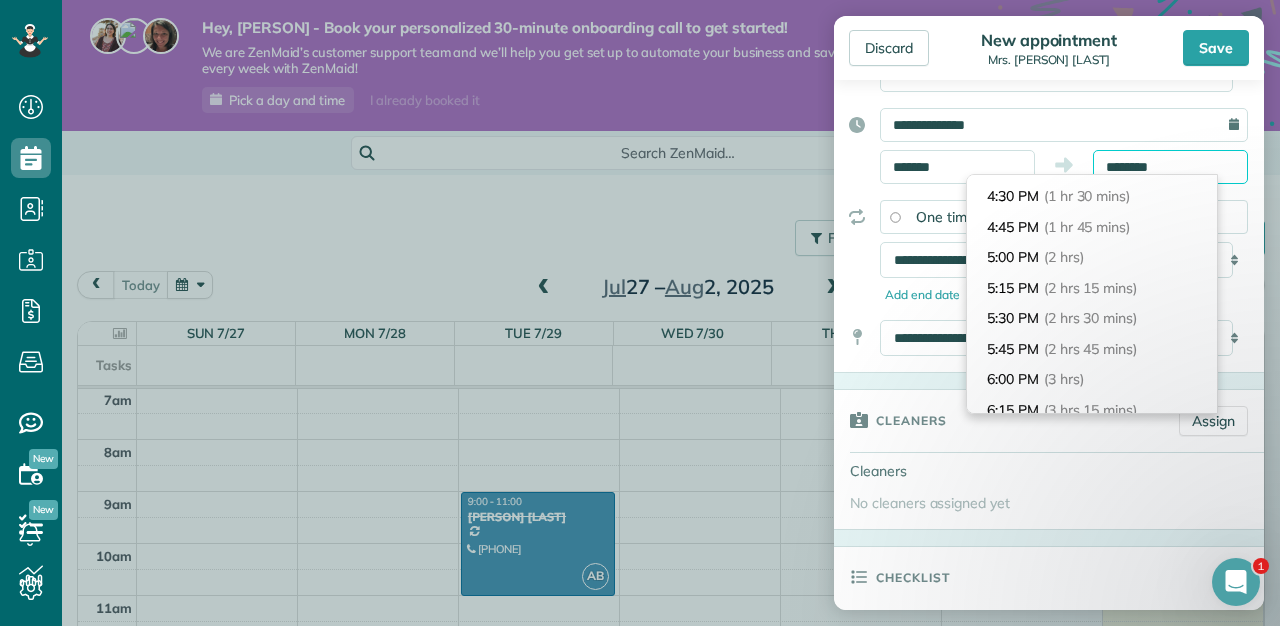 scroll, scrollTop: 205, scrollLeft: 0, axis: vertical 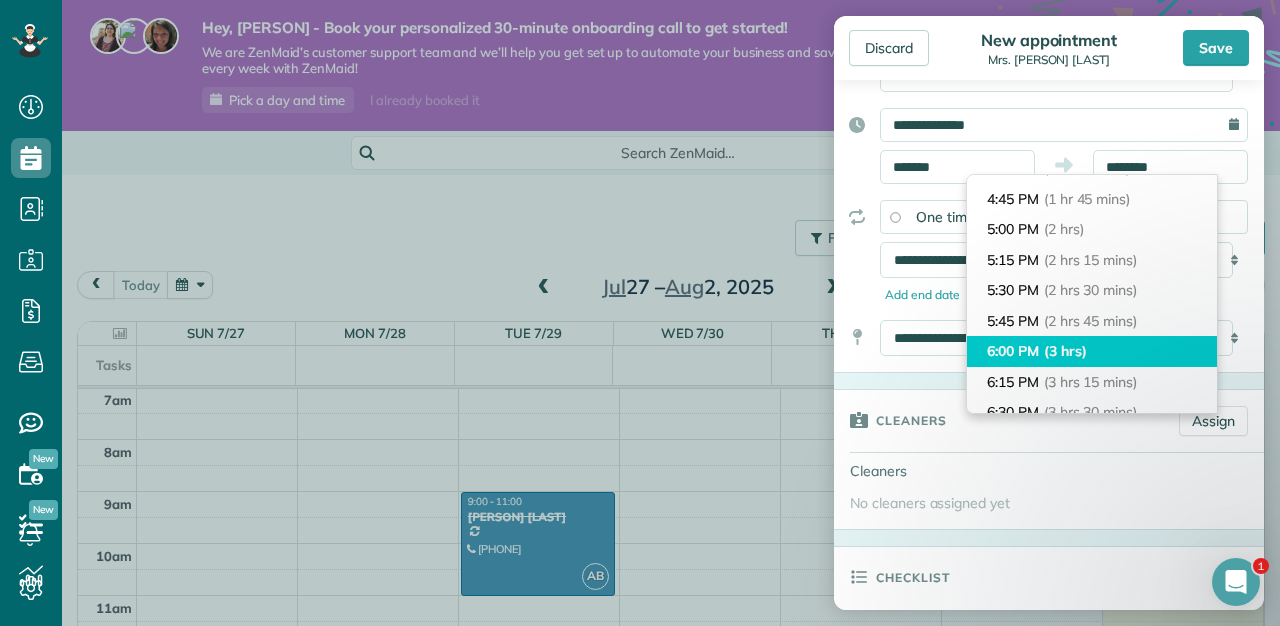 type on "*******" 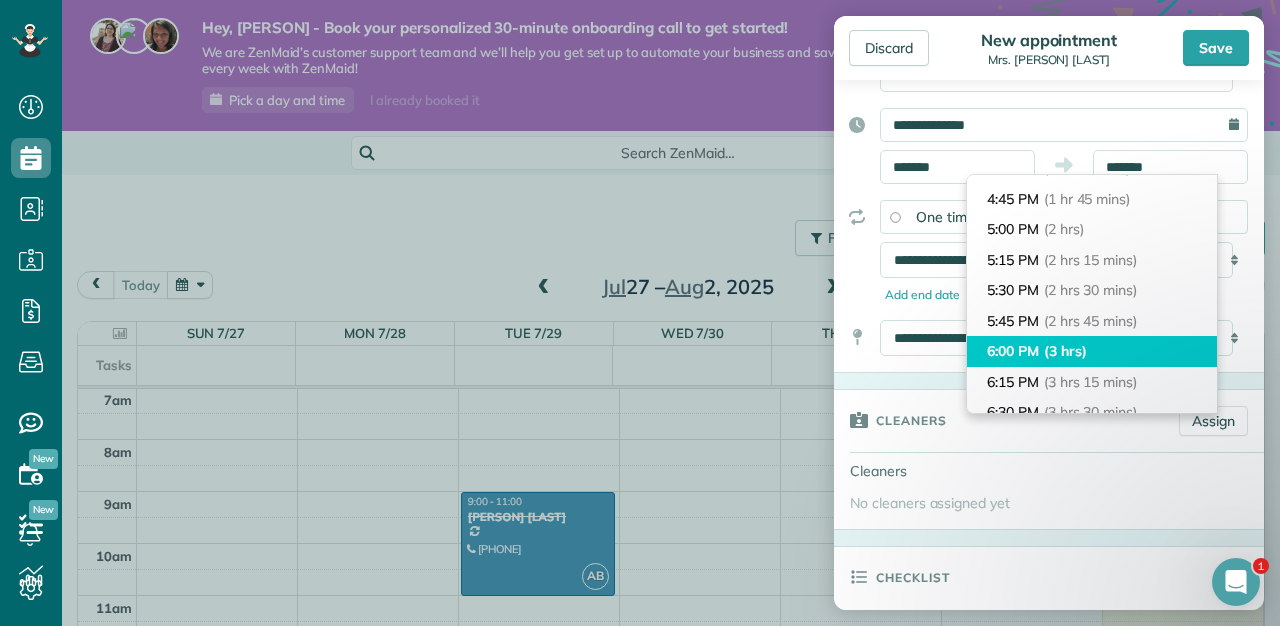 click on "(3 hrs)" at bounding box center (1065, 351) 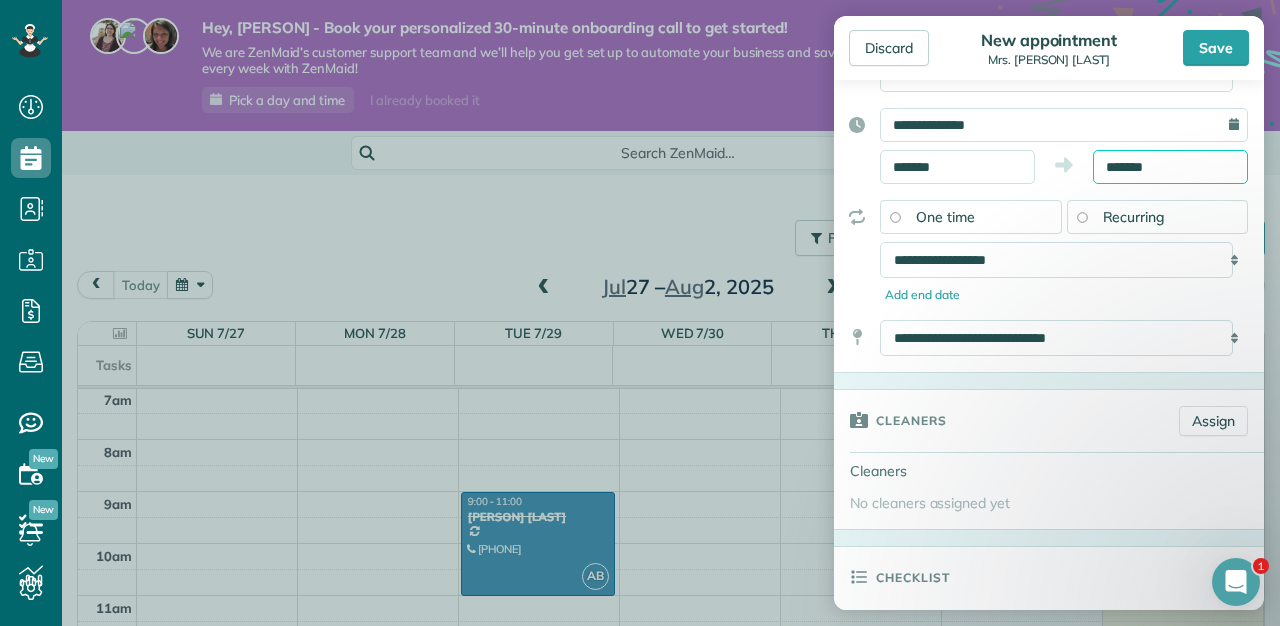 click on "*******" at bounding box center [1170, 167] 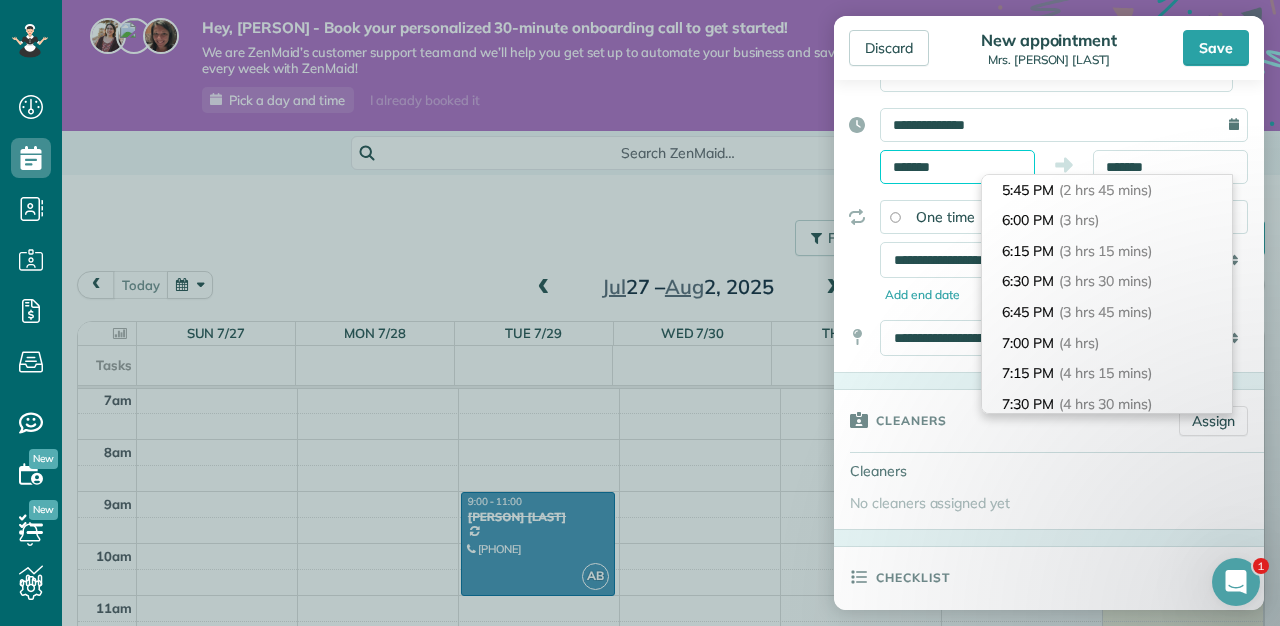 click on "*******" at bounding box center [957, 167] 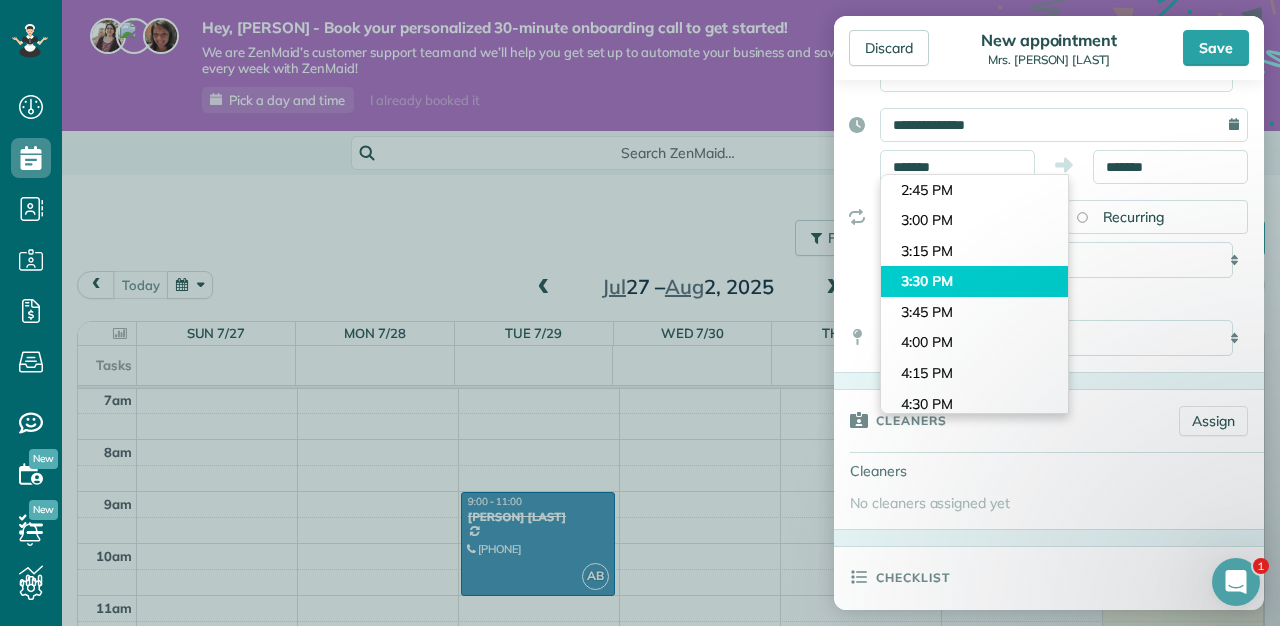 type on "*******" 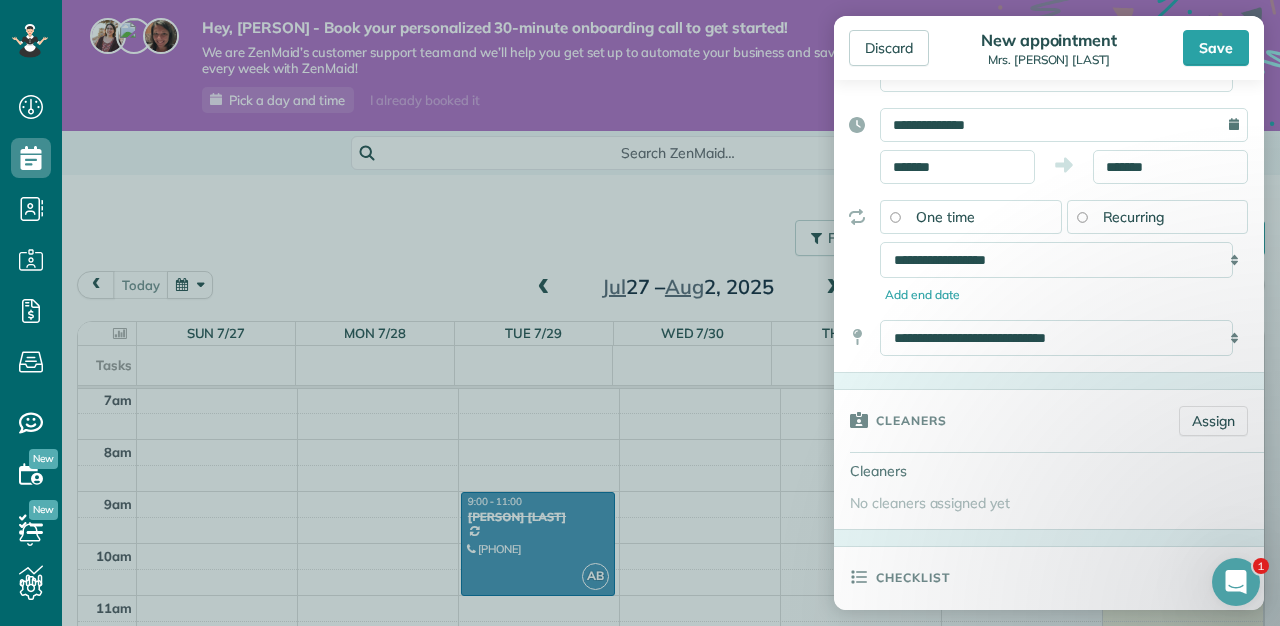 click on "Dashboard
Scheduling
Calendar View
List View
Dispatch View - Weekly scheduling (Beta)" at bounding box center [640, 313] 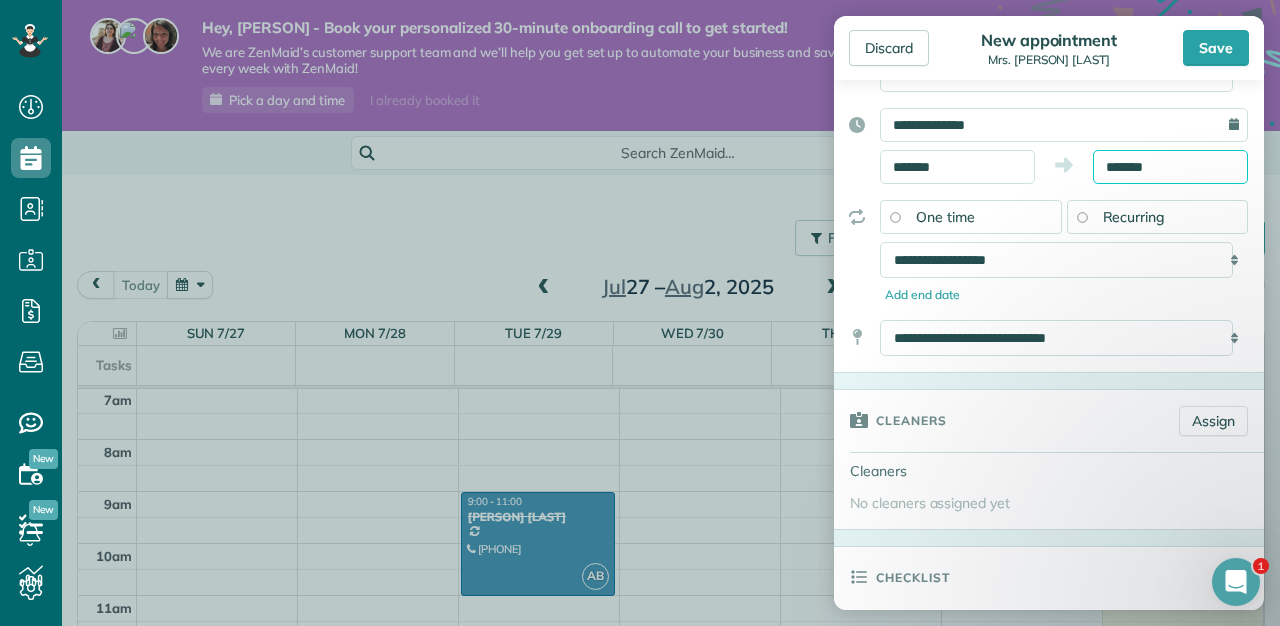 click on "*******" at bounding box center (1170, 167) 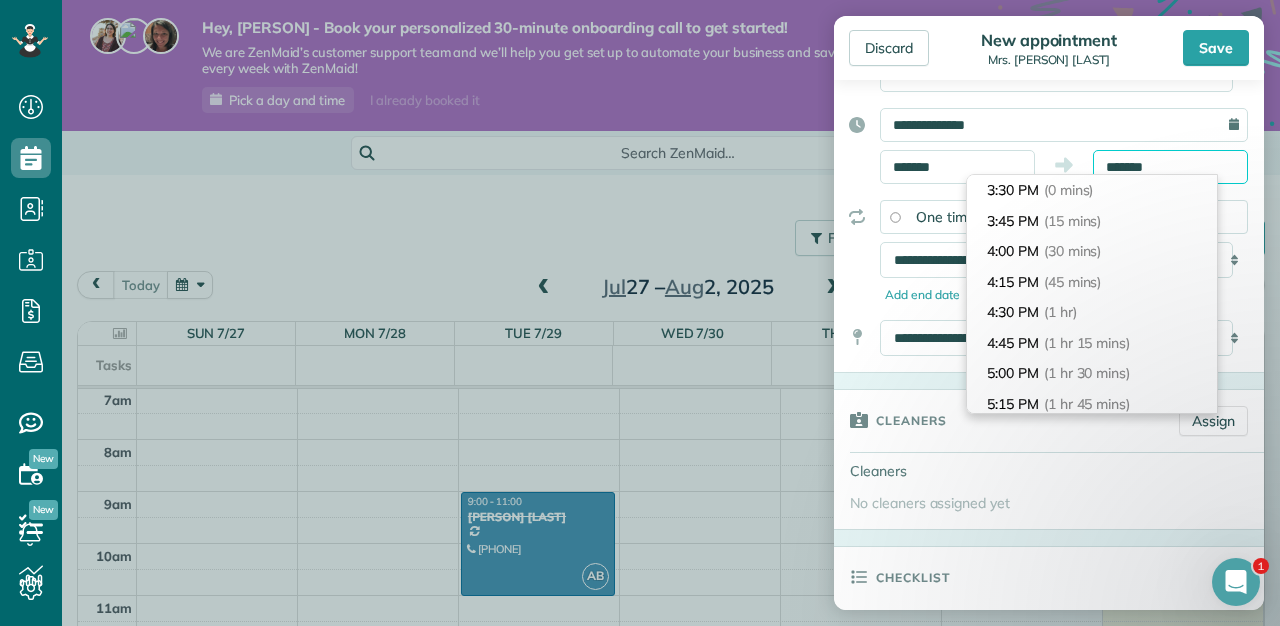 scroll, scrollTop: 275, scrollLeft: 0, axis: vertical 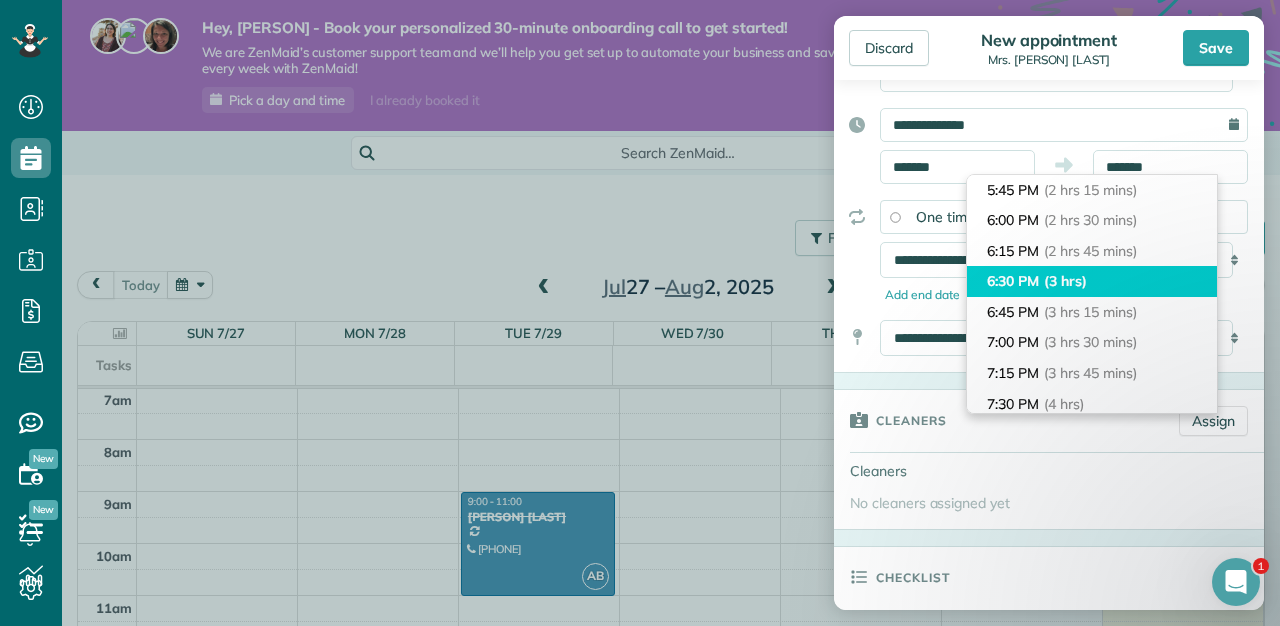 type on "*******" 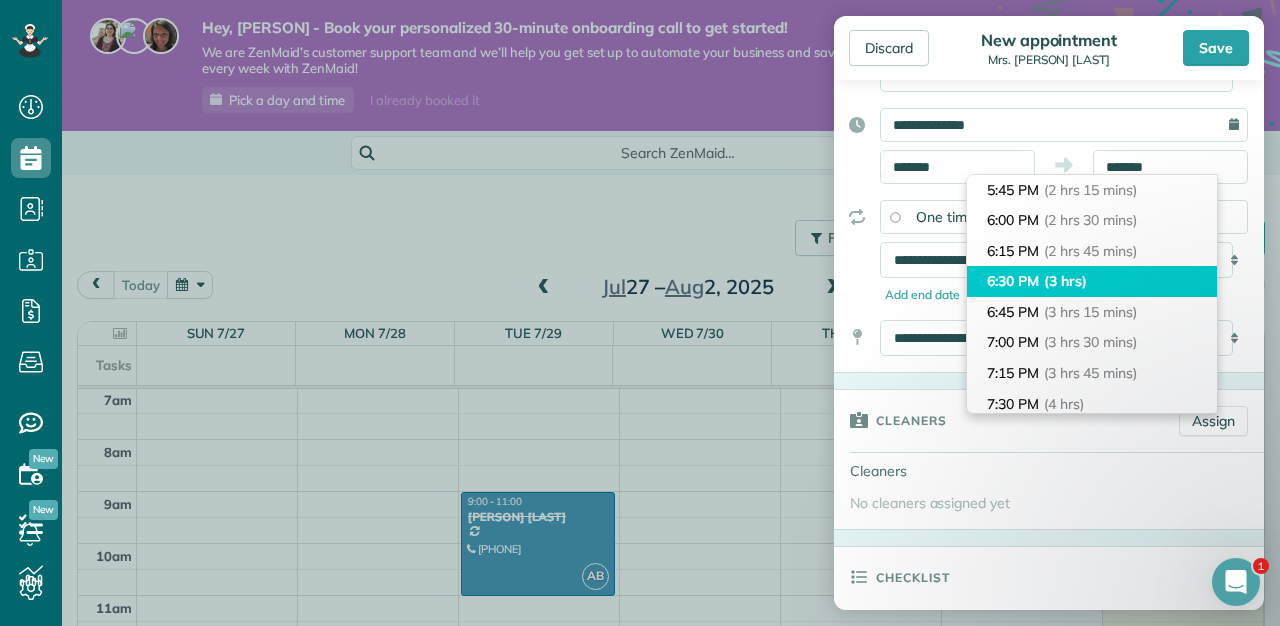 click on "(3 hrs)" at bounding box center (1065, 281) 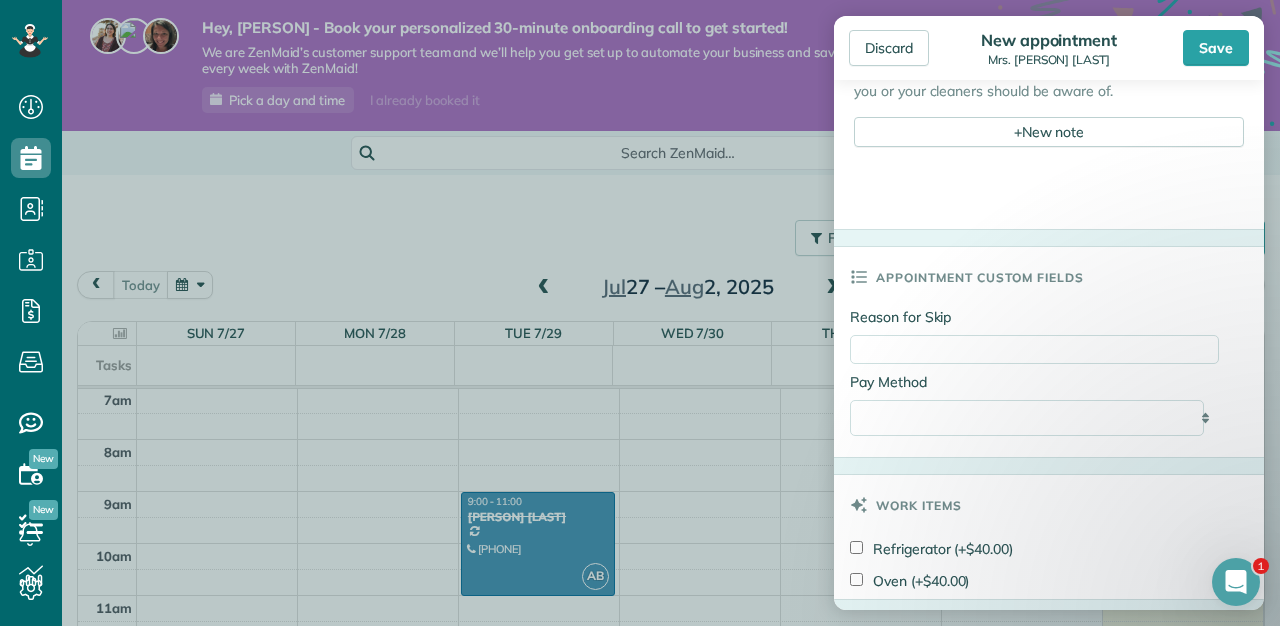 scroll, scrollTop: 905, scrollLeft: 0, axis: vertical 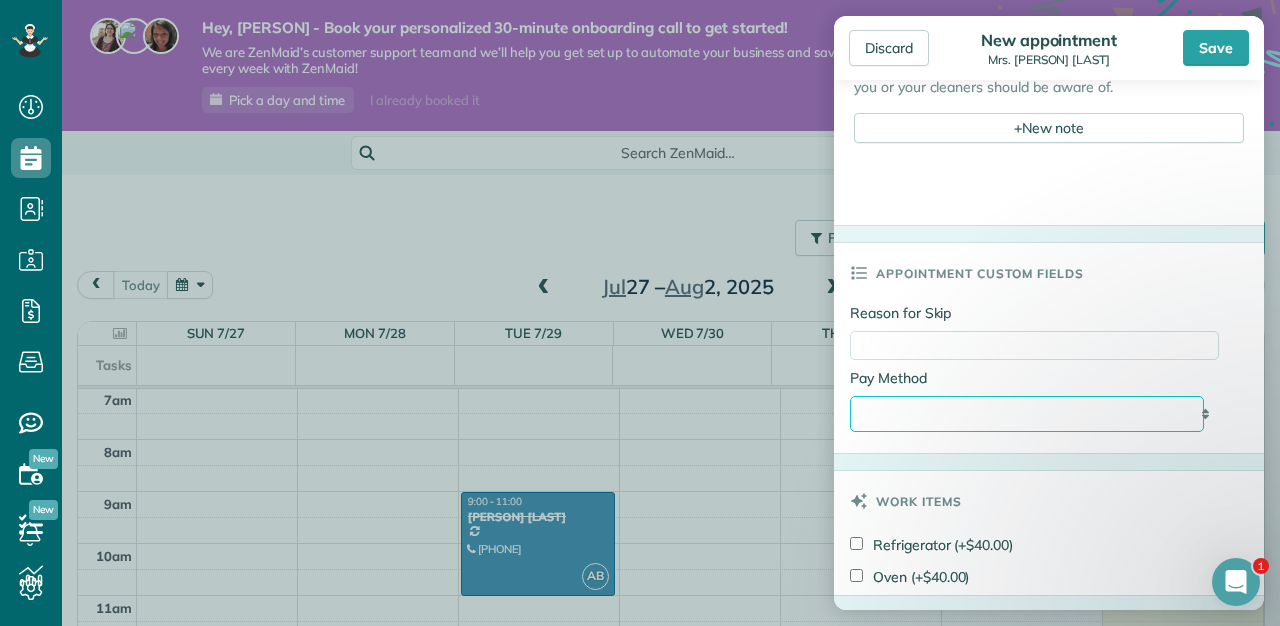 click on "**********" at bounding box center [1027, 414] 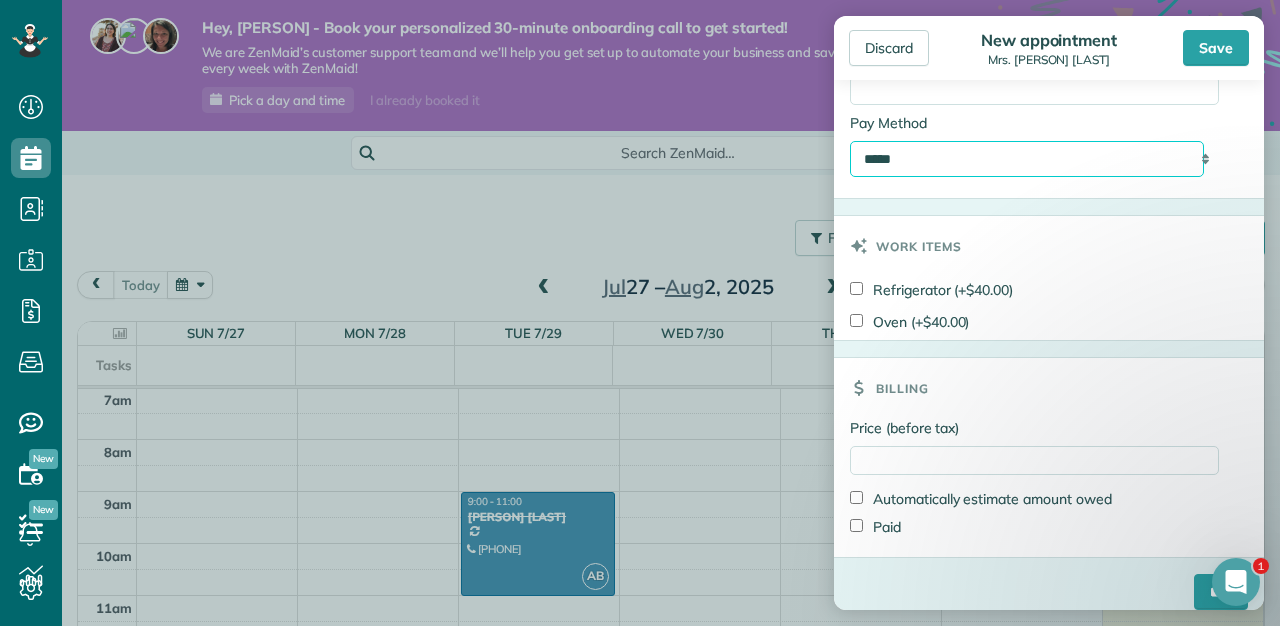 scroll, scrollTop: 1164, scrollLeft: 0, axis: vertical 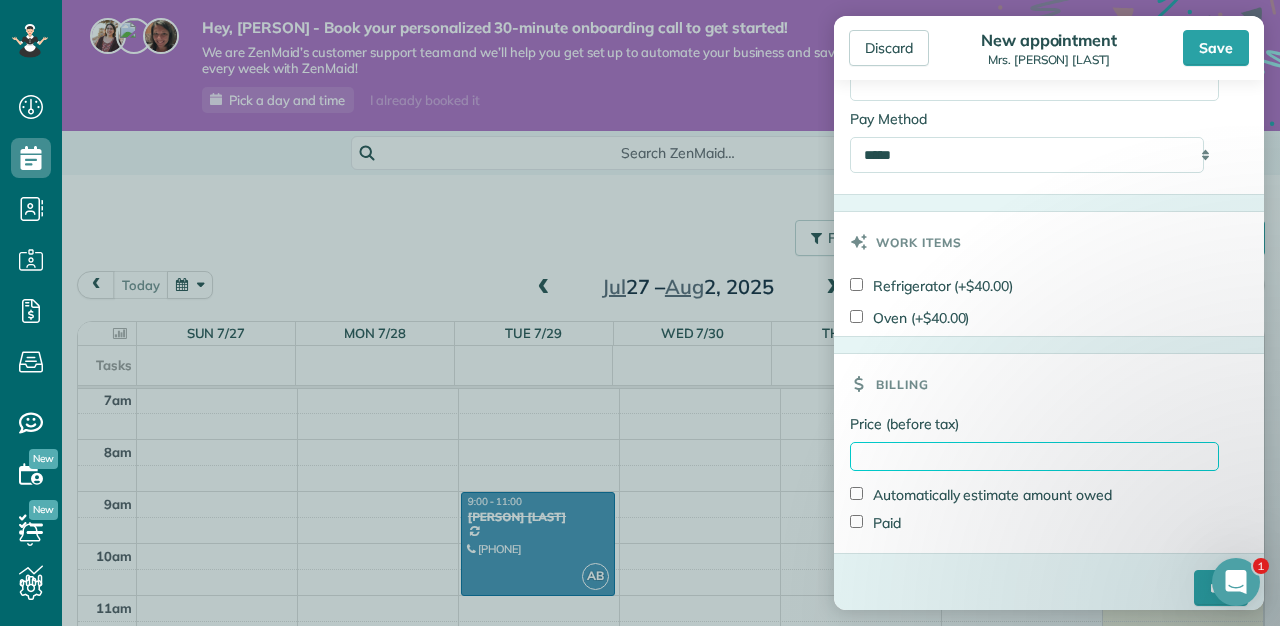 click on "Price (before tax)" at bounding box center (1034, 456) 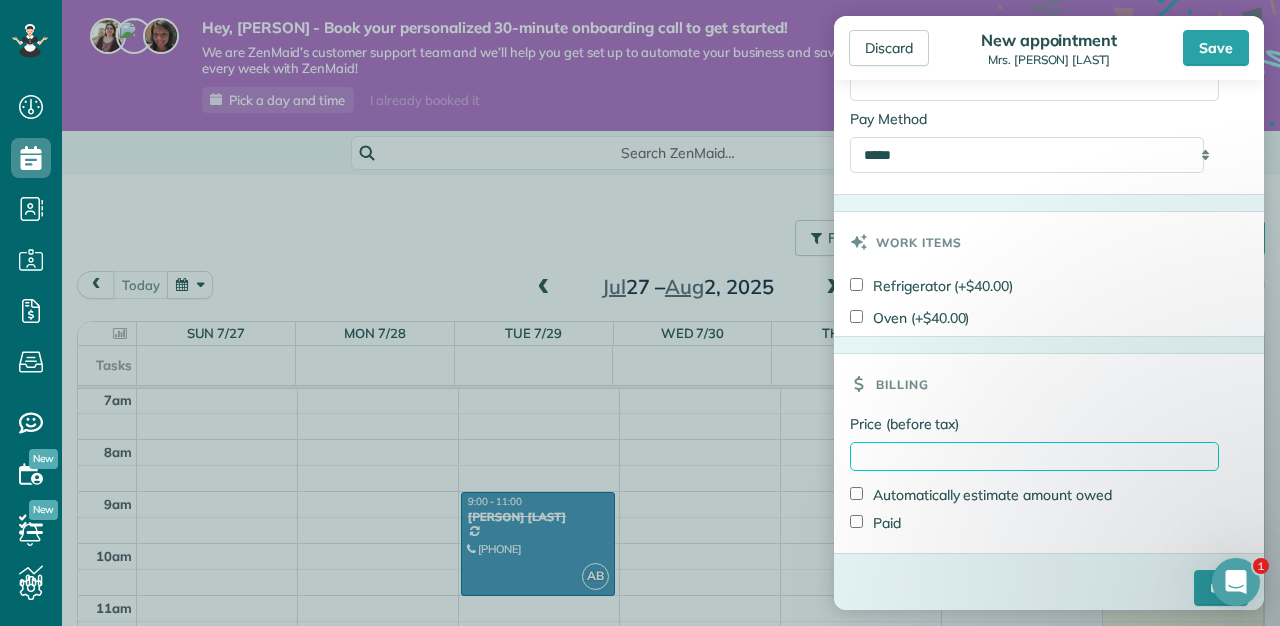 type on "******" 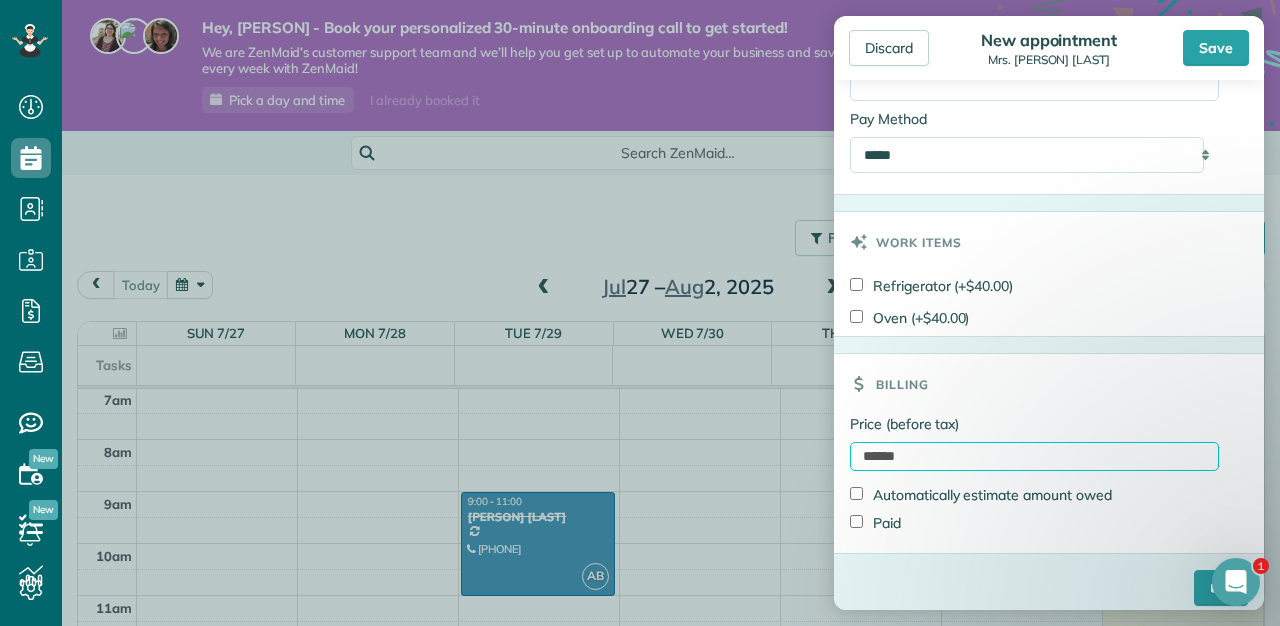scroll, scrollTop: 1181, scrollLeft: 0, axis: vertical 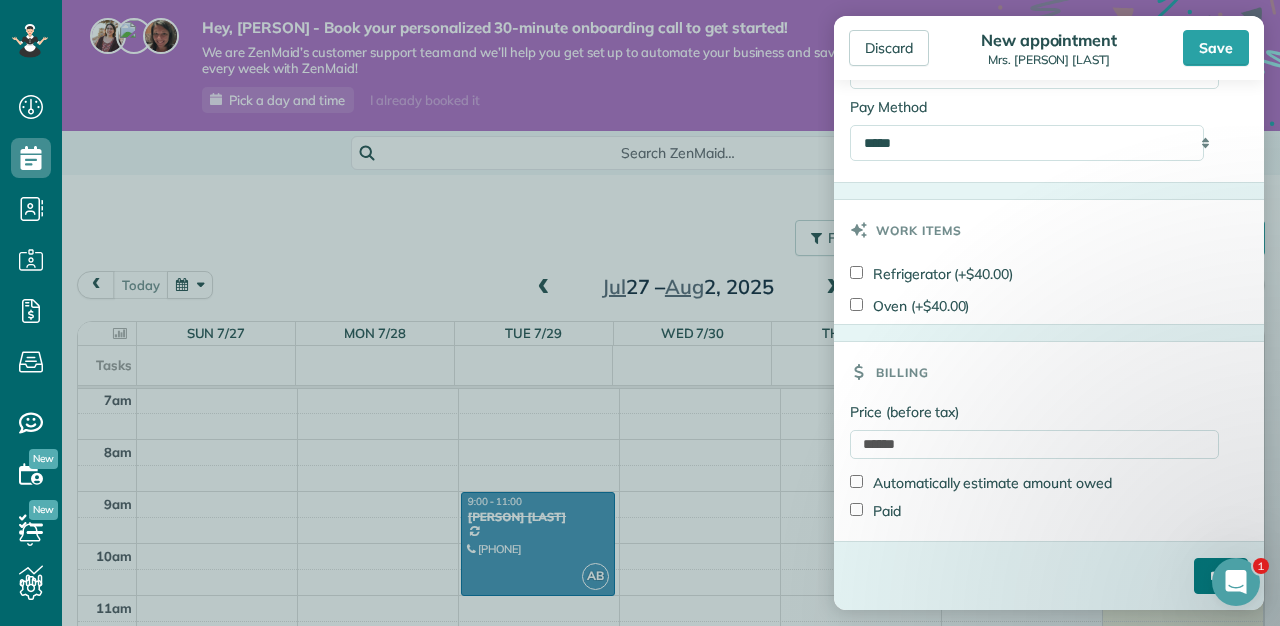 click on "****" at bounding box center (1221, 576) 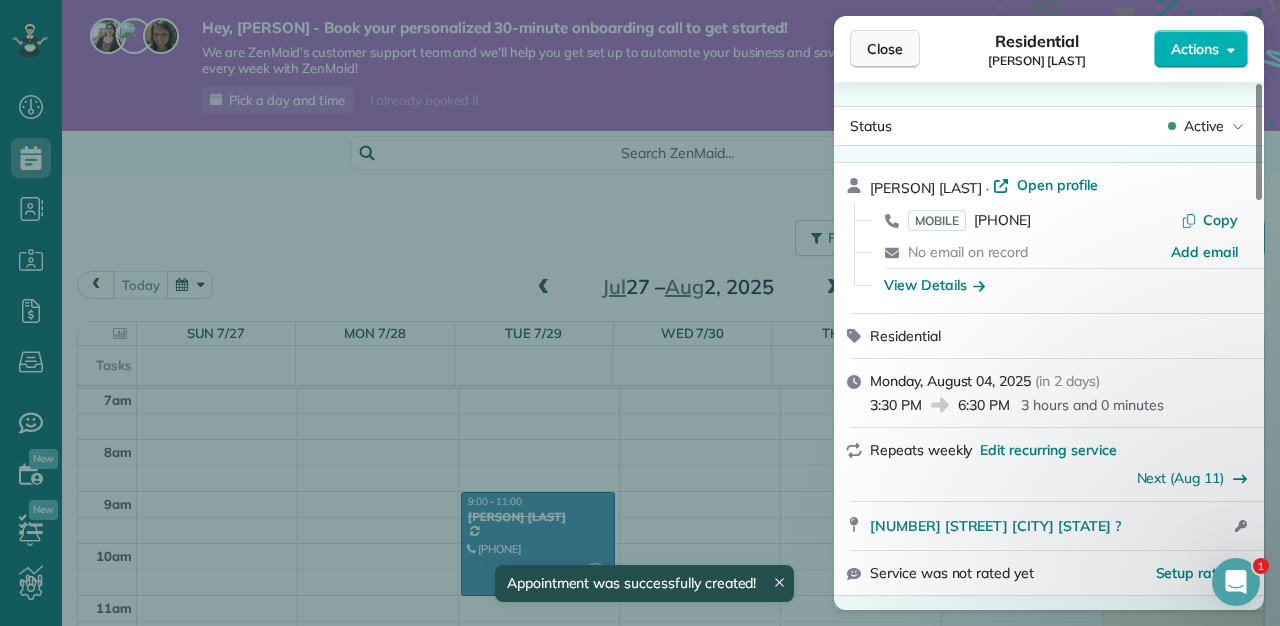 click on "Close" at bounding box center [885, 49] 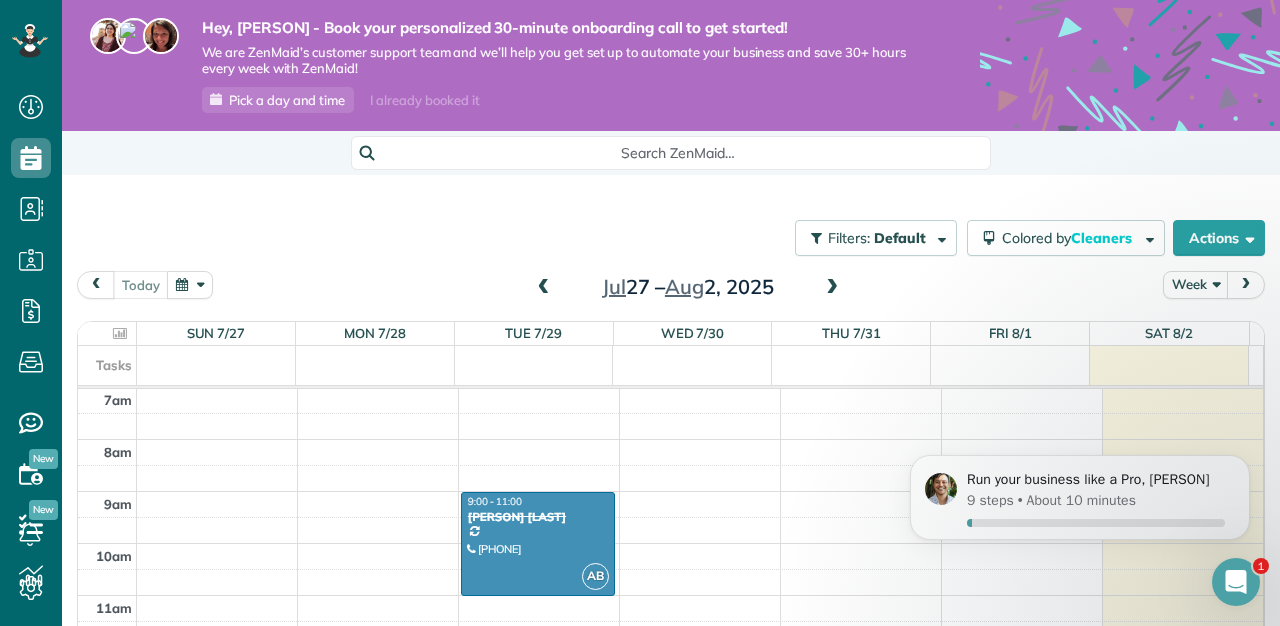 click at bounding box center (1246, 284) 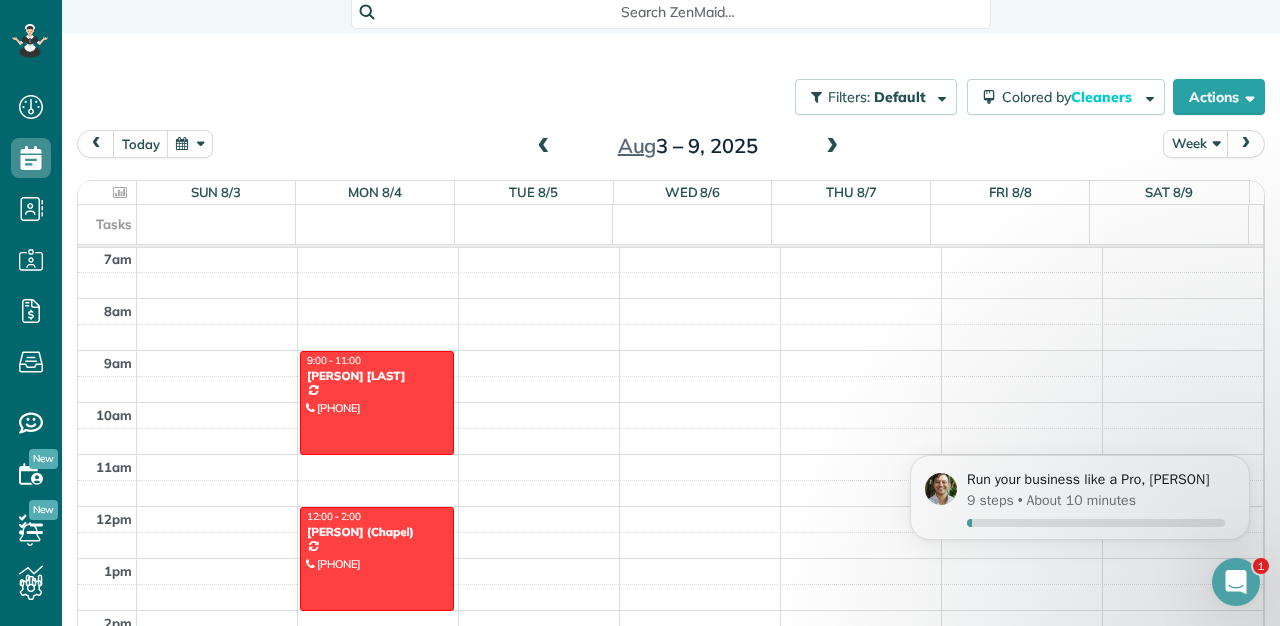 scroll, scrollTop: 187, scrollLeft: 0, axis: vertical 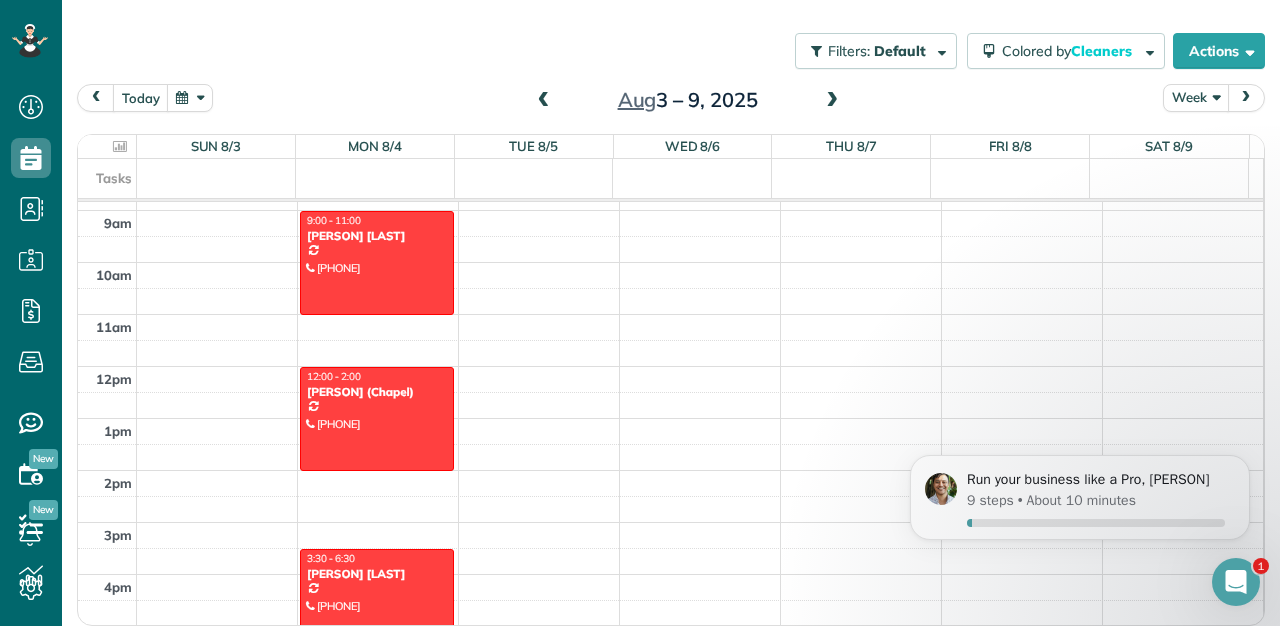click on "Week" at bounding box center (1196, 97) 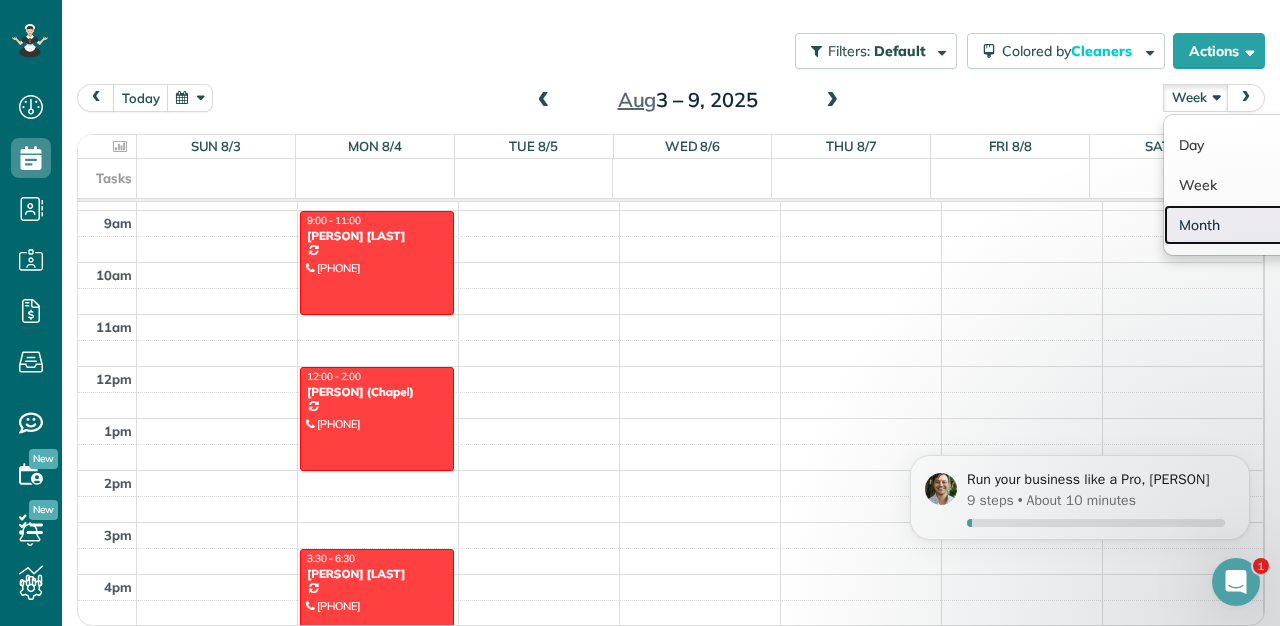 click on "Month" at bounding box center [1243, 225] 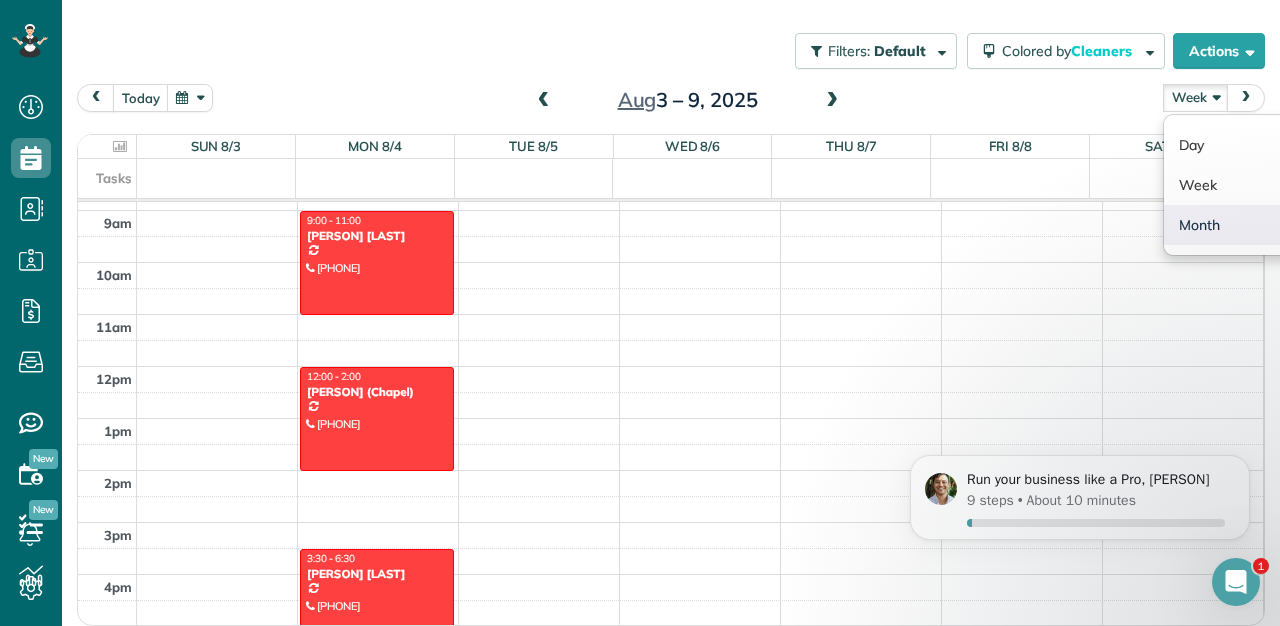scroll, scrollTop: 185, scrollLeft: 0, axis: vertical 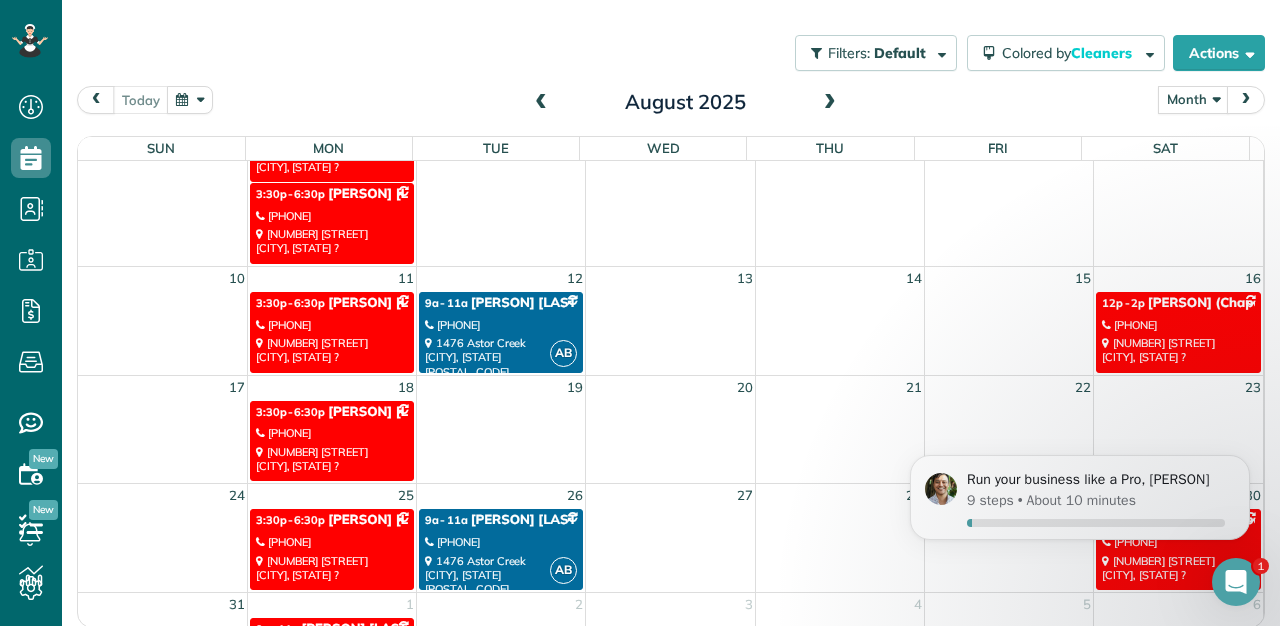 click on "[FIRST] ([LAST])" at bounding box center [1208, 303] 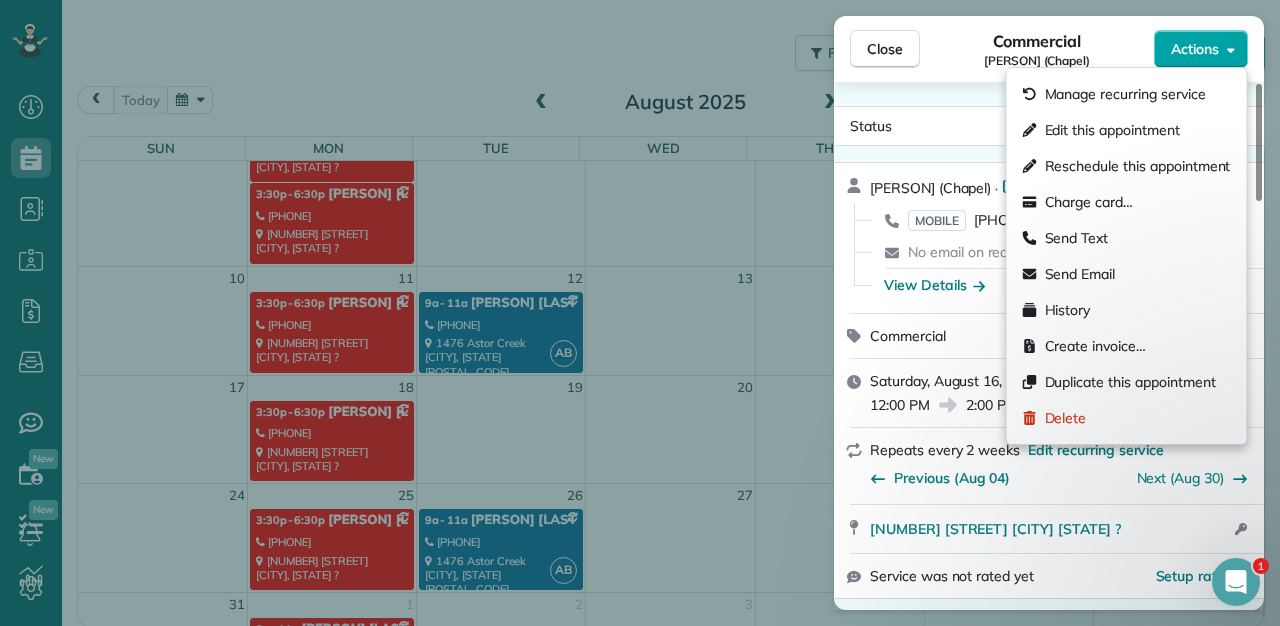 click on "Actions" at bounding box center (1195, 49) 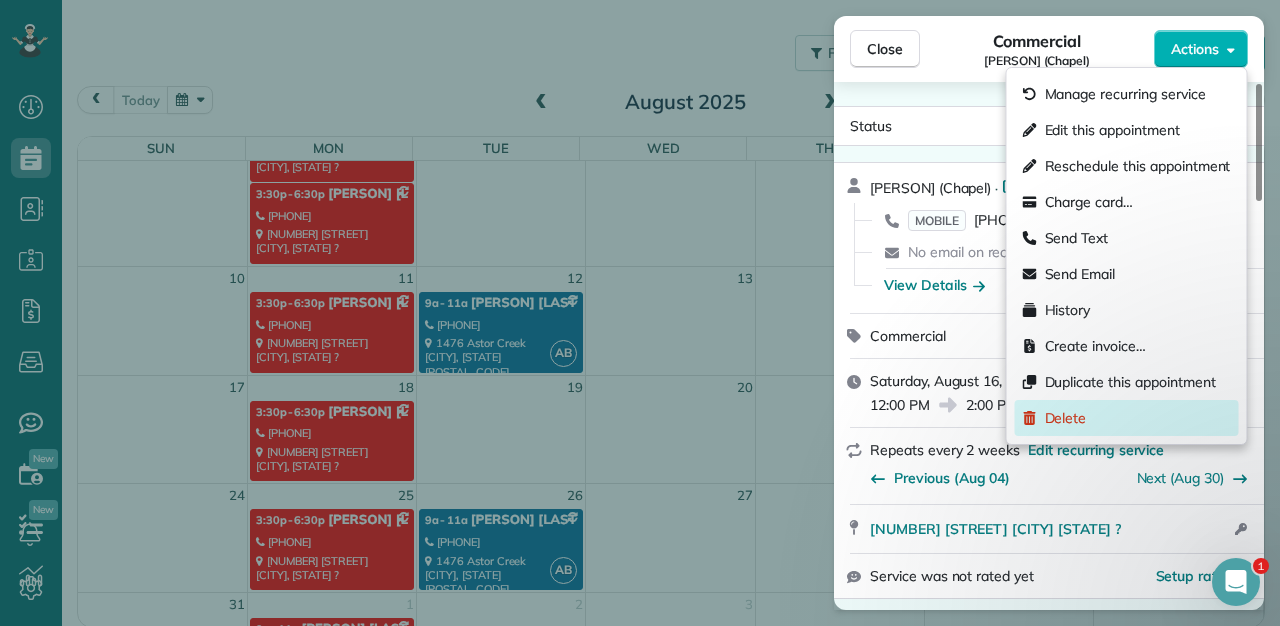 click on "Delete" at bounding box center [1127, 418] 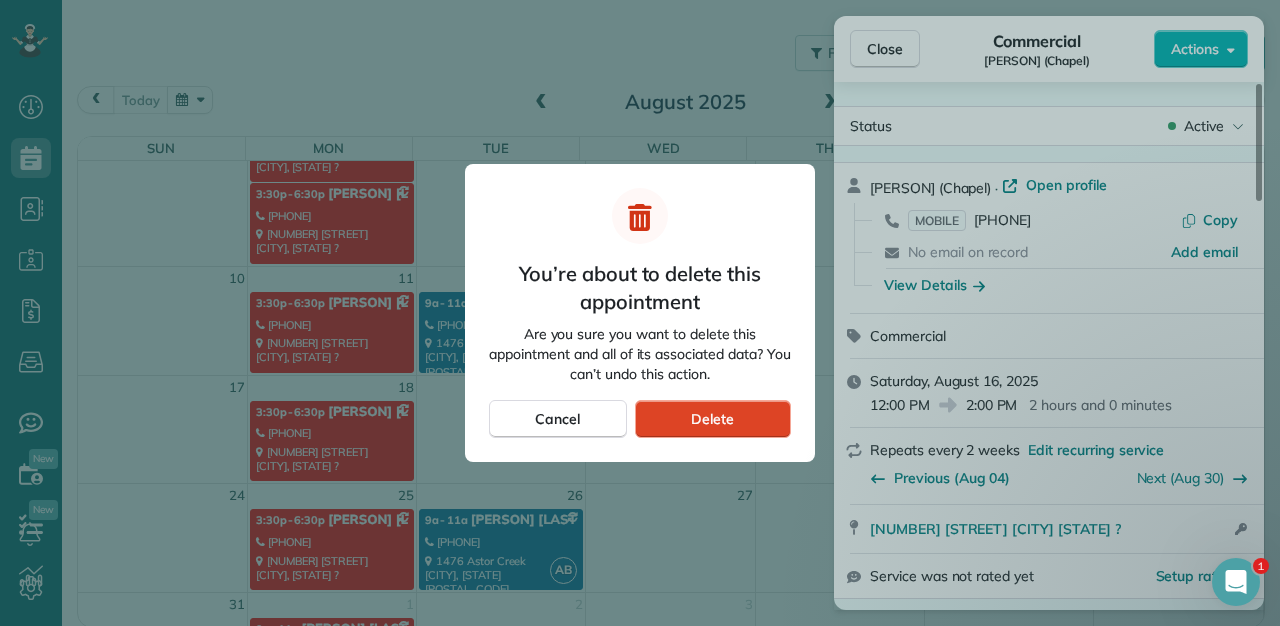 click on "Delete" at bounding box center [713, 419] 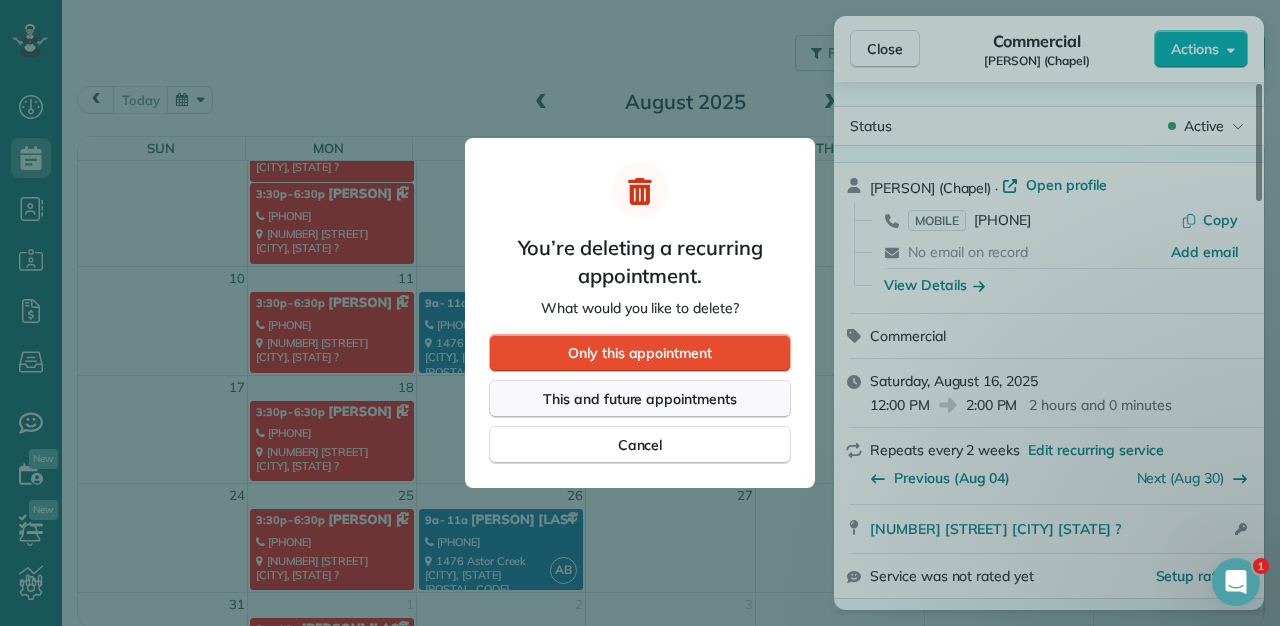 click on "This and future appointments" at bounding box center (640, 399) 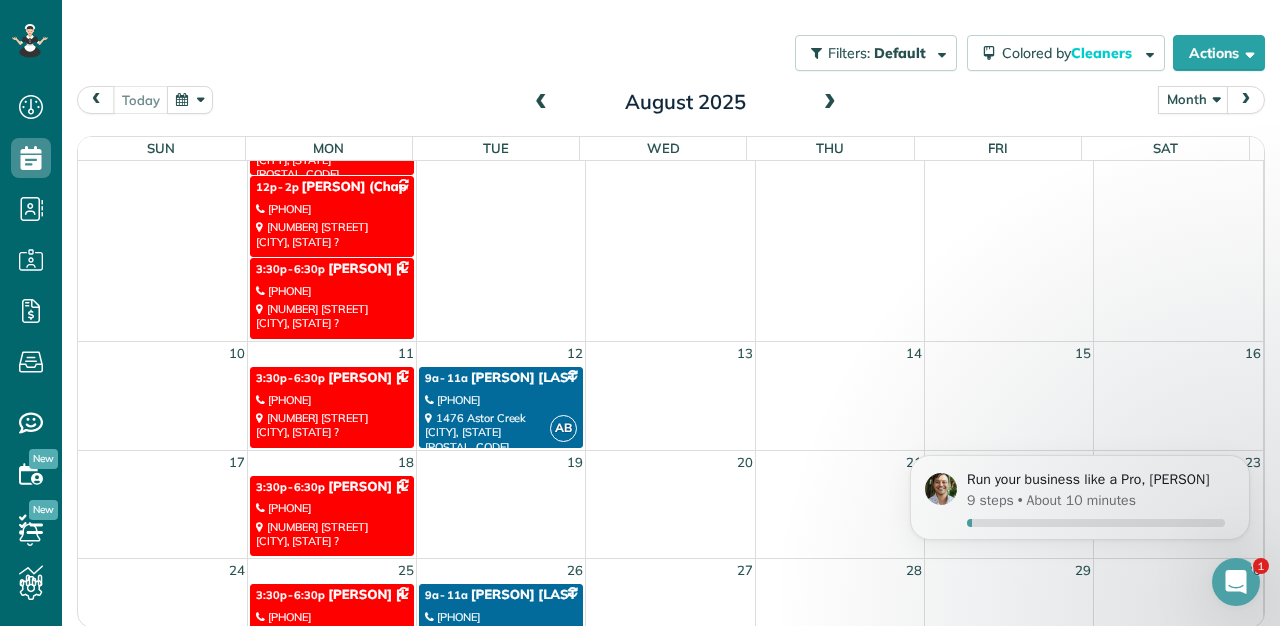 scroll, scrollTop: 400, scrollLeft: 0, axis: vertical 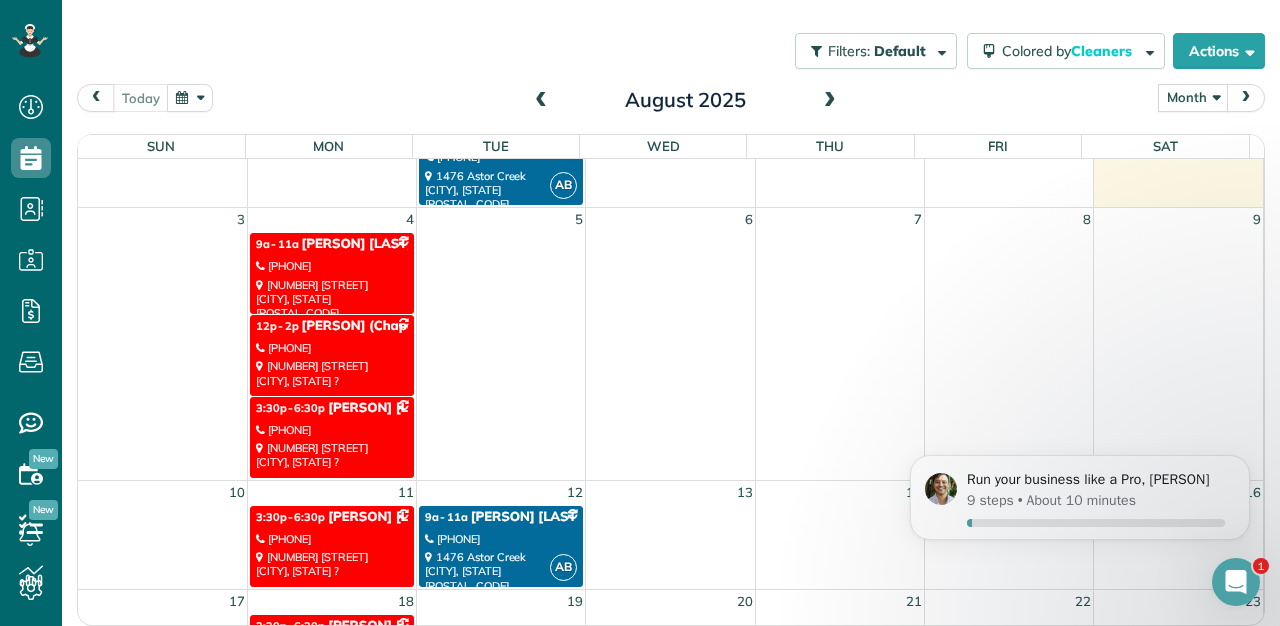 click on "12p - 2p   Makenzie (Chapel) (832) 316-0326 316 W Hopkins Street San Marcos, Tx ?" at bounding box center (332, 355) 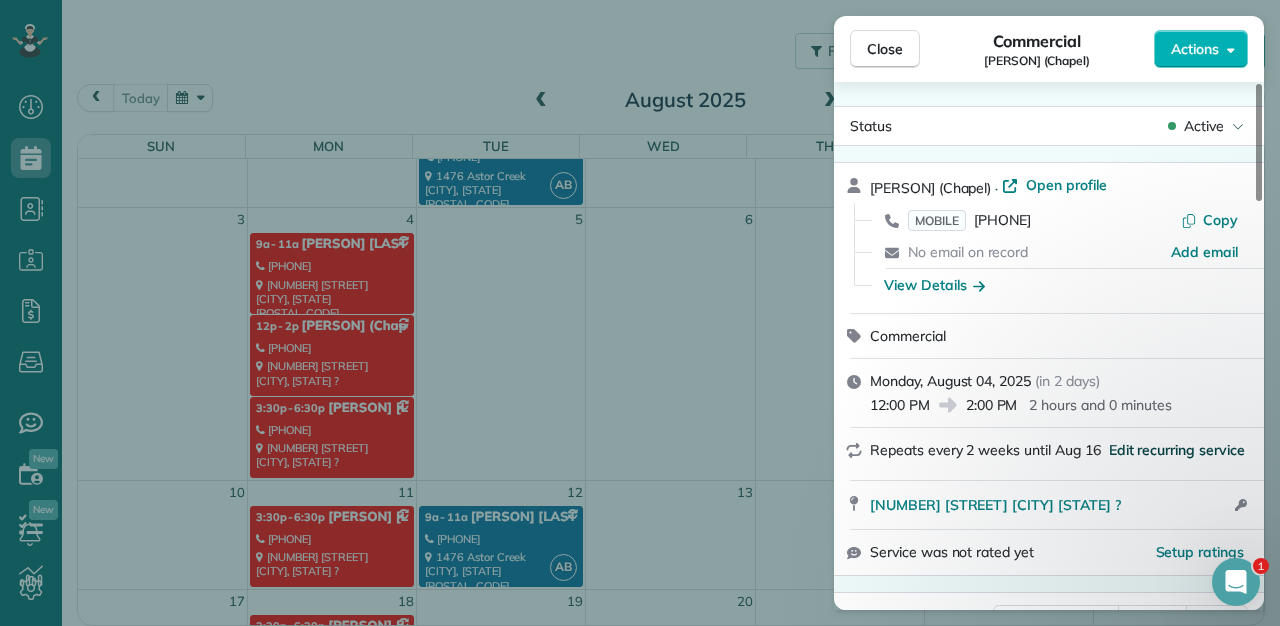 click on "Edit recurring service" at bounding box center (1177, 450) 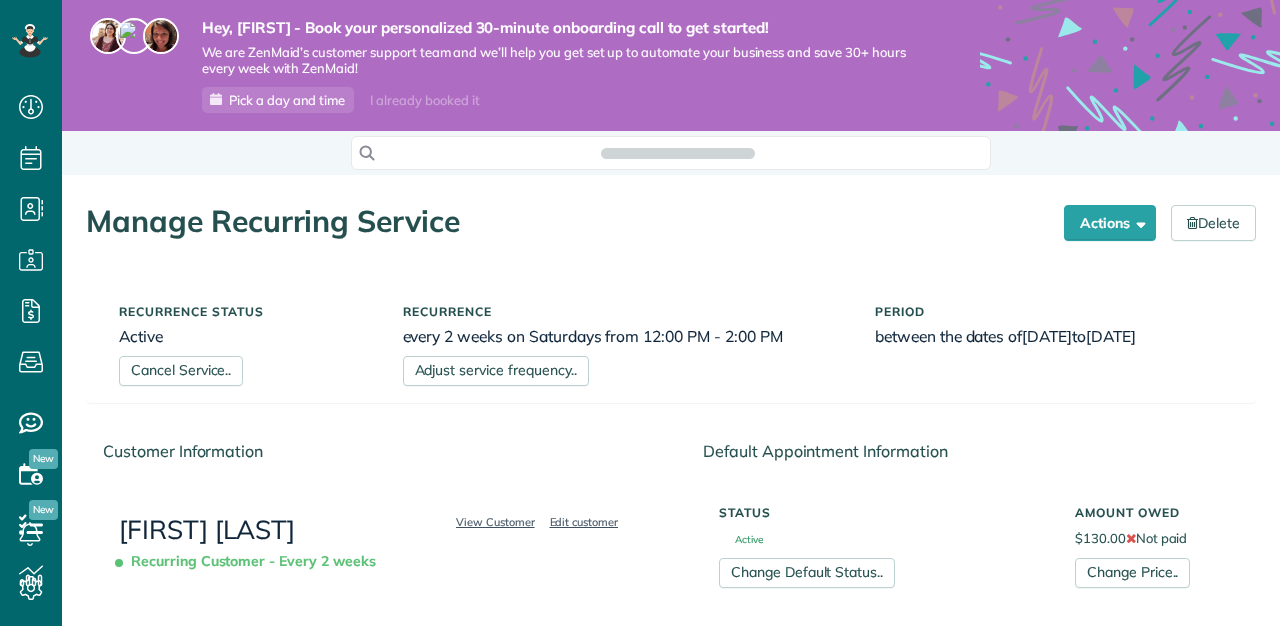 scroll, scrollTop: 0, scrollLeft: 0, axis: both 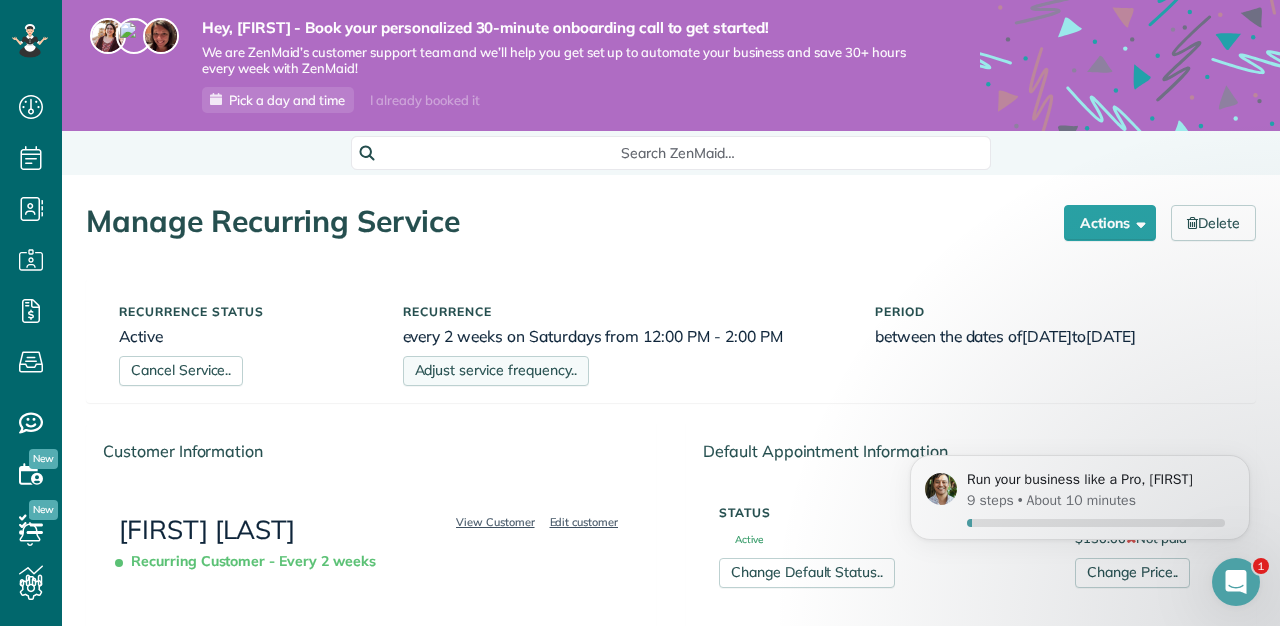 click on "Adjust service frequency.." at bounding box center (496, 371) 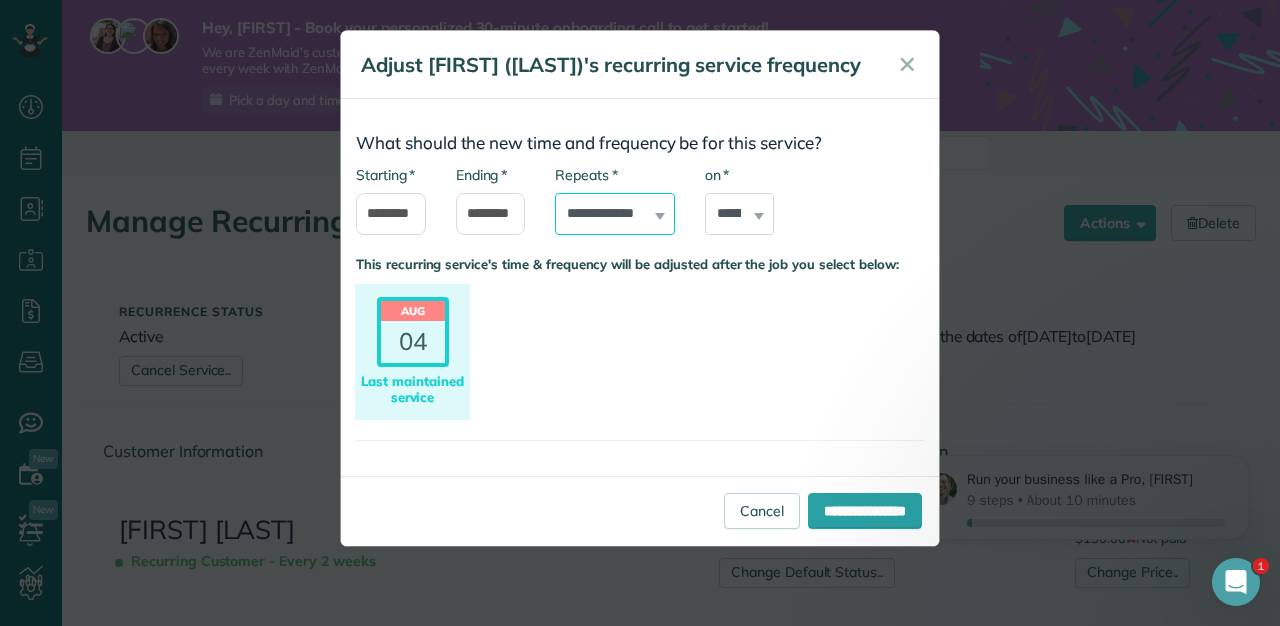 click on "**********" at bounding box center [615, 214] 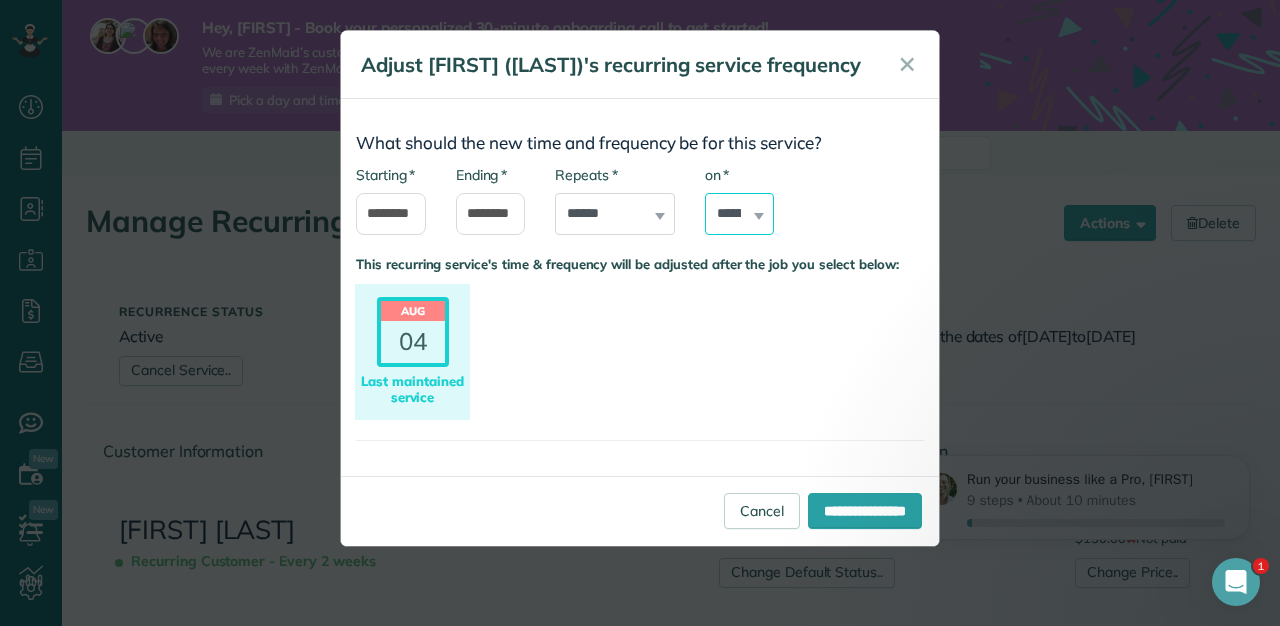 click on "******
******
*******
*********
********
******
********" at bounding box center (740, 214) 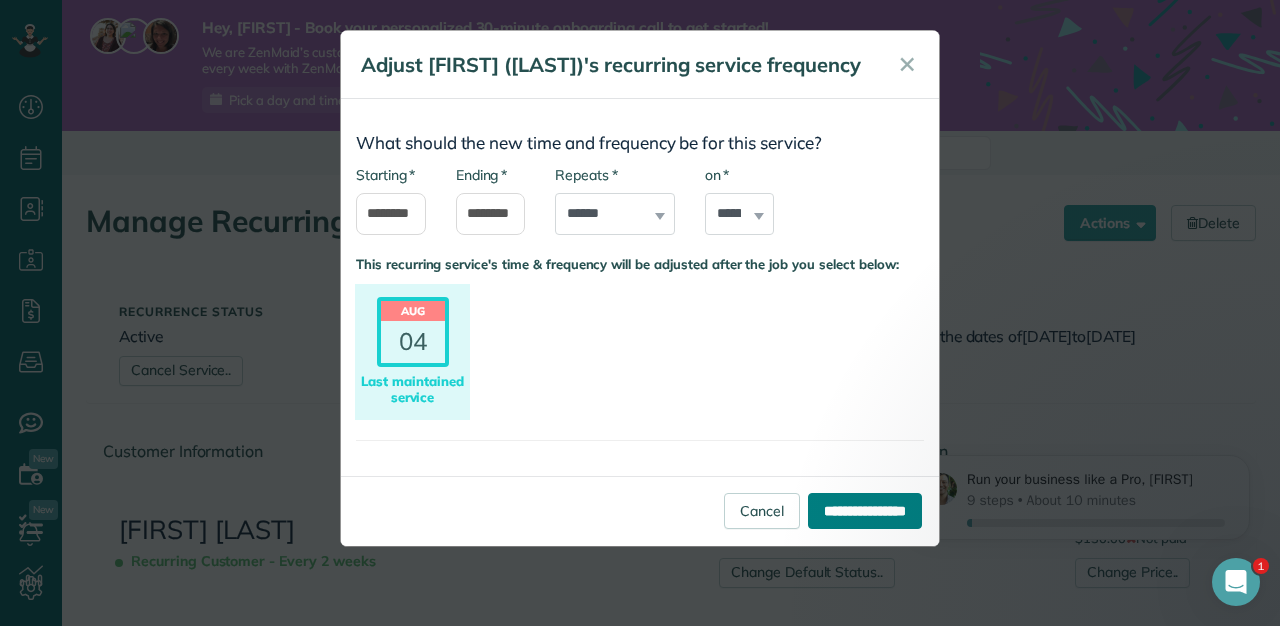 click on "**********" at bounding box center [865, 511] 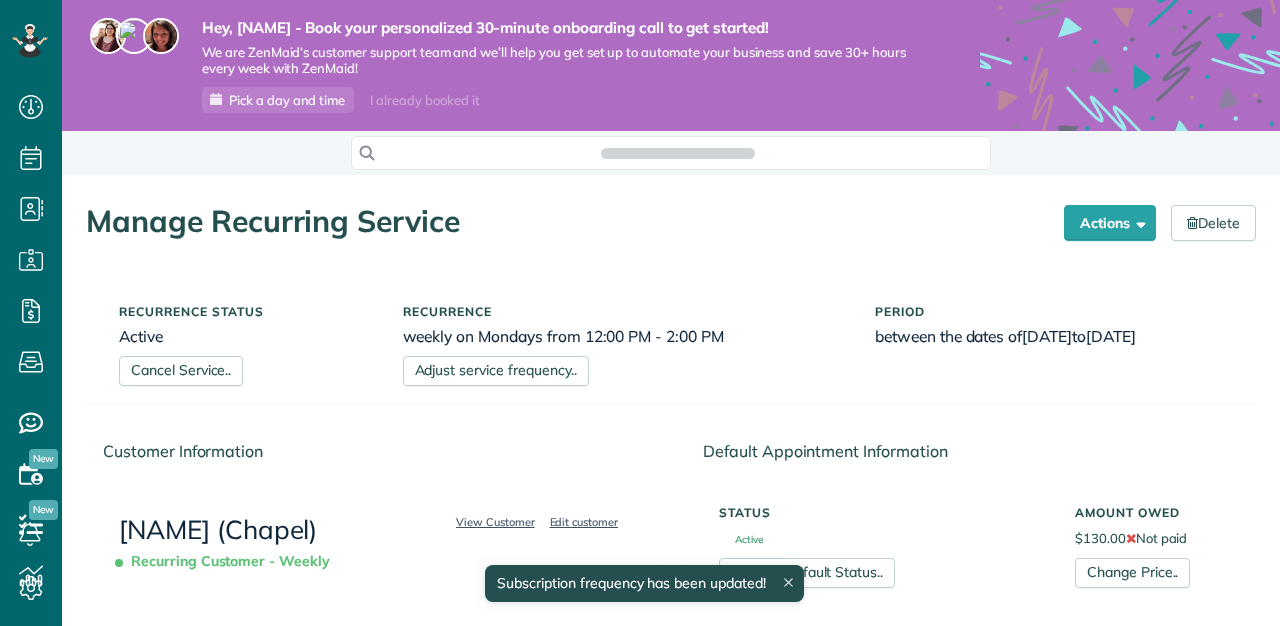 scroll, scrollTop: 0, scrollLeft: 0, axis: both 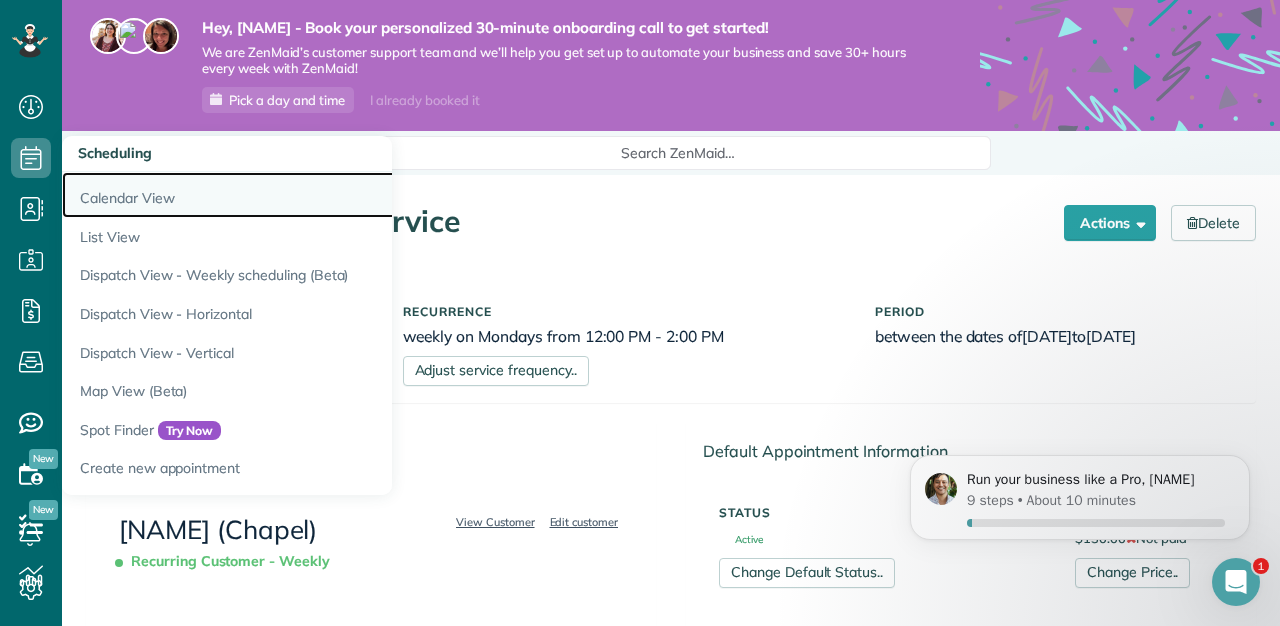 click on "Calendar View" at bounding box center [312, 195] 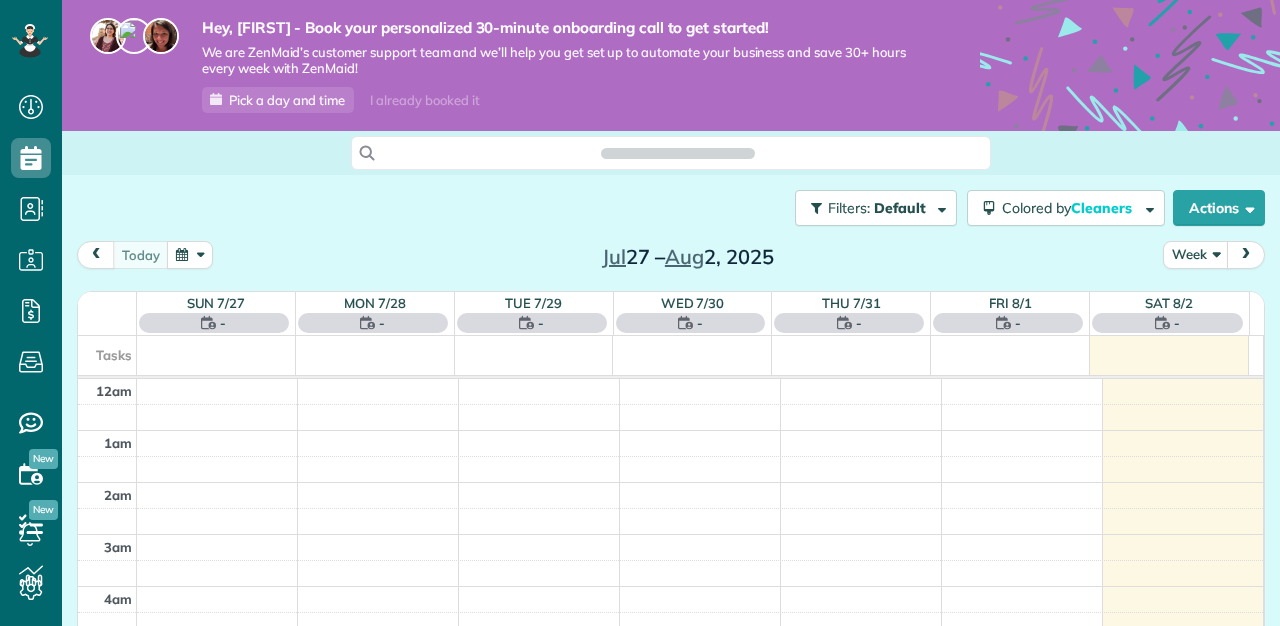 scroll, scrollTop: 0, scrollLeft: 0, axis: both 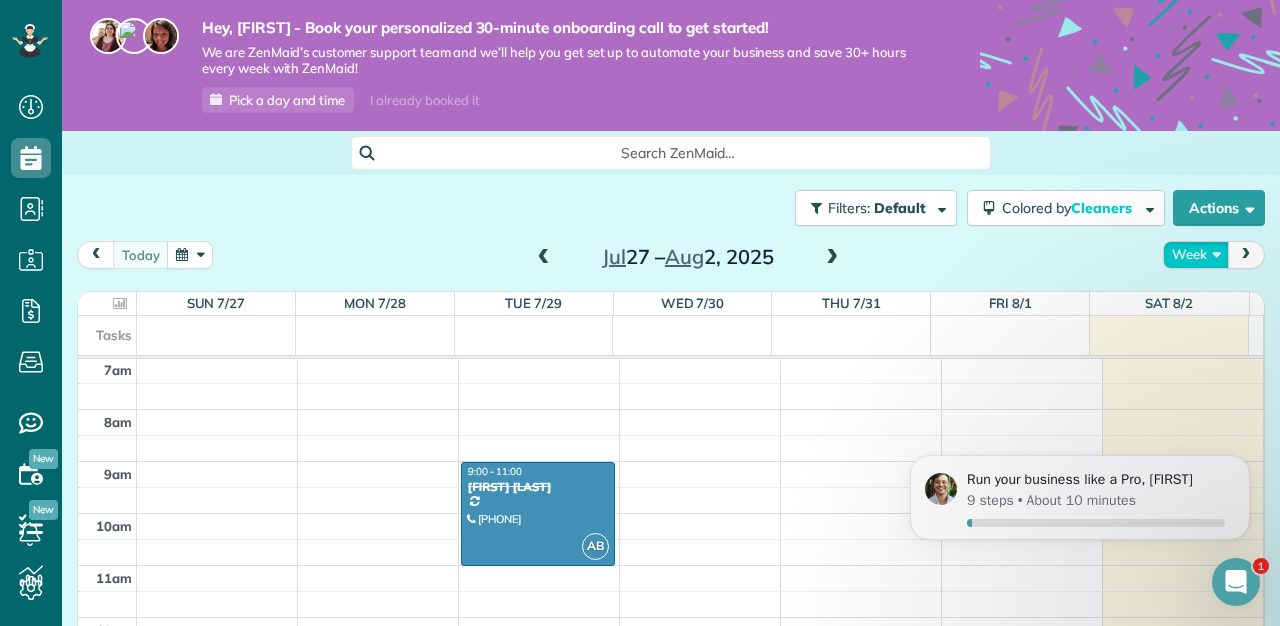 click on "Week" at bounding box center [1196, 254] 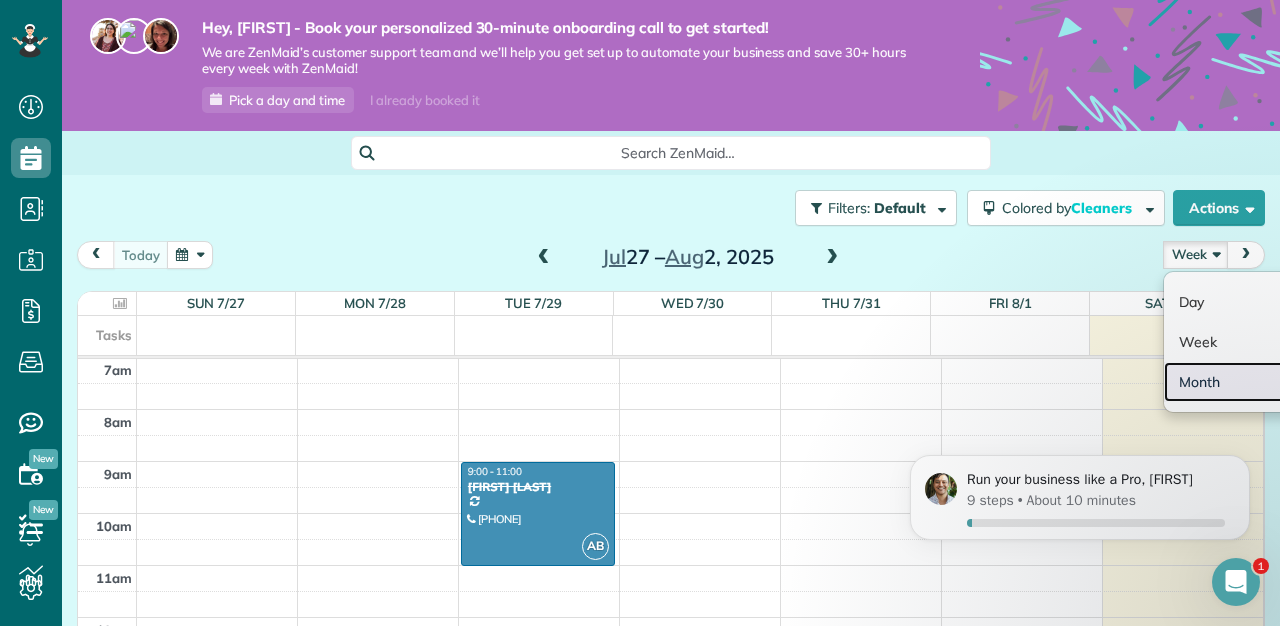 click on "Month" at bounding box center (1243, 382) 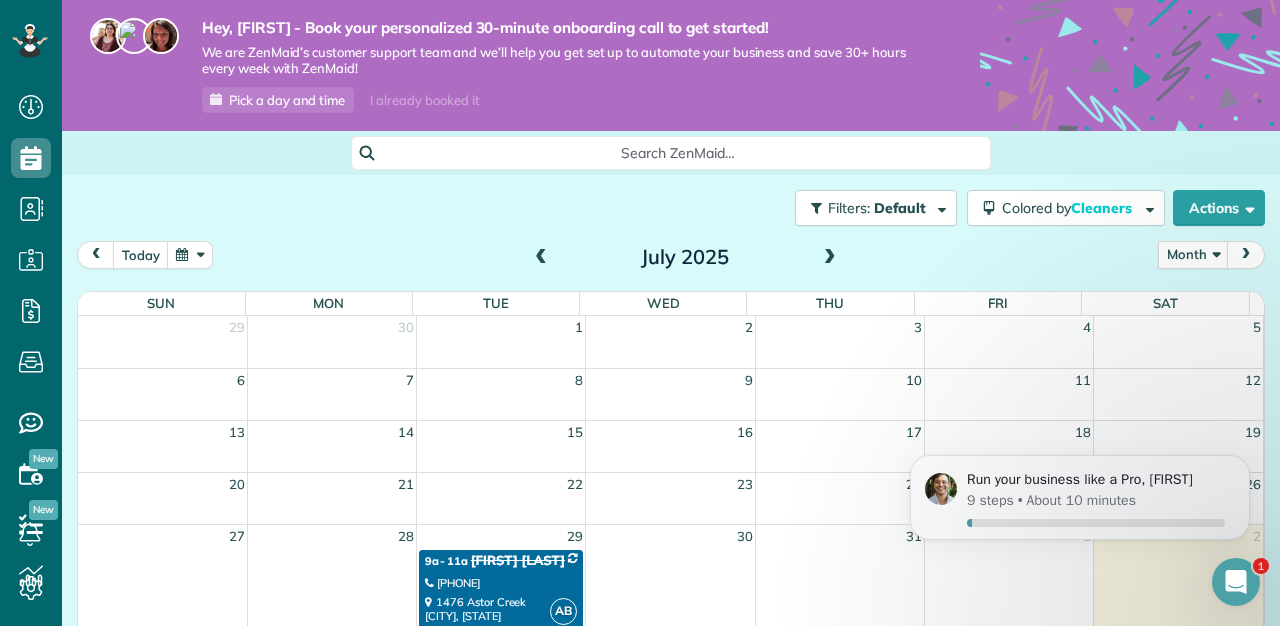 click at bounding box center (830, 258) 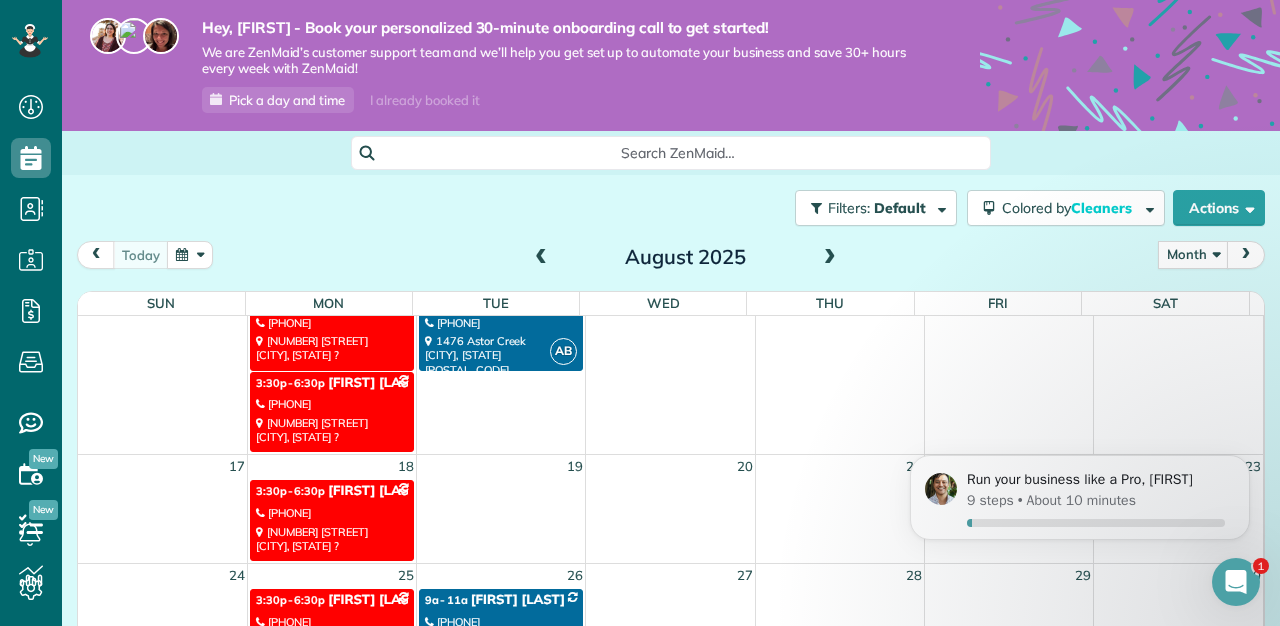 scroll, scrollTop: 512, scrollLeft: 0, axis: vertical 